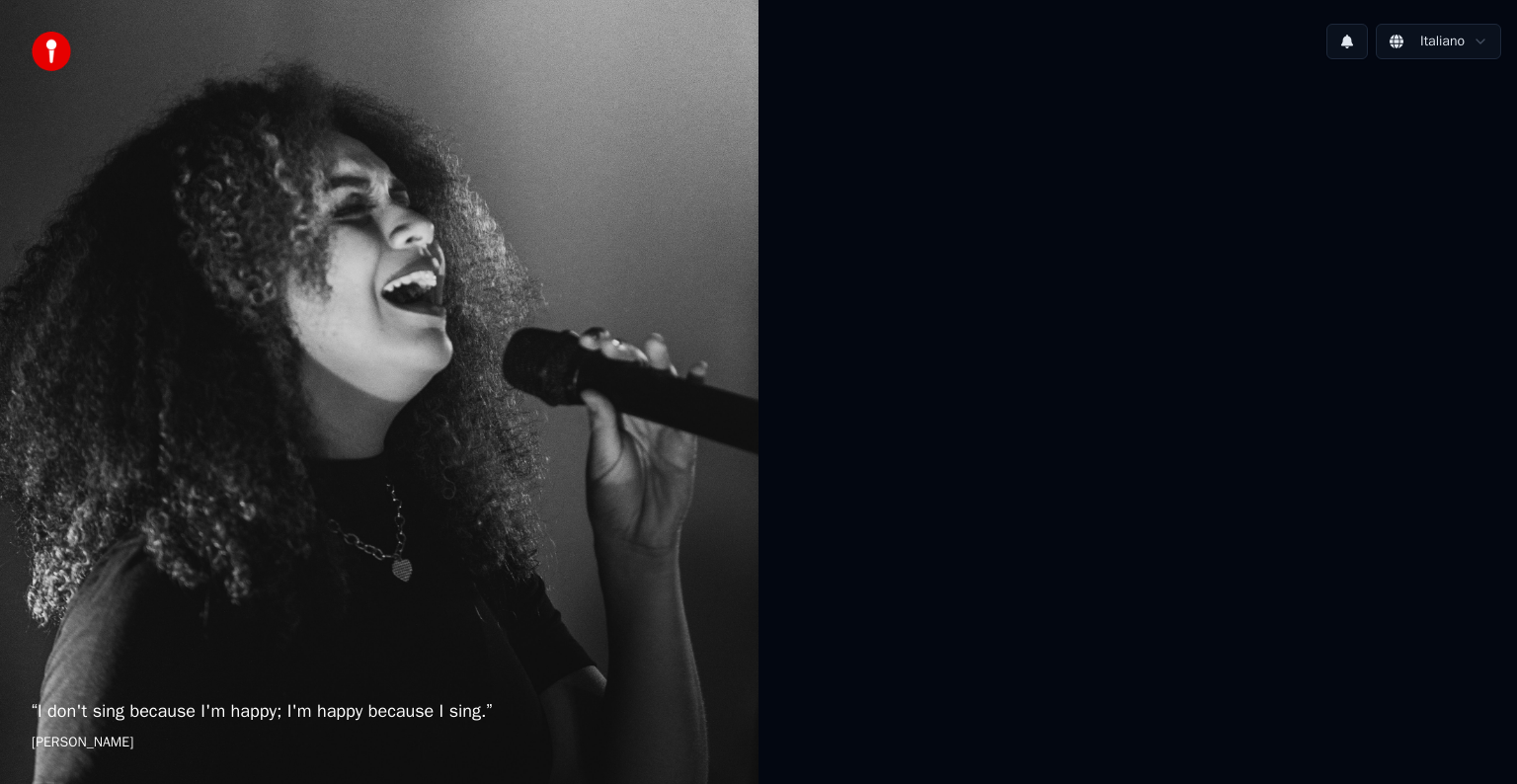 scroll, scrollTop: 0, scrollLeft: 0, axis: both 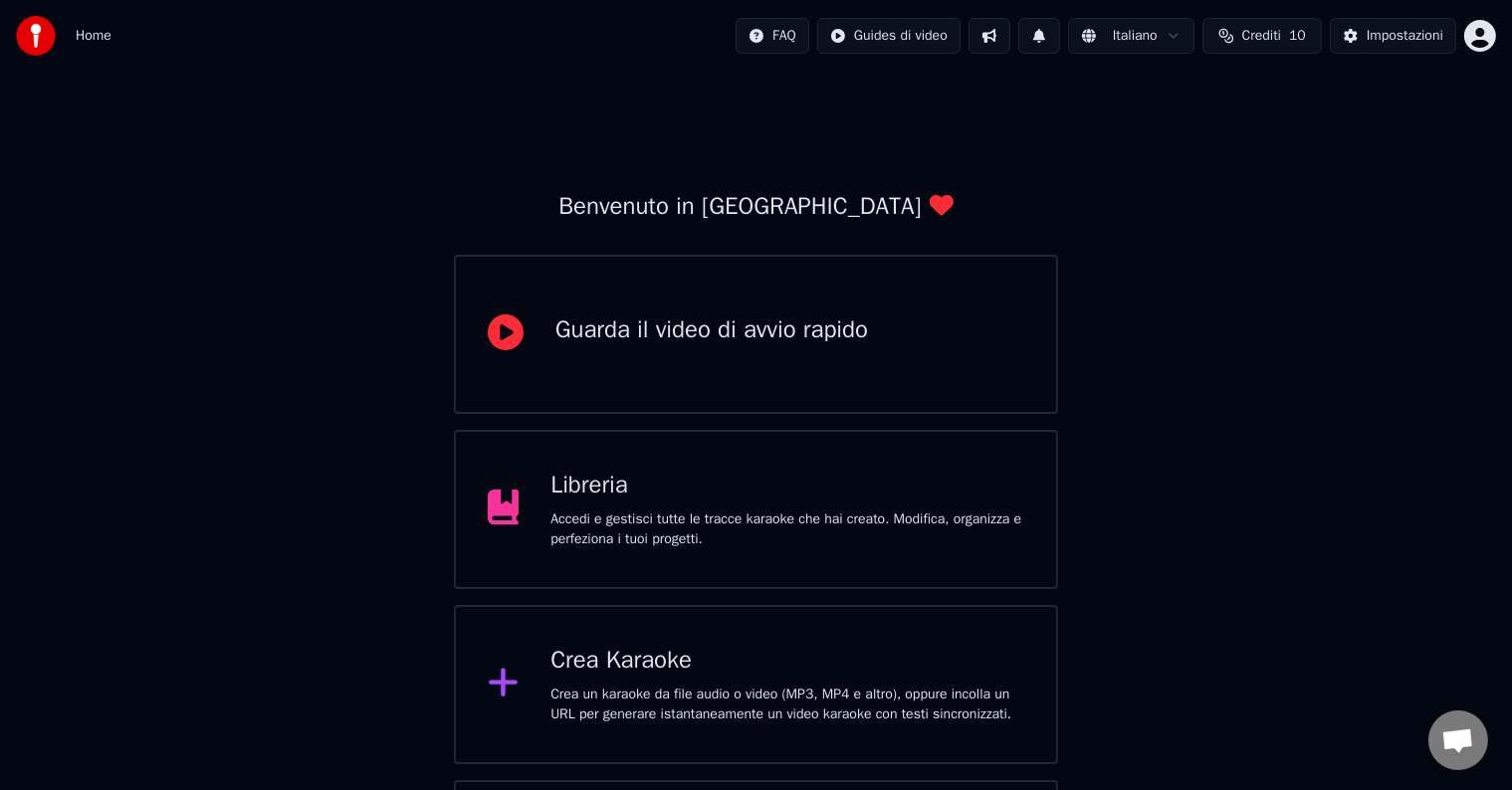 click on "Crea Karaoke" at bounding box center (787, 661) 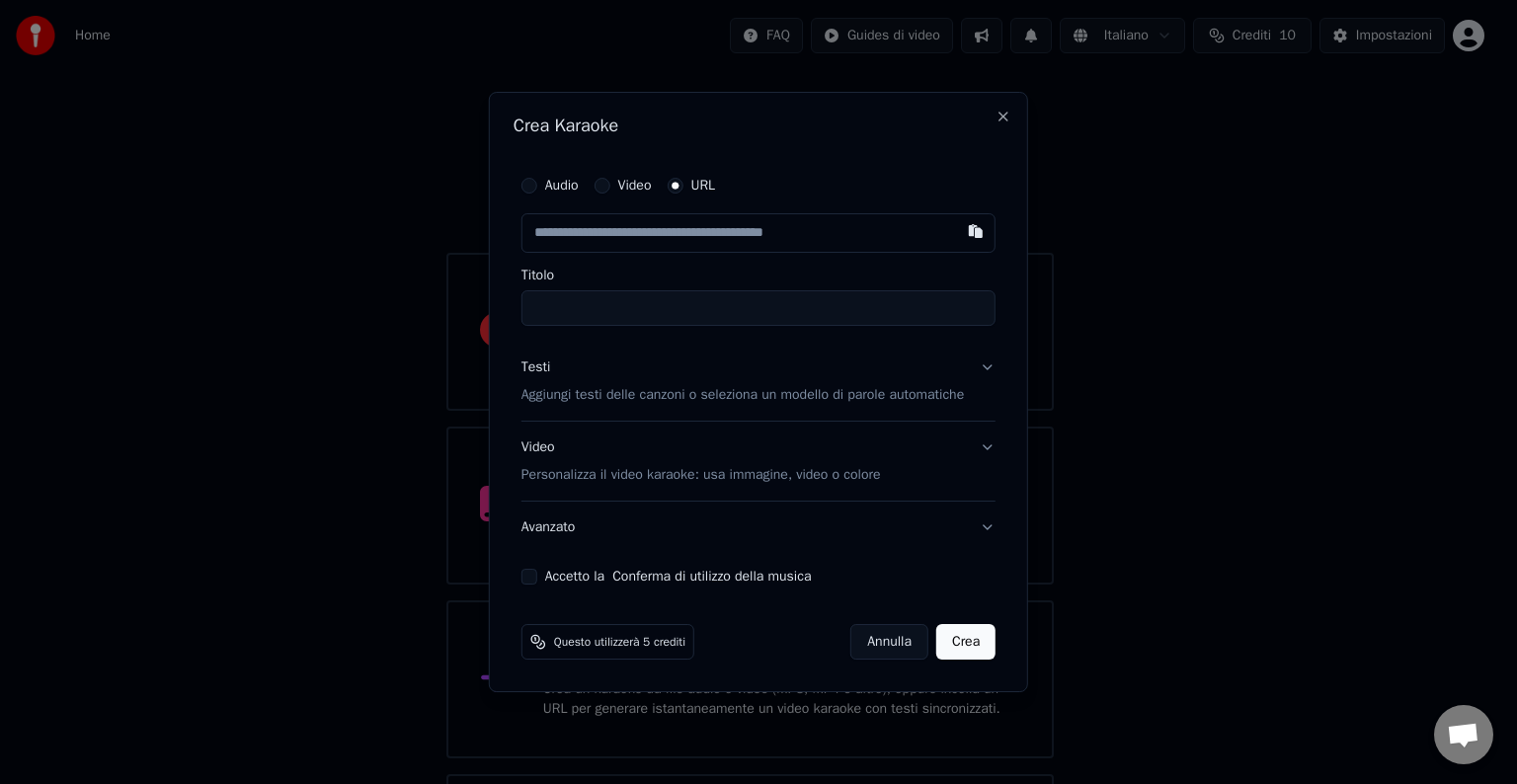 click at bounding box center (758, 233) 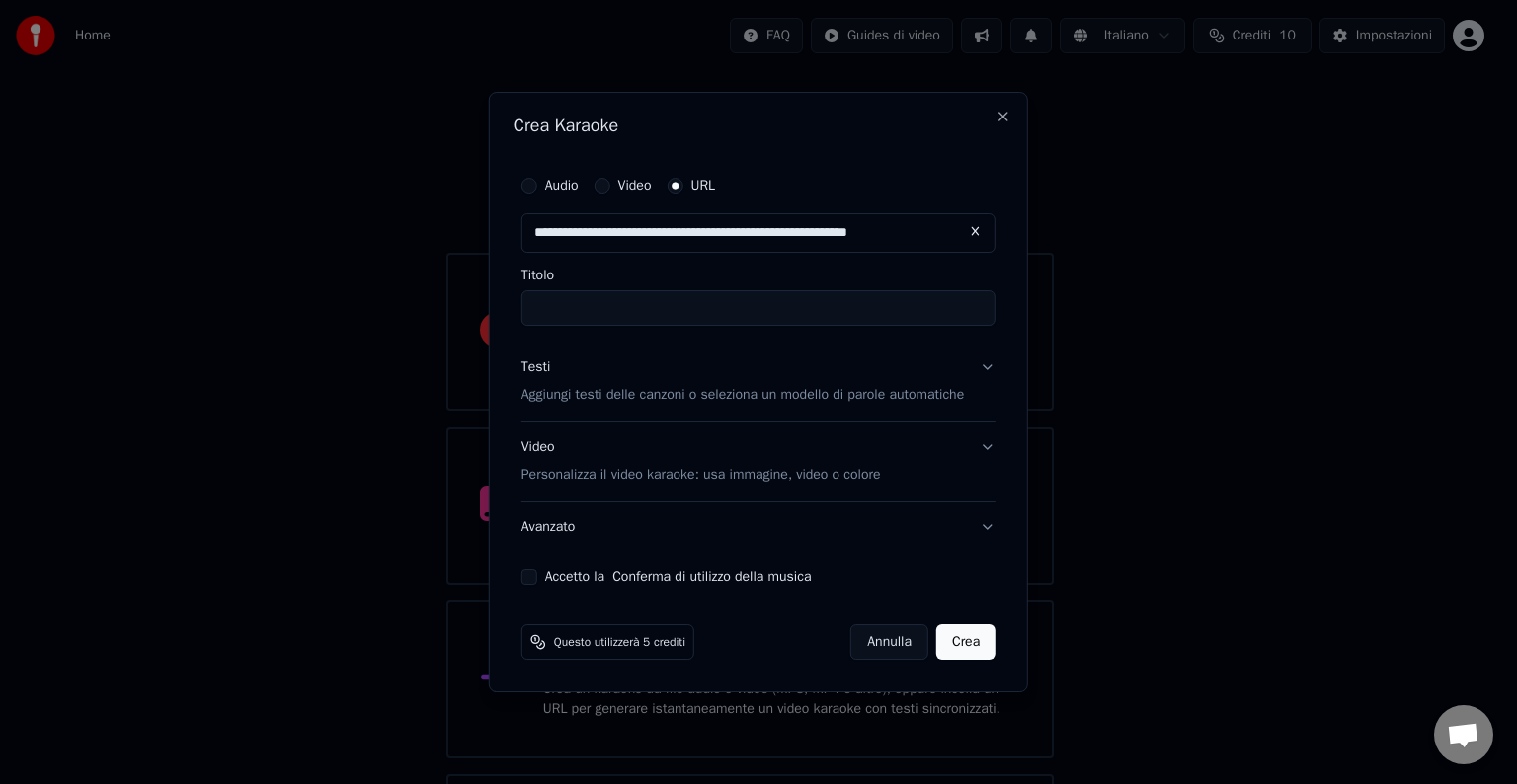 type on "**********" 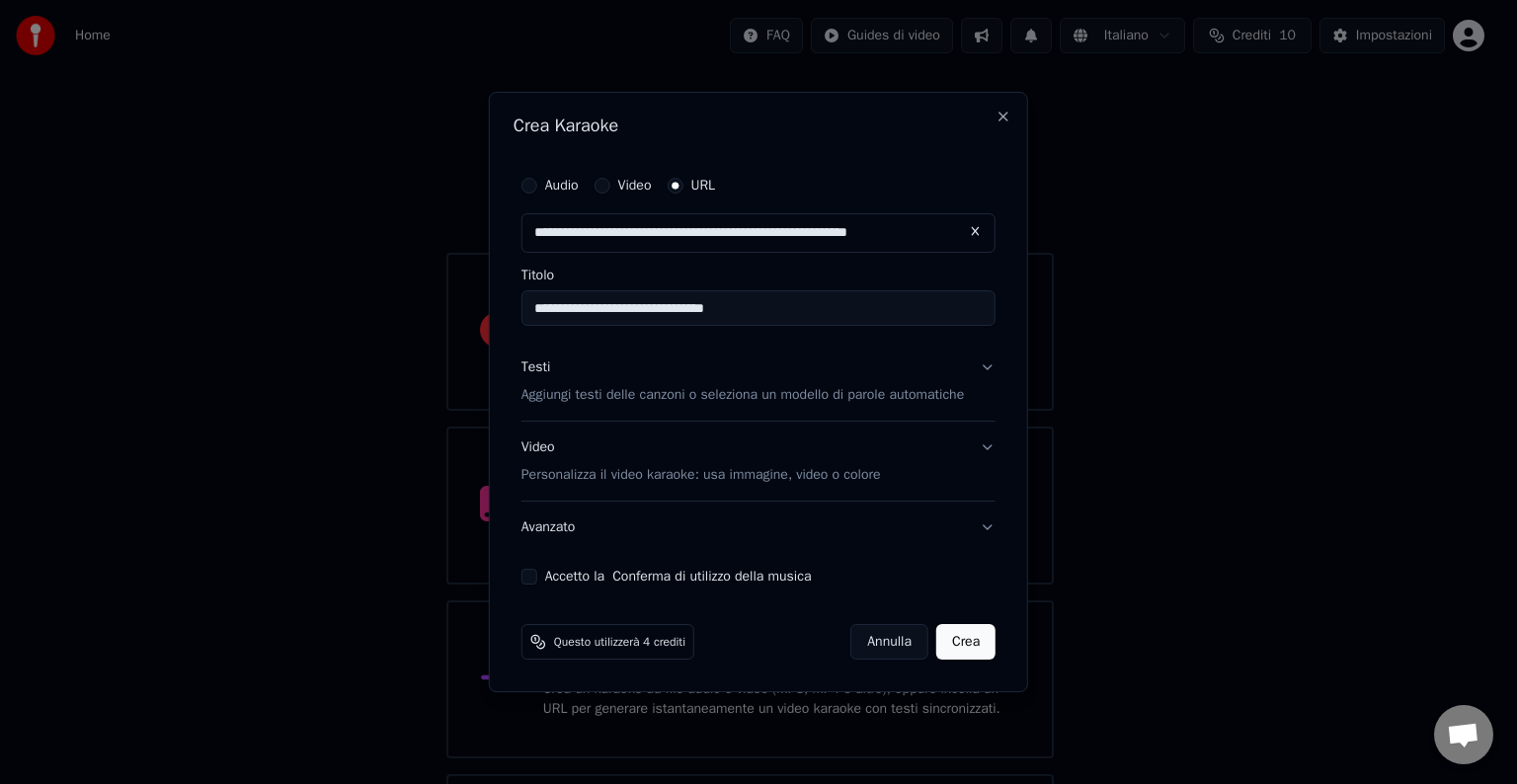 type on "**********" 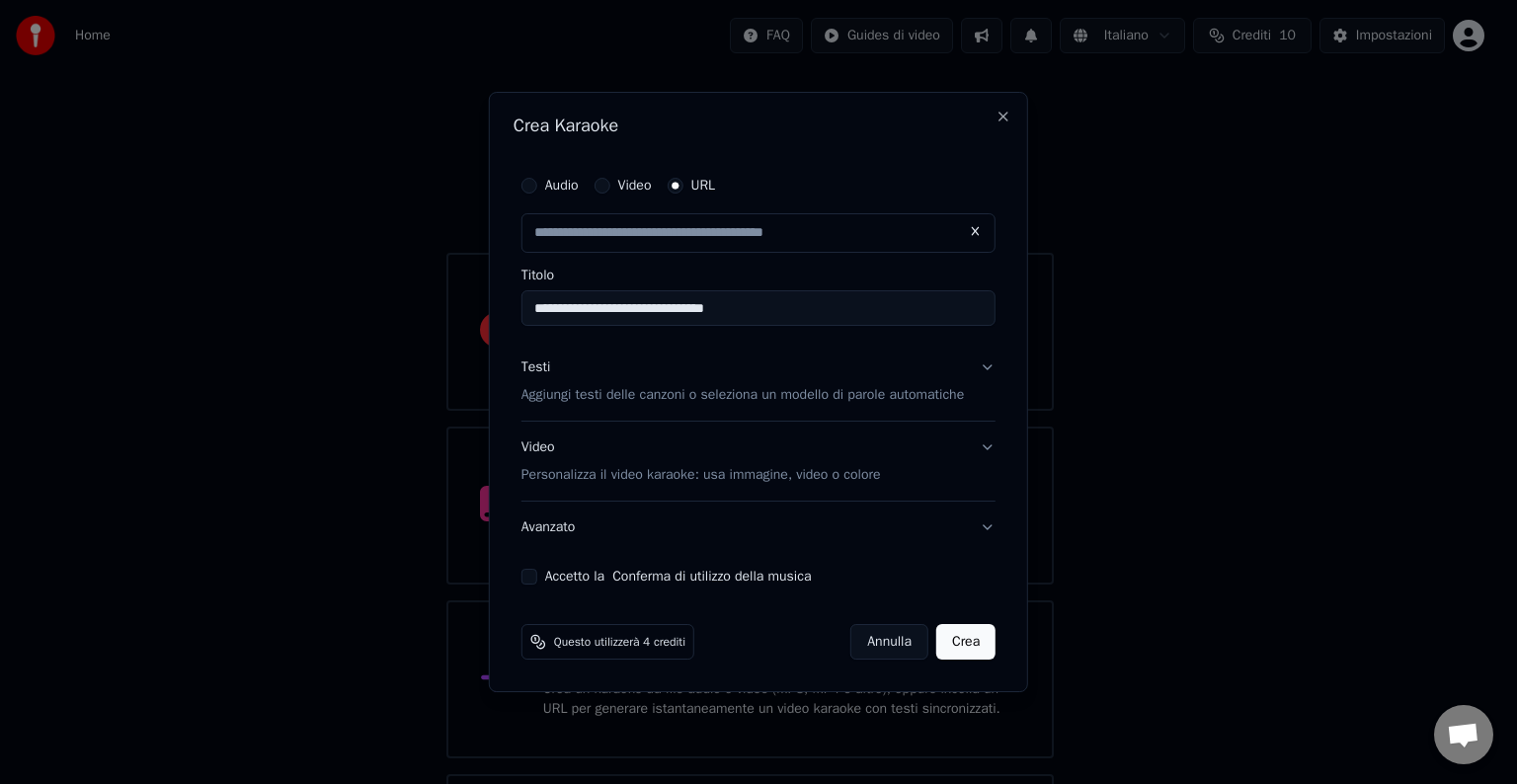 click on "Testi Aggiungi testi delle canzoni o seleziona un modello di parole automatiche" at bounding box center (758, 381) 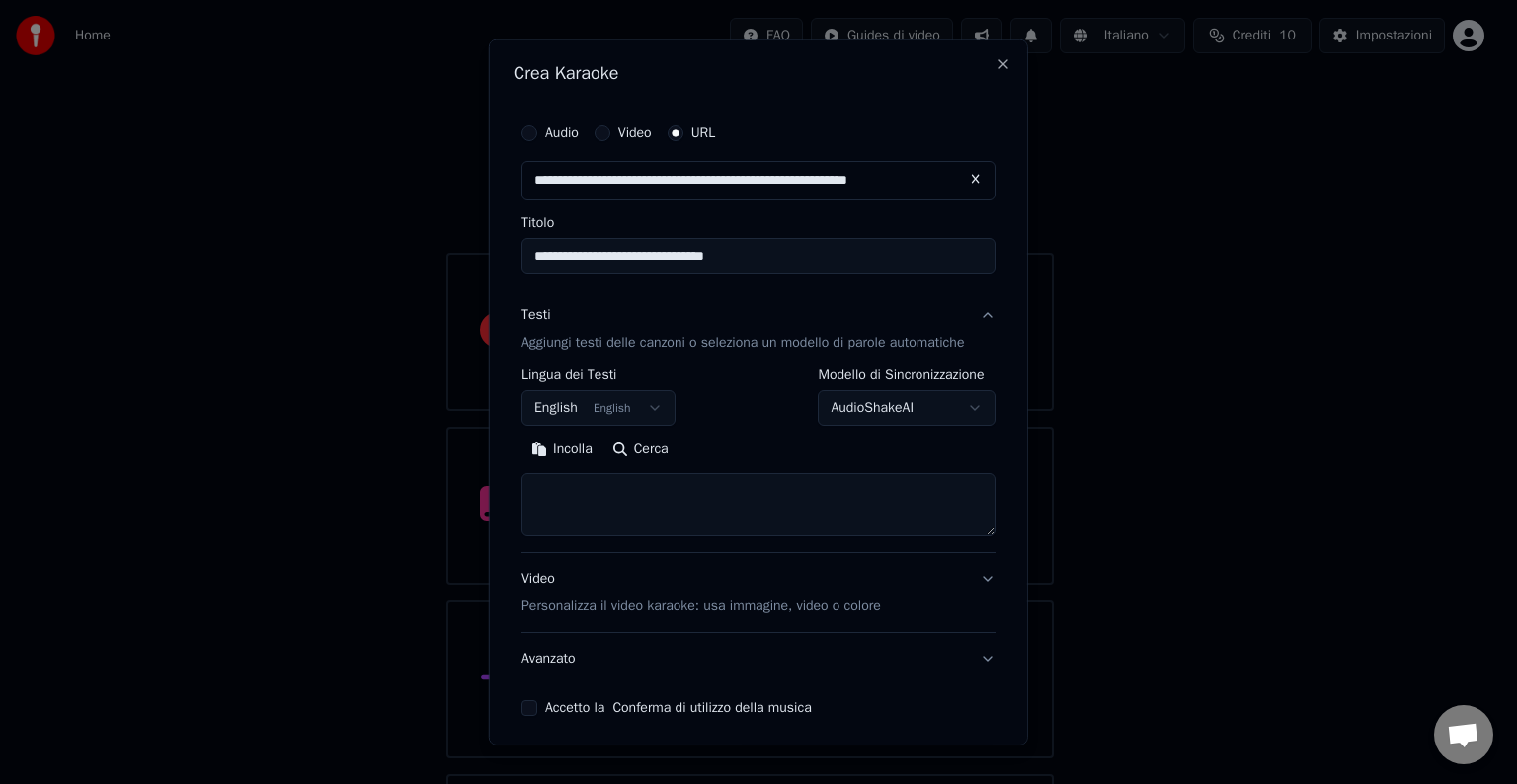 click at bounding box center (758, 505) 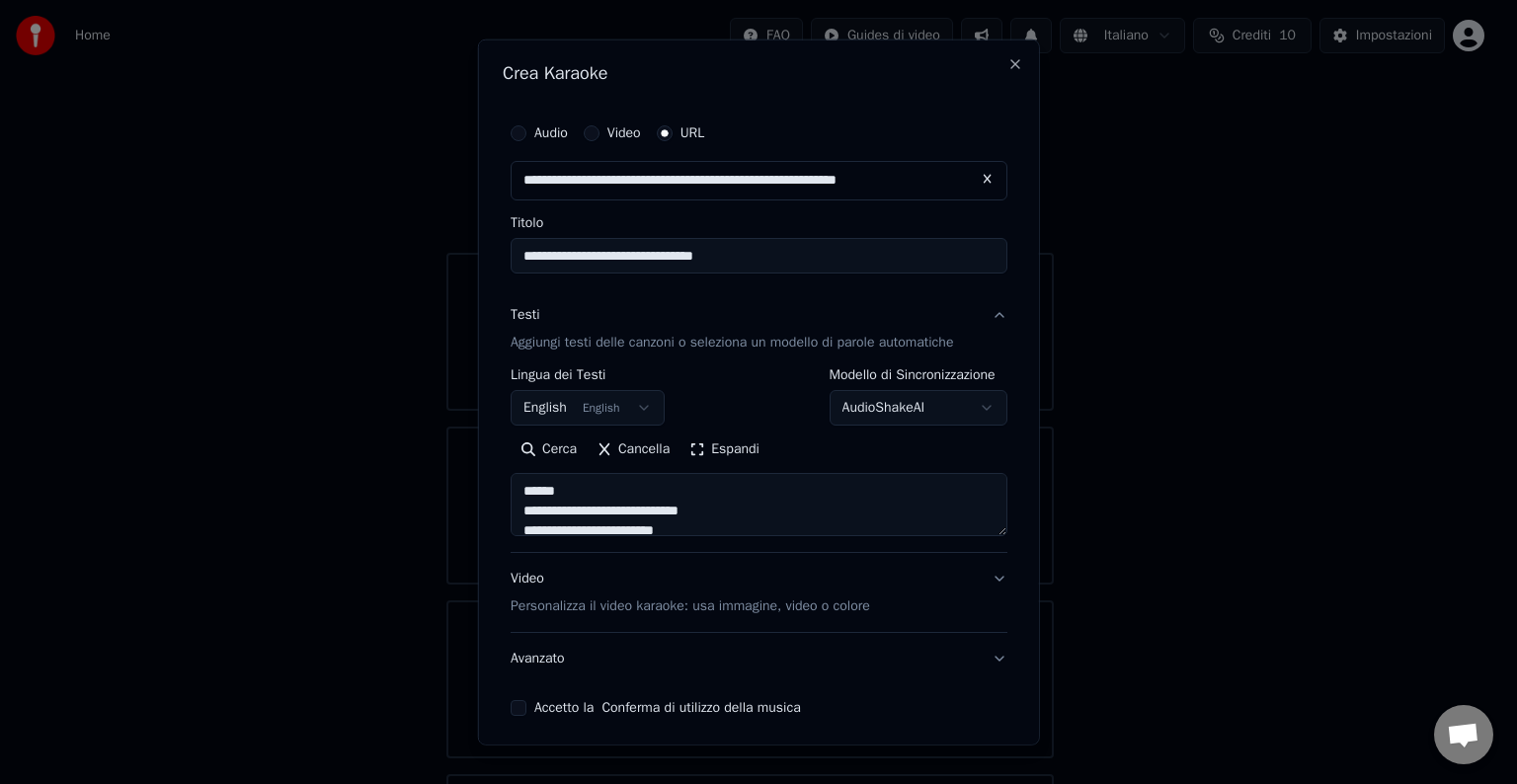 scroll, scrollTop: 1130, scrollLeft: 0, axis: vertical 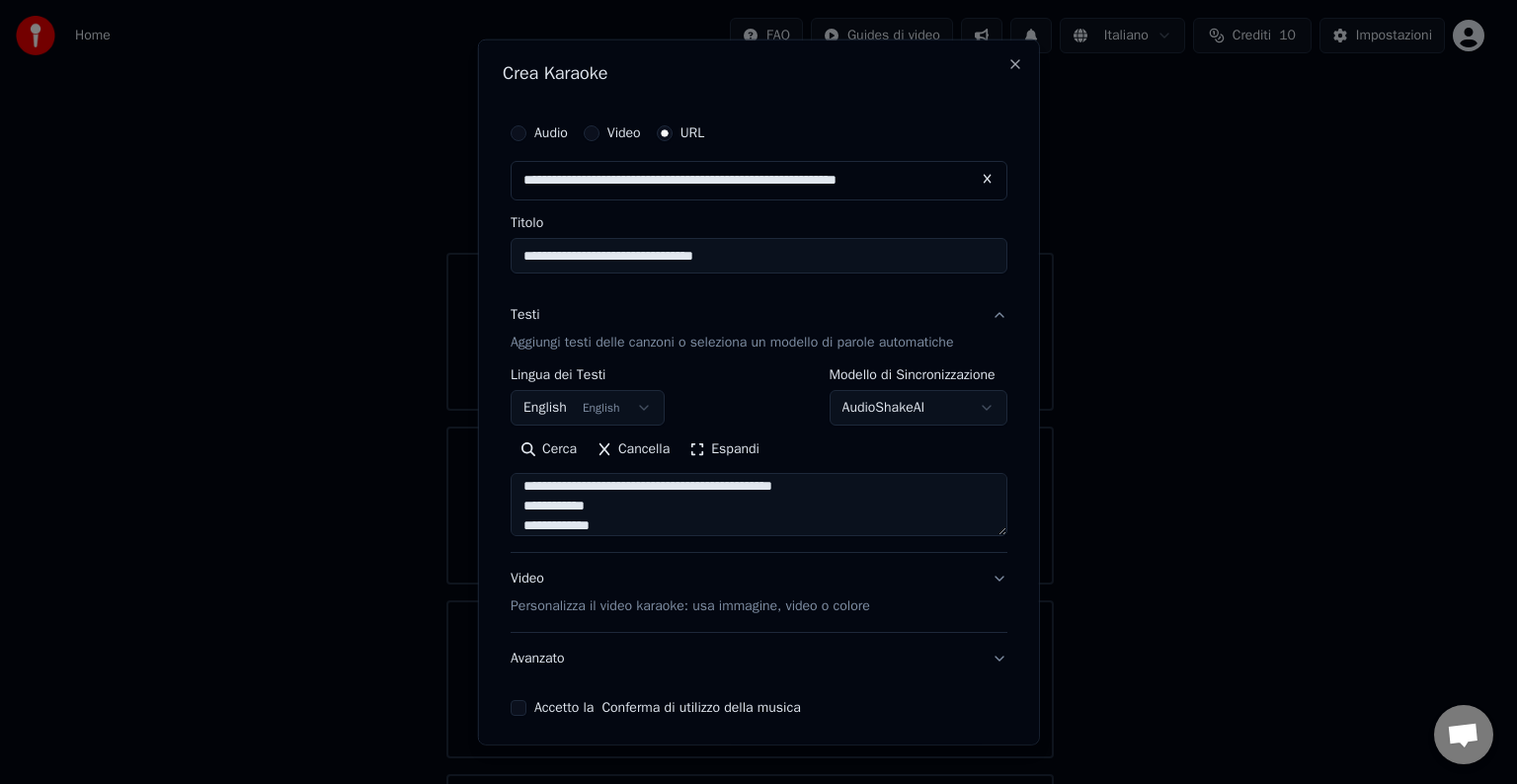 click at bounding box center [758, 505] 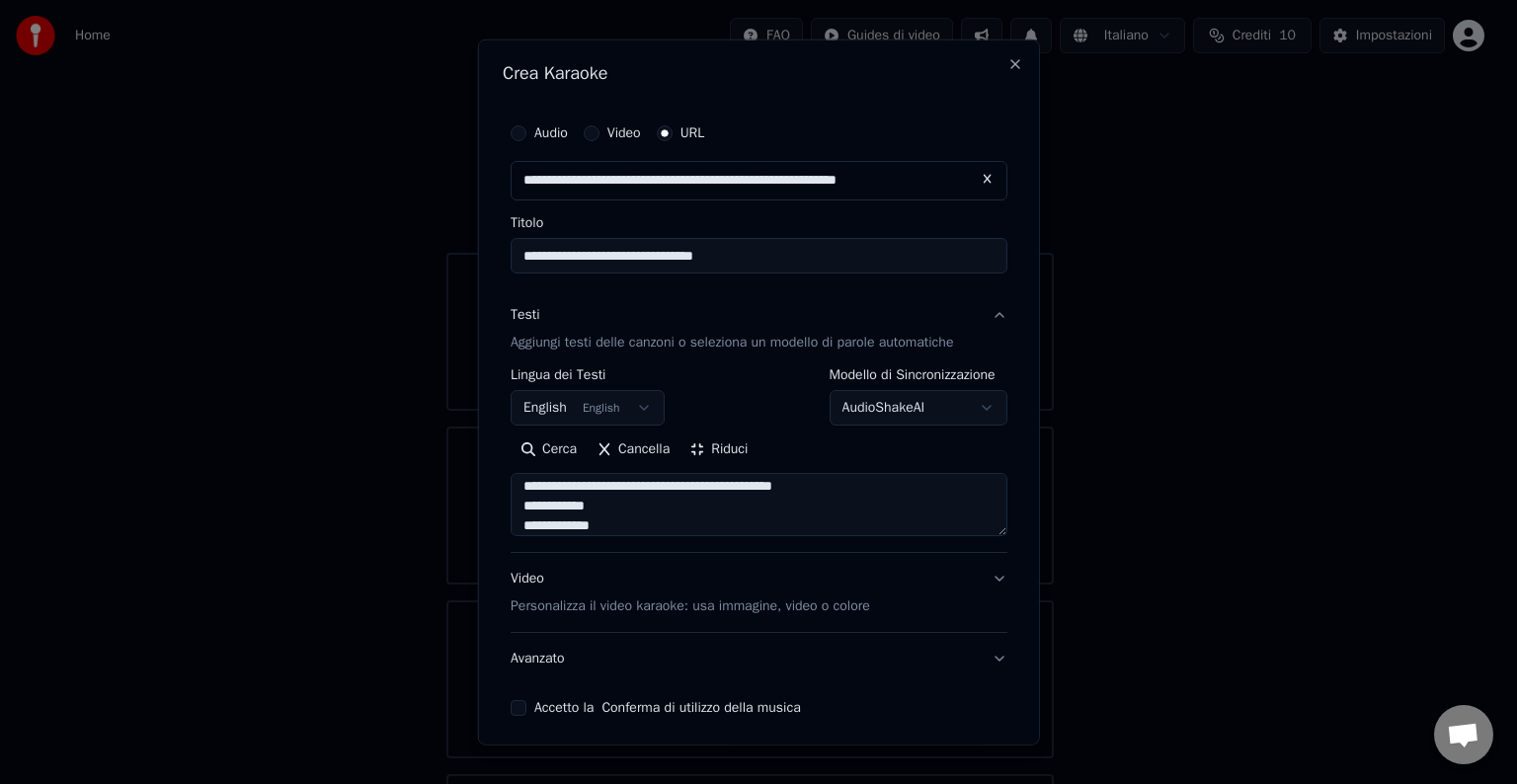 scroll, scrollTop: 1, scrollLeft: 0, axis: vertical 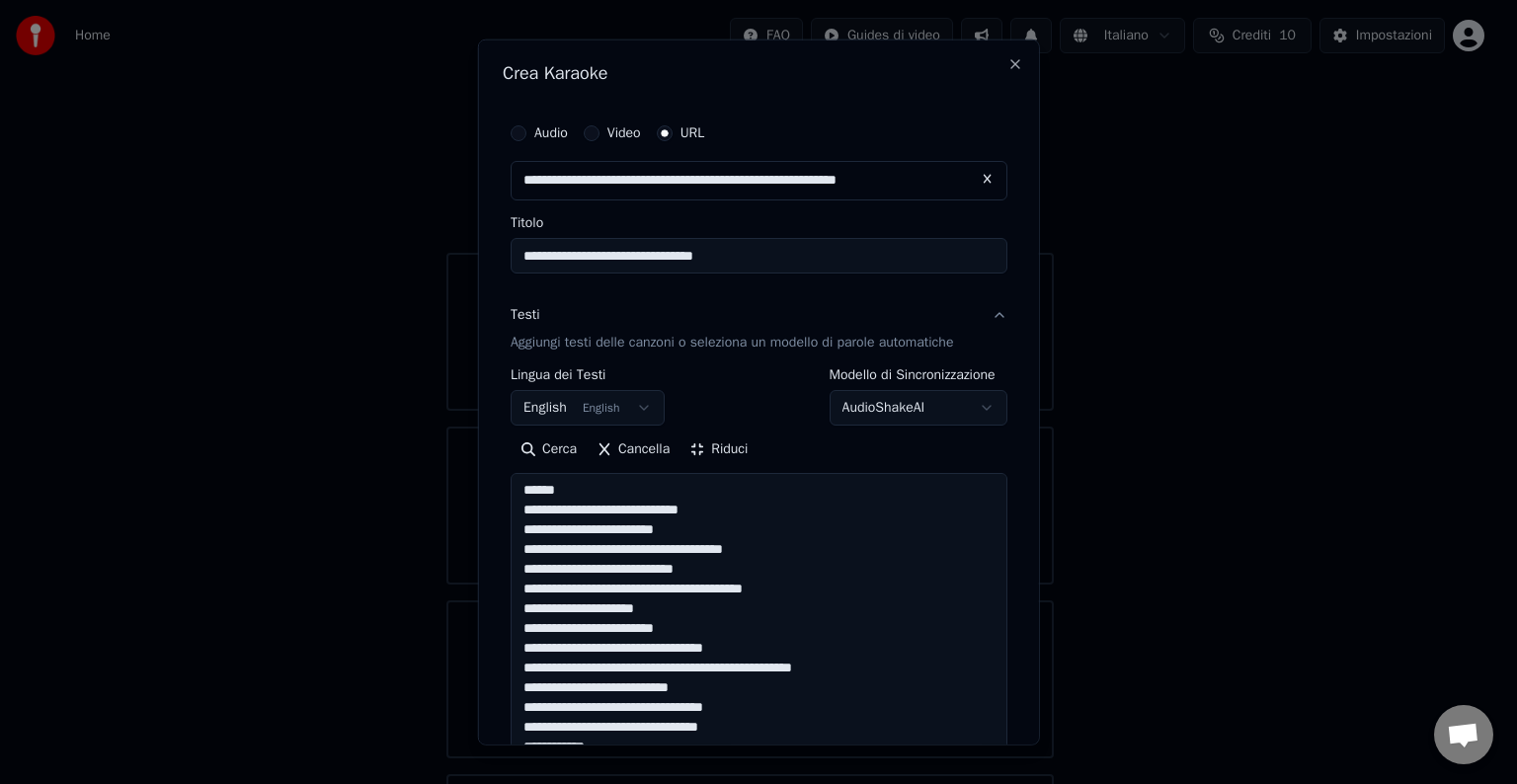 drag, startPoint x: 719, startPoint y: 510, endPoint x: 517, endPoint y: 506, distance: 202.0396 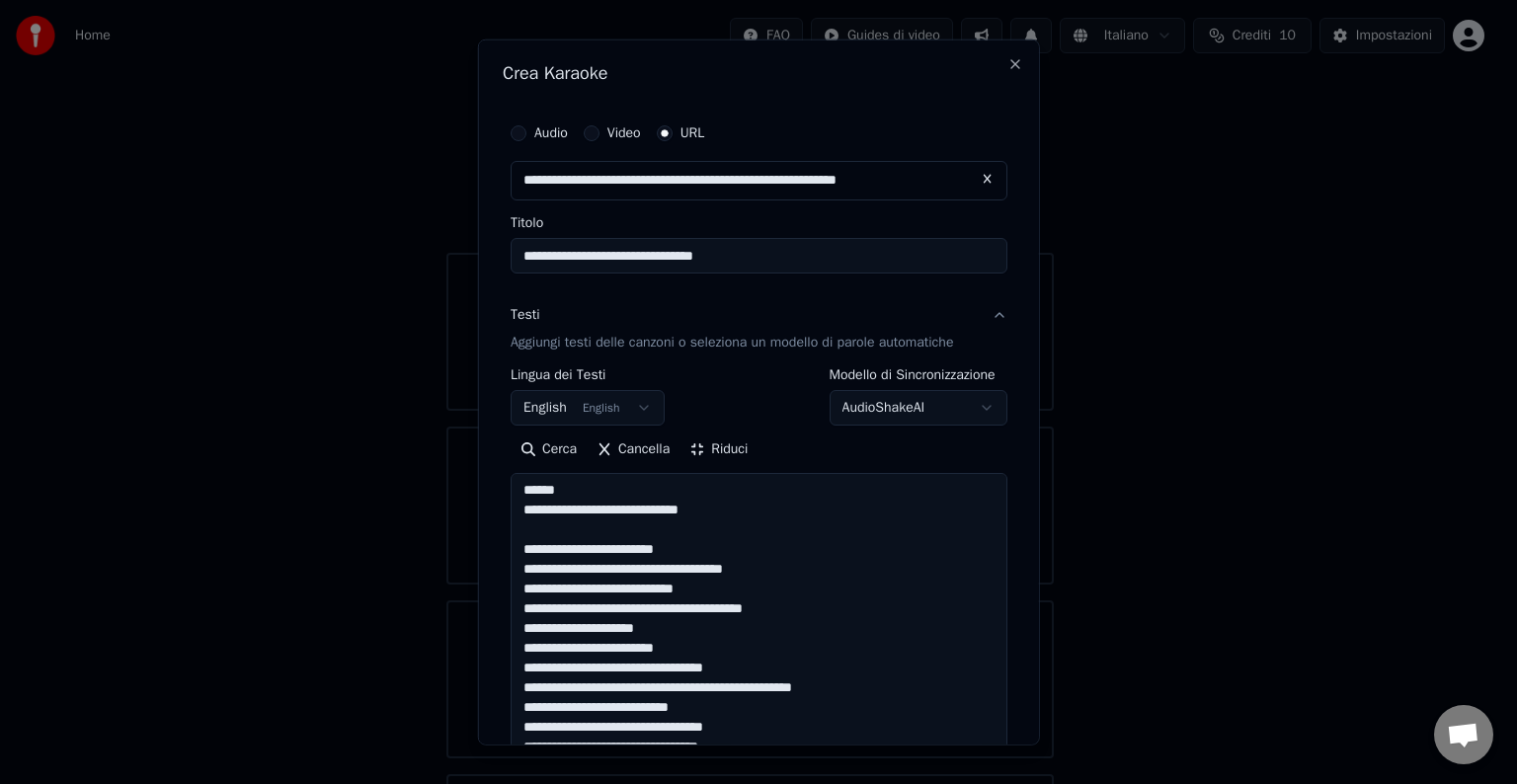 paste on "**********" 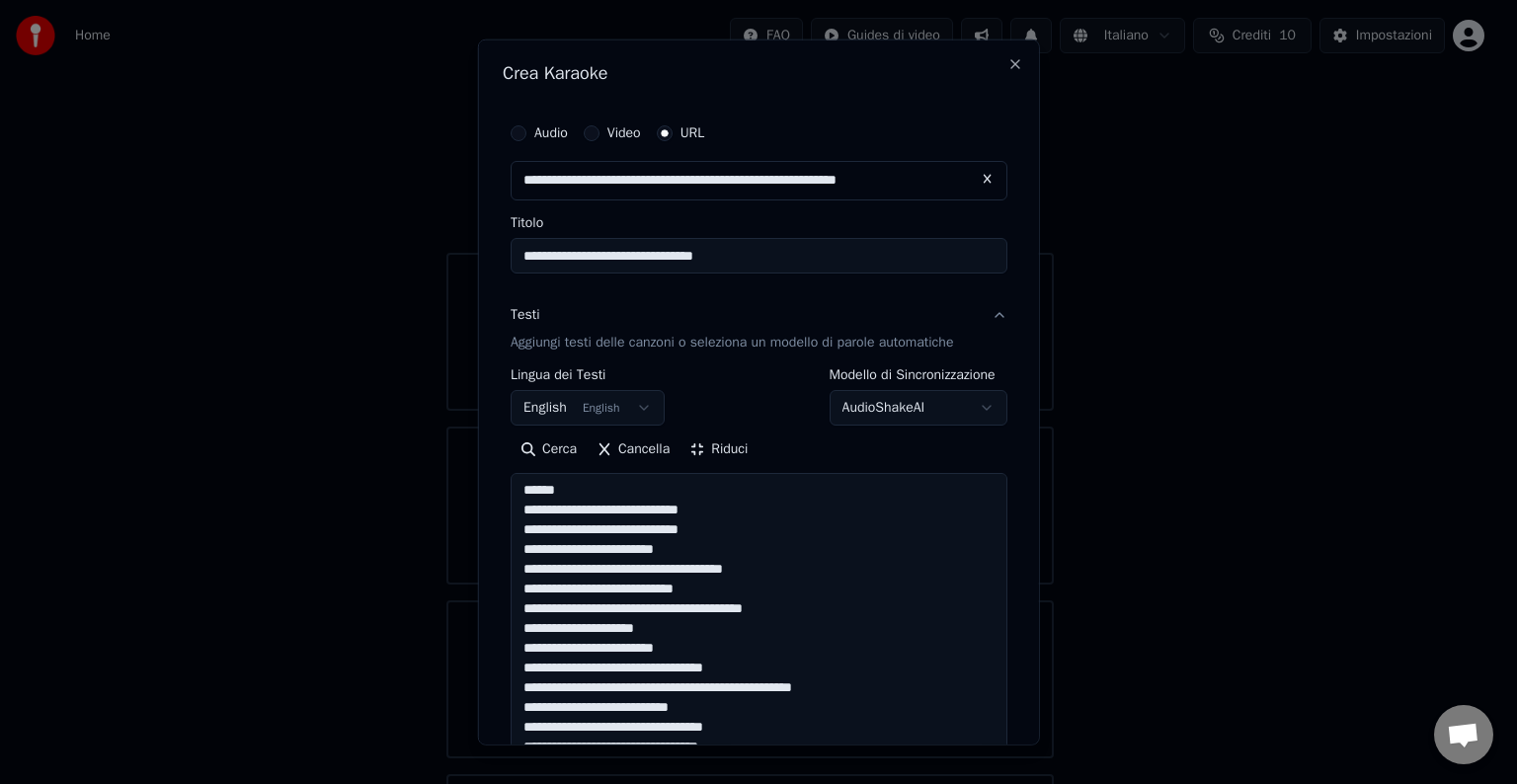drag, startPoint x: 573, startPoint y: 483, endPoint x: 466, endPoint y: 501, distance: 108.50346 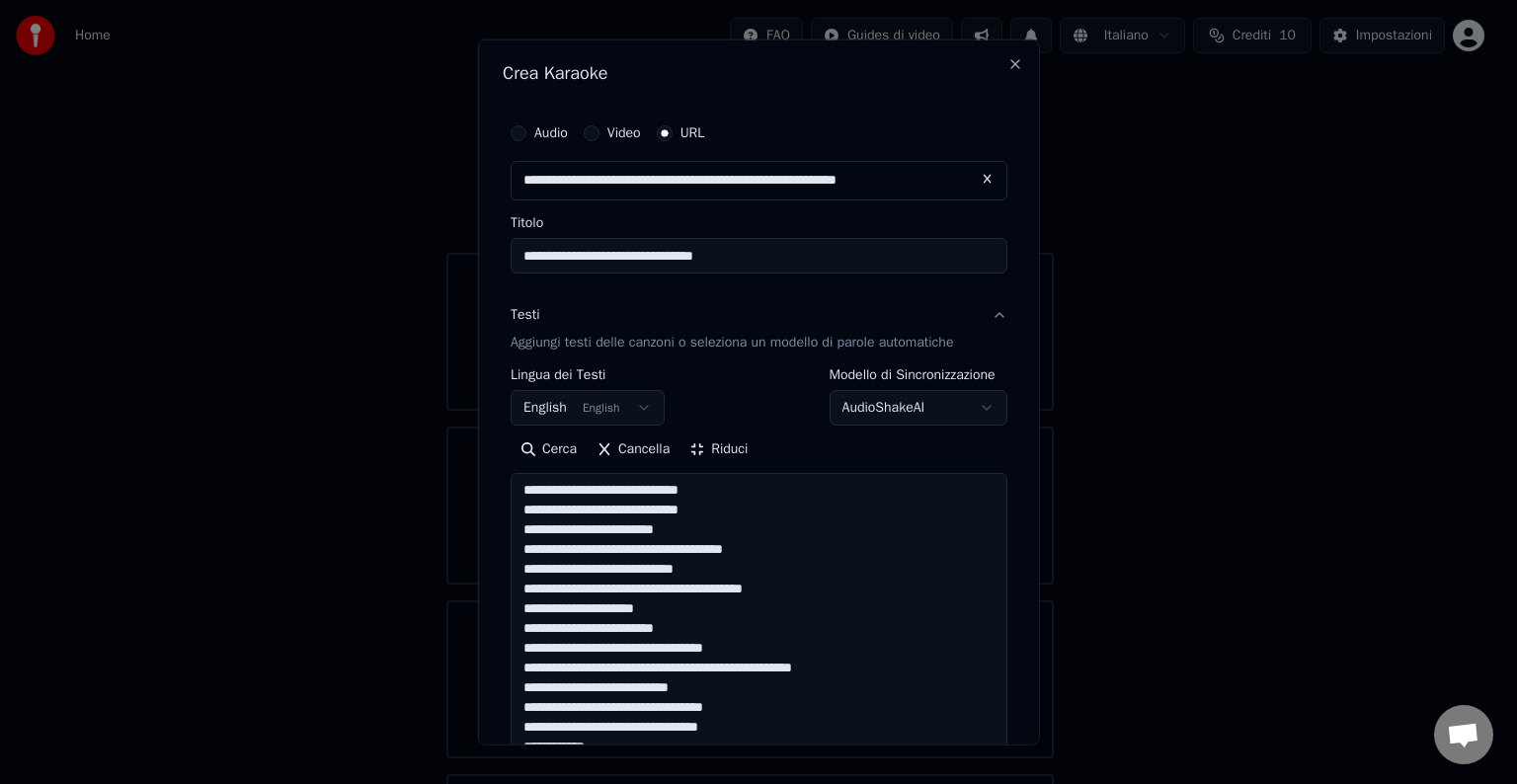 click at bounding box center (758, 1072) 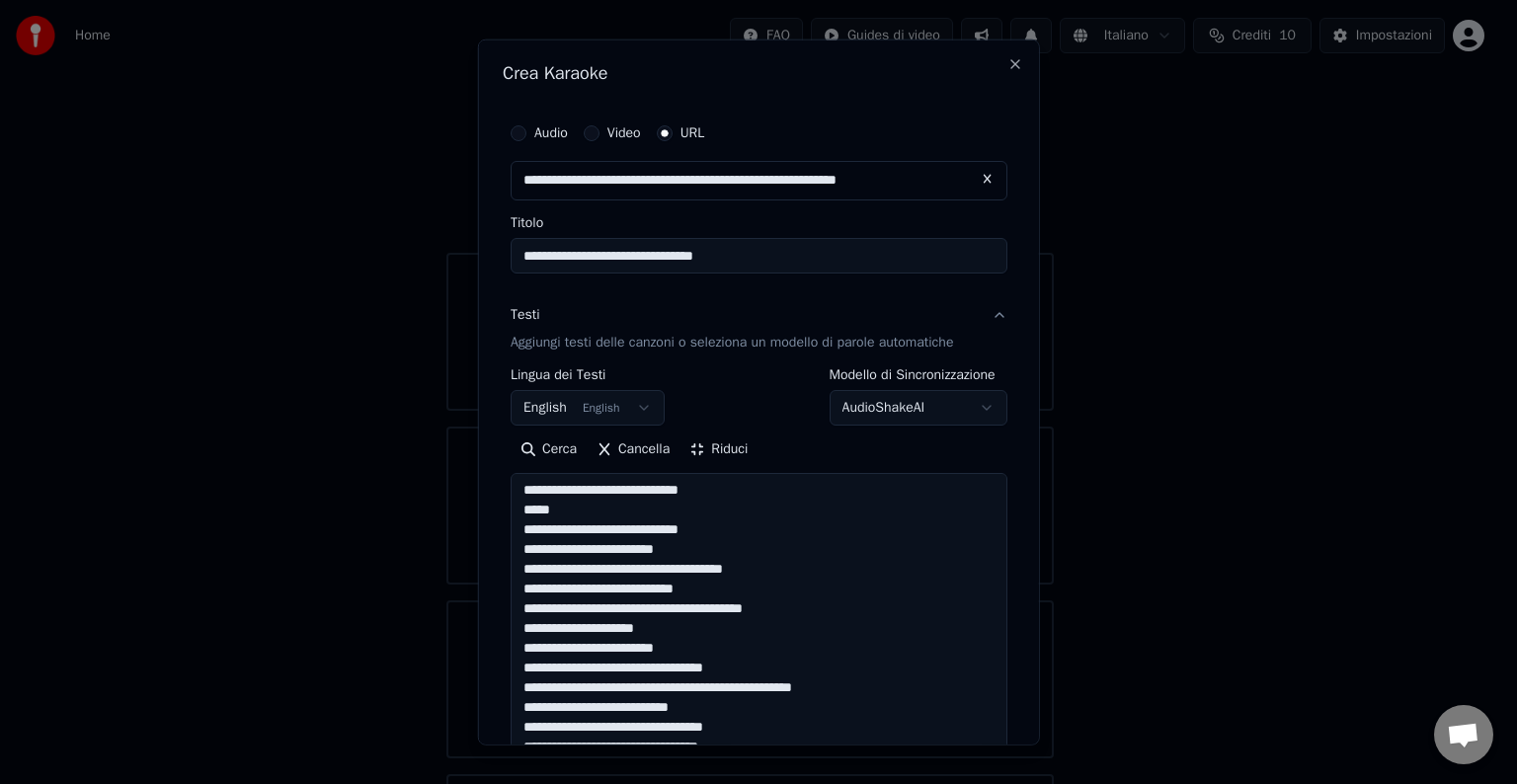 scroll, scrollTop: 21, scrollLeft: 0, axis: vertical 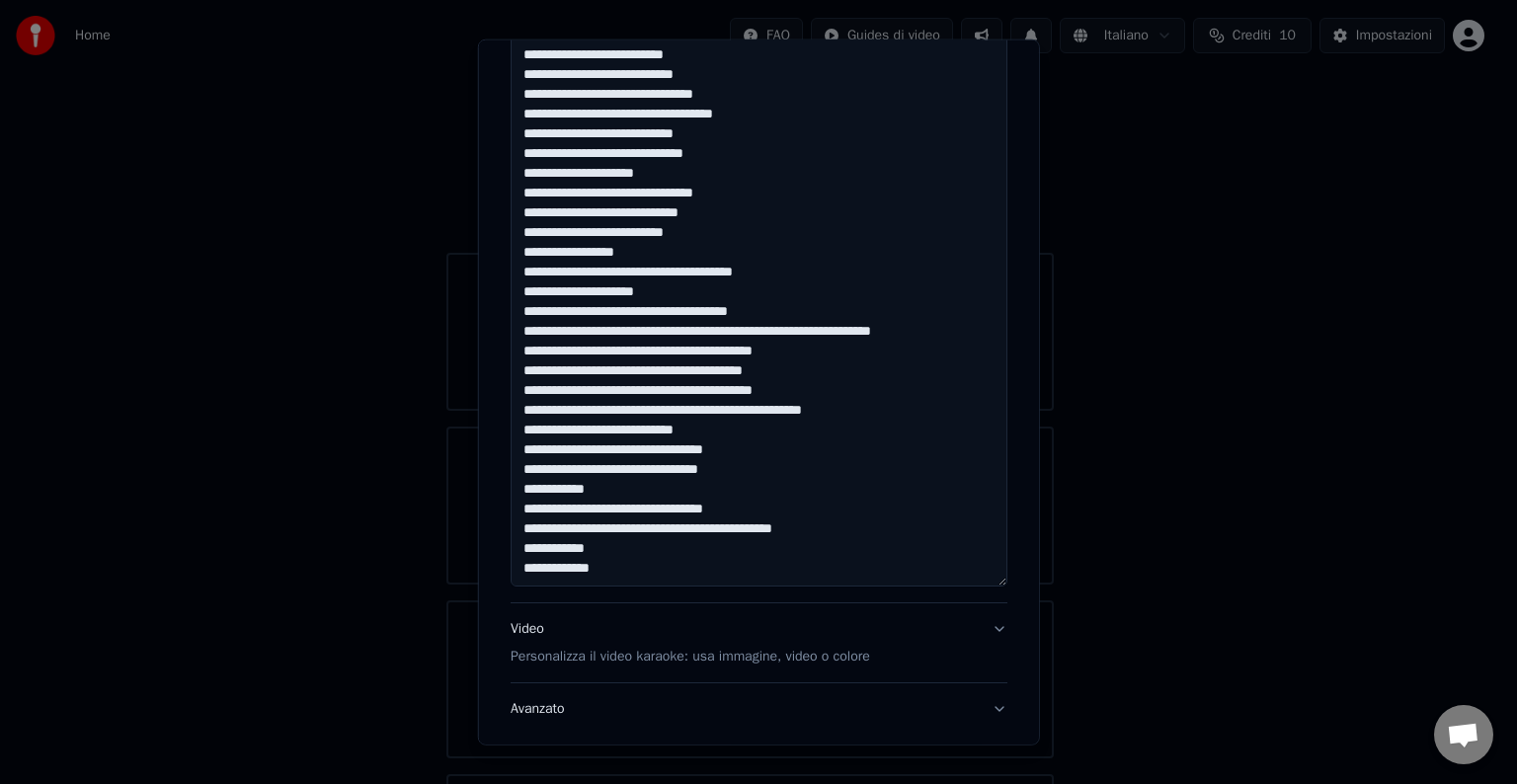 drag, startPoint x: 715, startPoint y: 347, endPoint x: 829, endPoint y: 355, distance: 114.28036 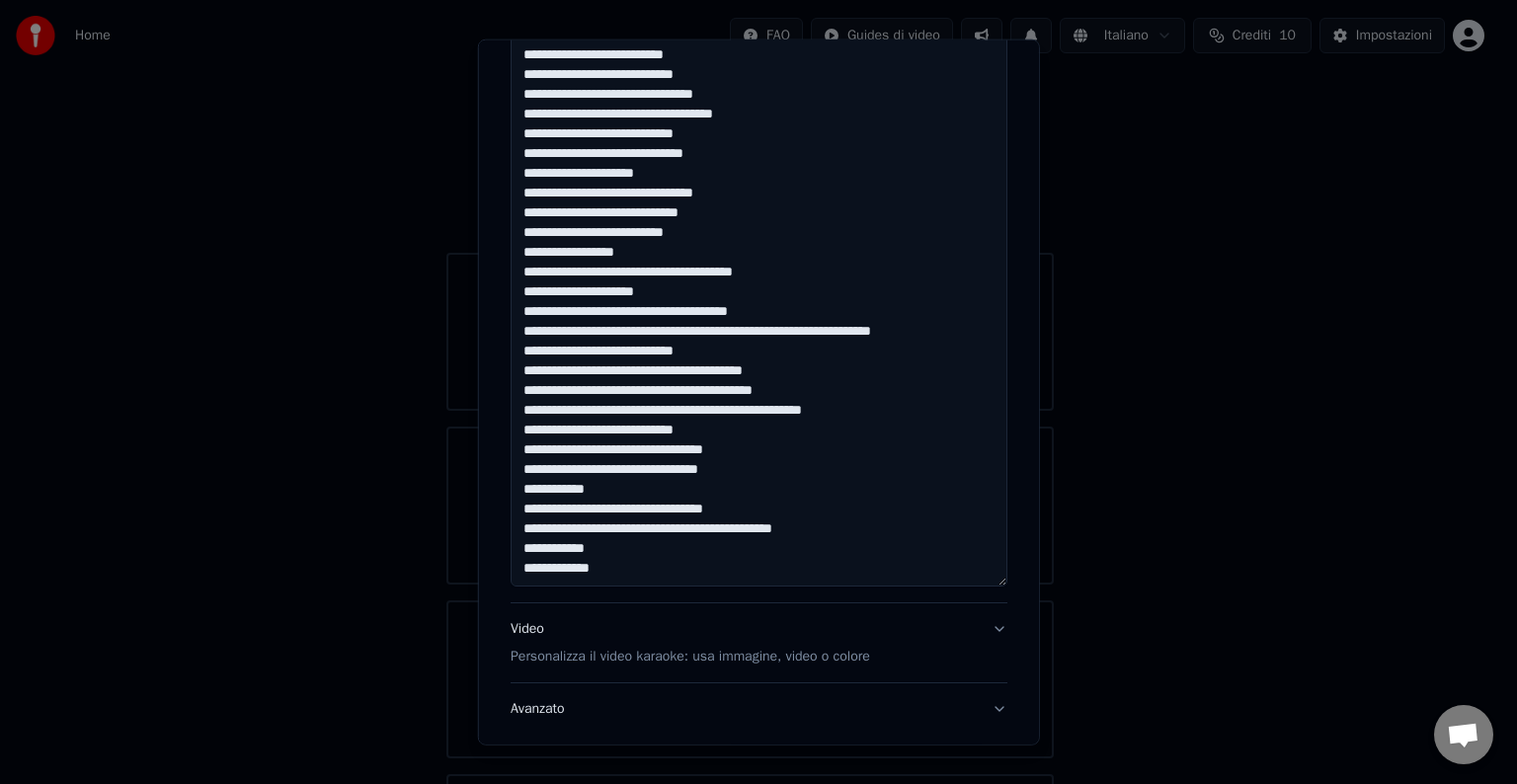 drag, startPoint x: 701, startPoint y: 369, endPoint x: 838, endPoint y: 370, distance: 137.0036 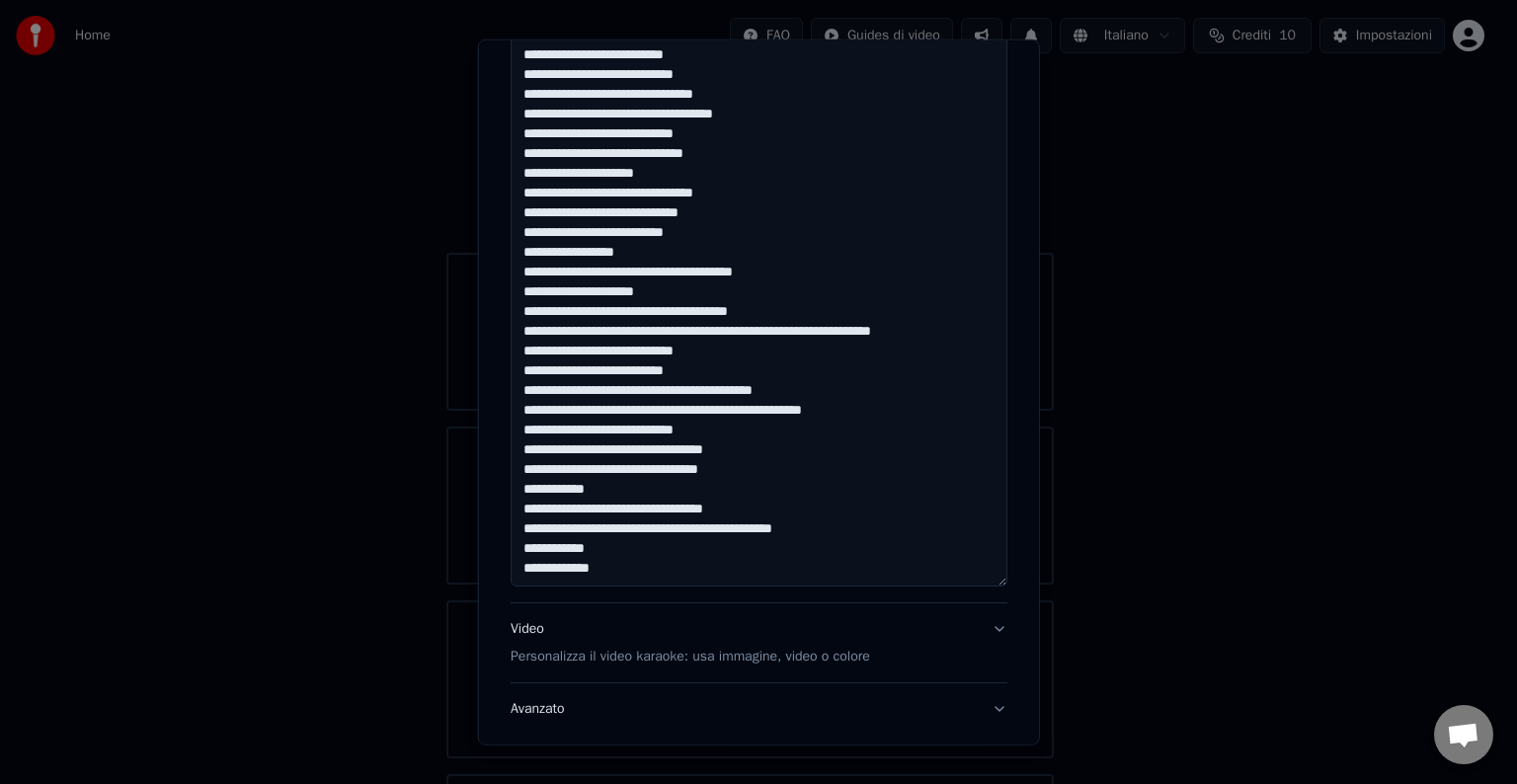 drag, startPoint x: 716, startPoint y: 391, endPoint x: 826, endPoint y: 390, distance: 110.0045 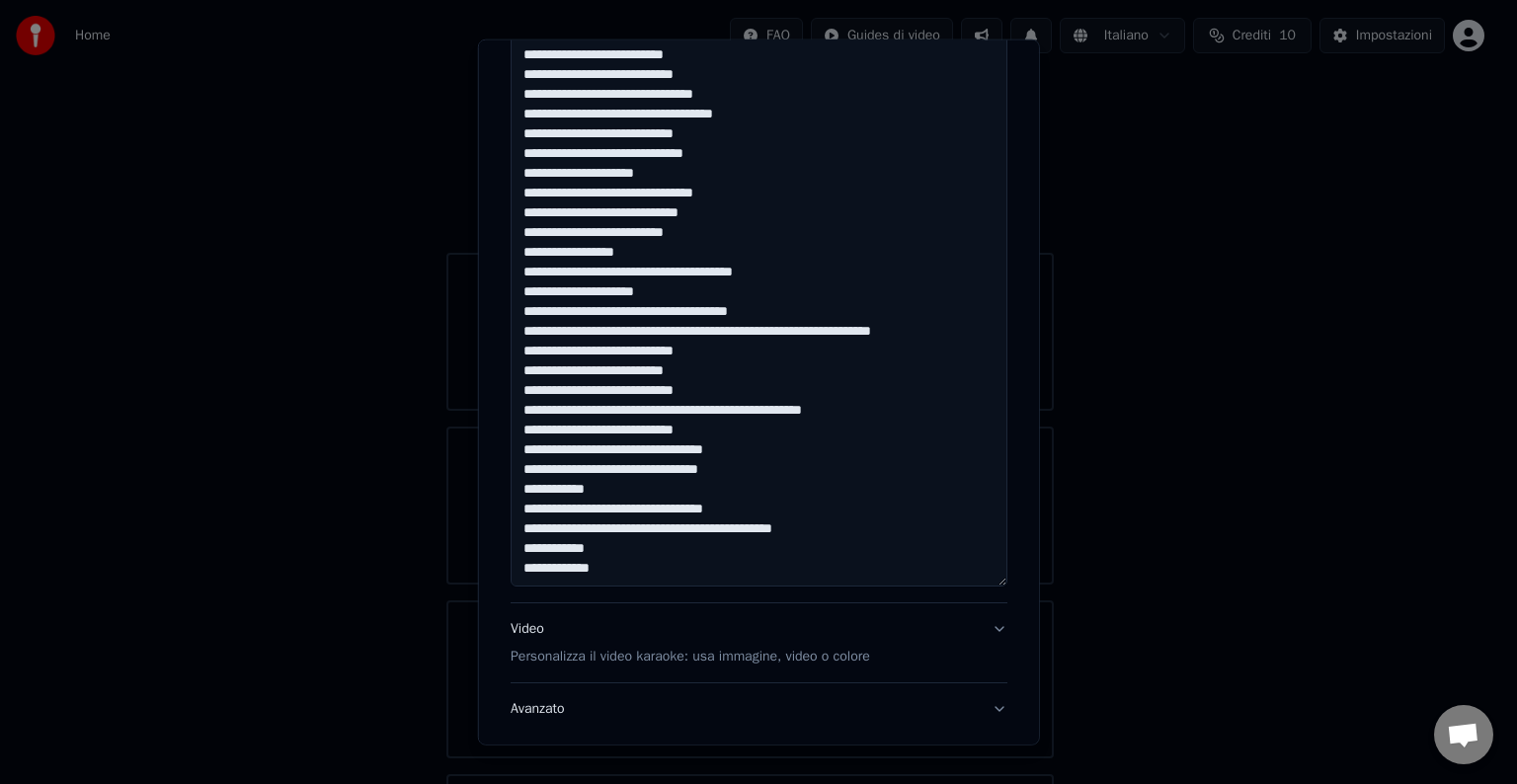 drag, startPoint x: 748, startPoint y: 526, endPoint x: 822, endPoint y: 526, distance: 74 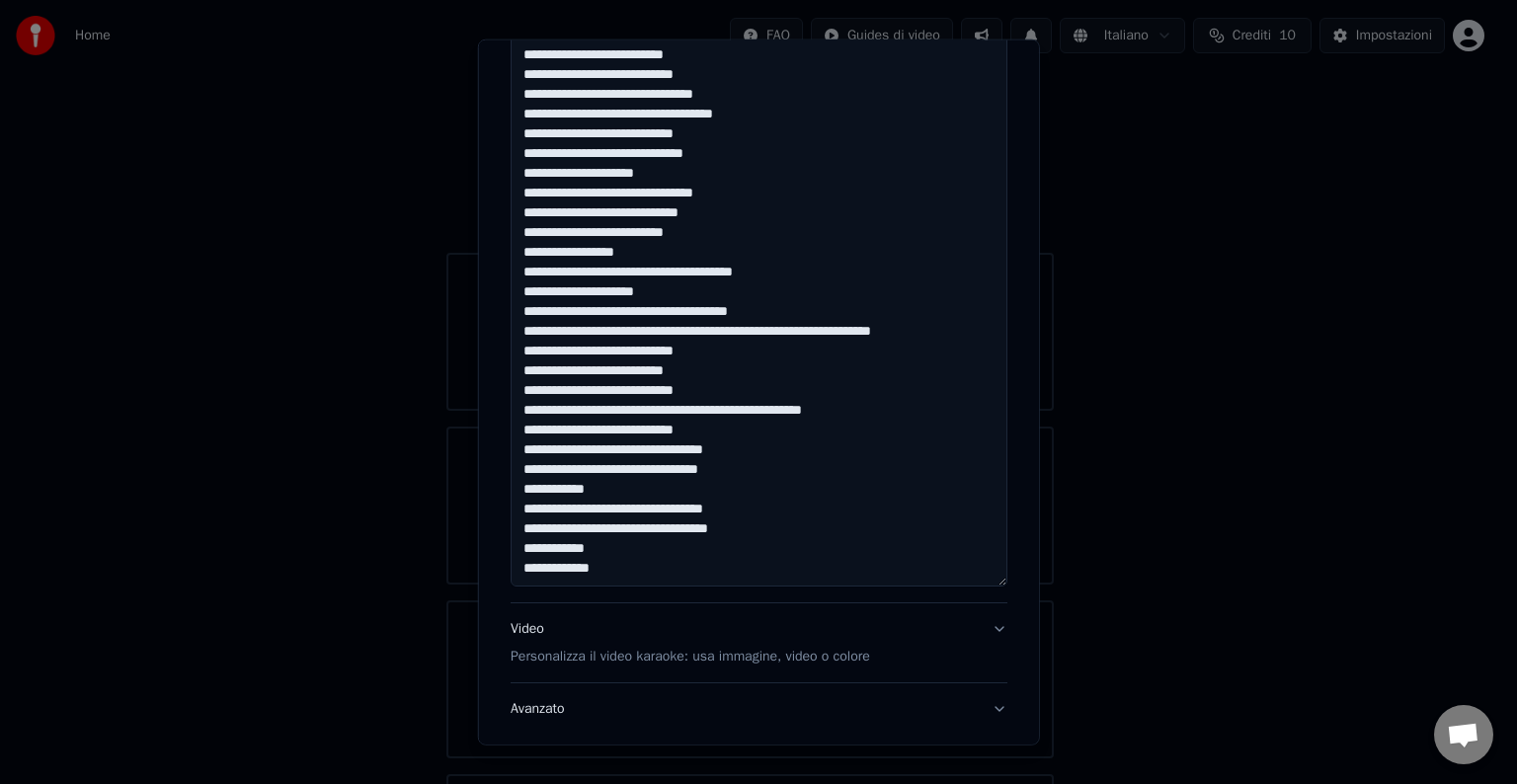 drag, startPoint x: 602, startPoint y: 569, endPoint x: 516, endPoint y: 571, distance: 86.02325 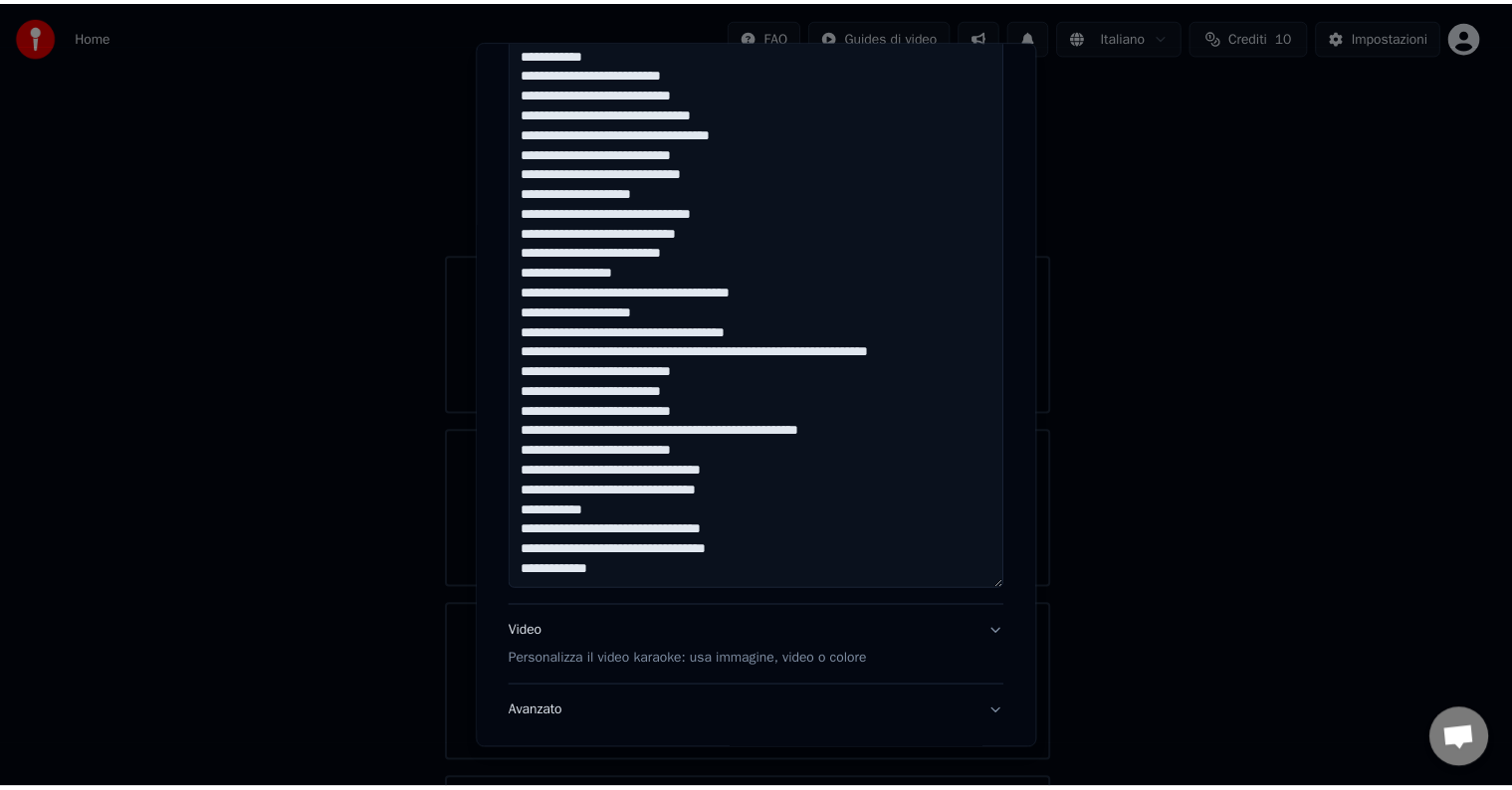 scroll, scrollTop: 1114, scrollLeft: 0, axis: vertical 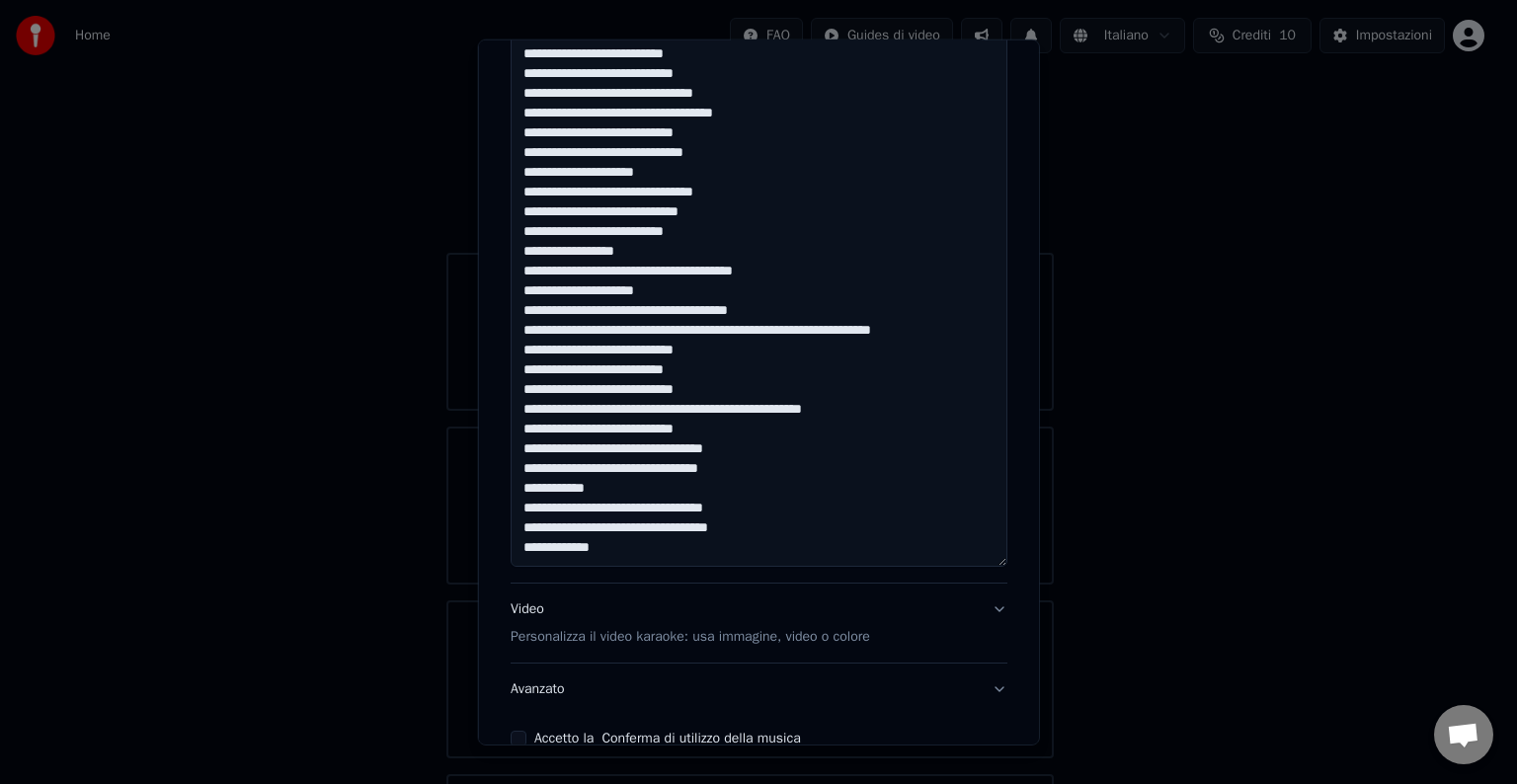 type on "**********" 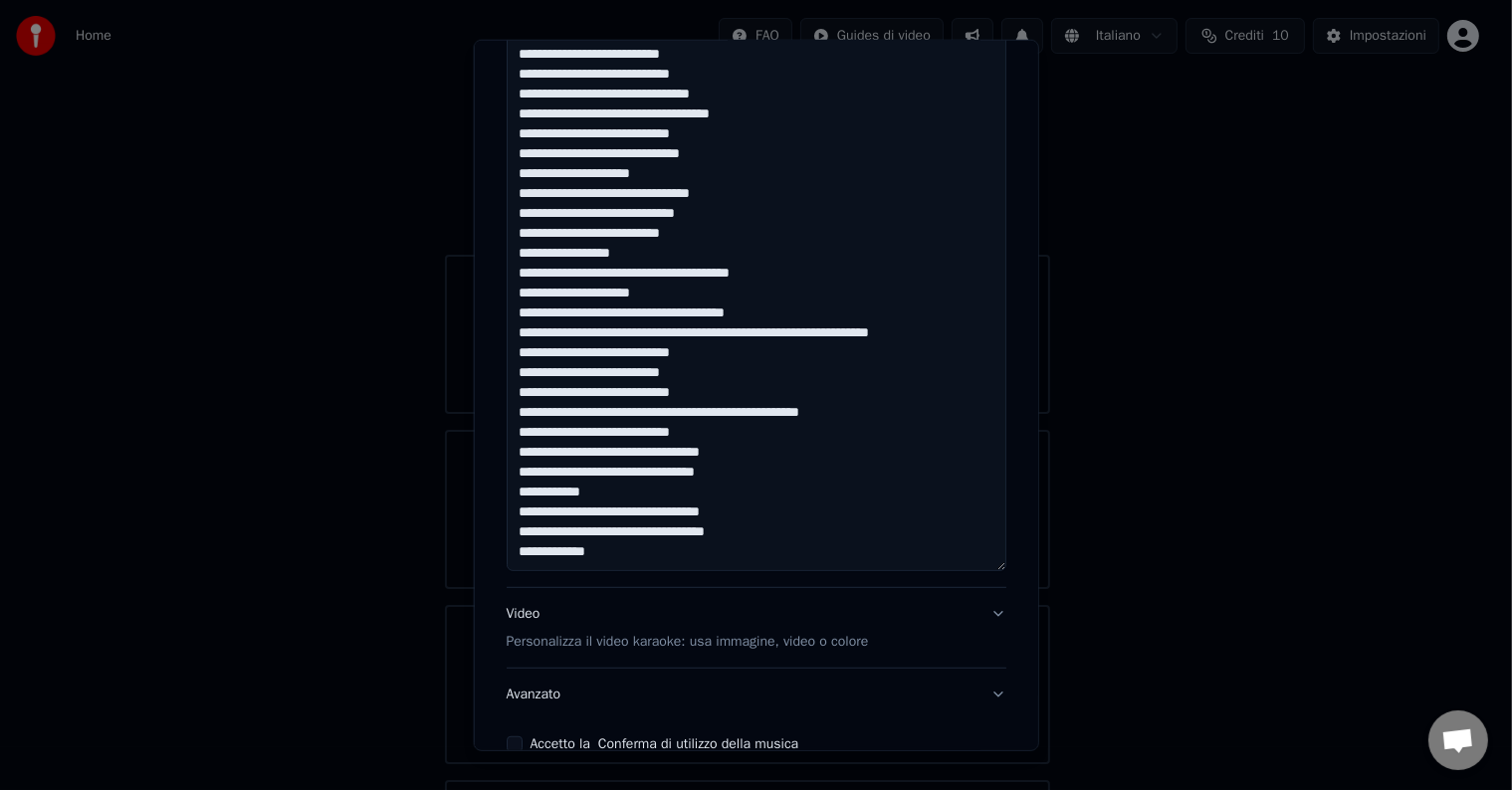 type 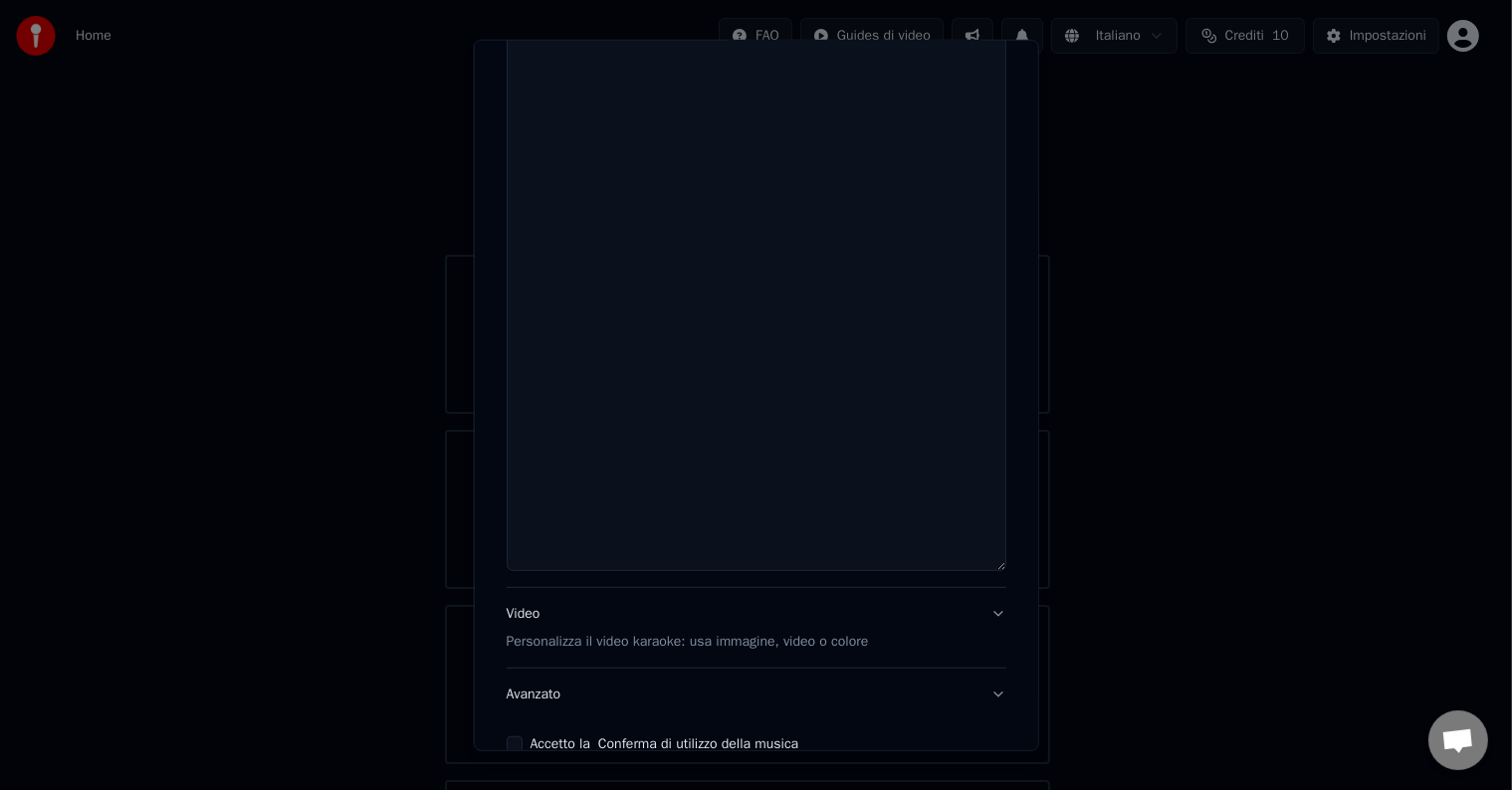 scroll, scrollTop: 0, scrollLeft: 0, axis: both 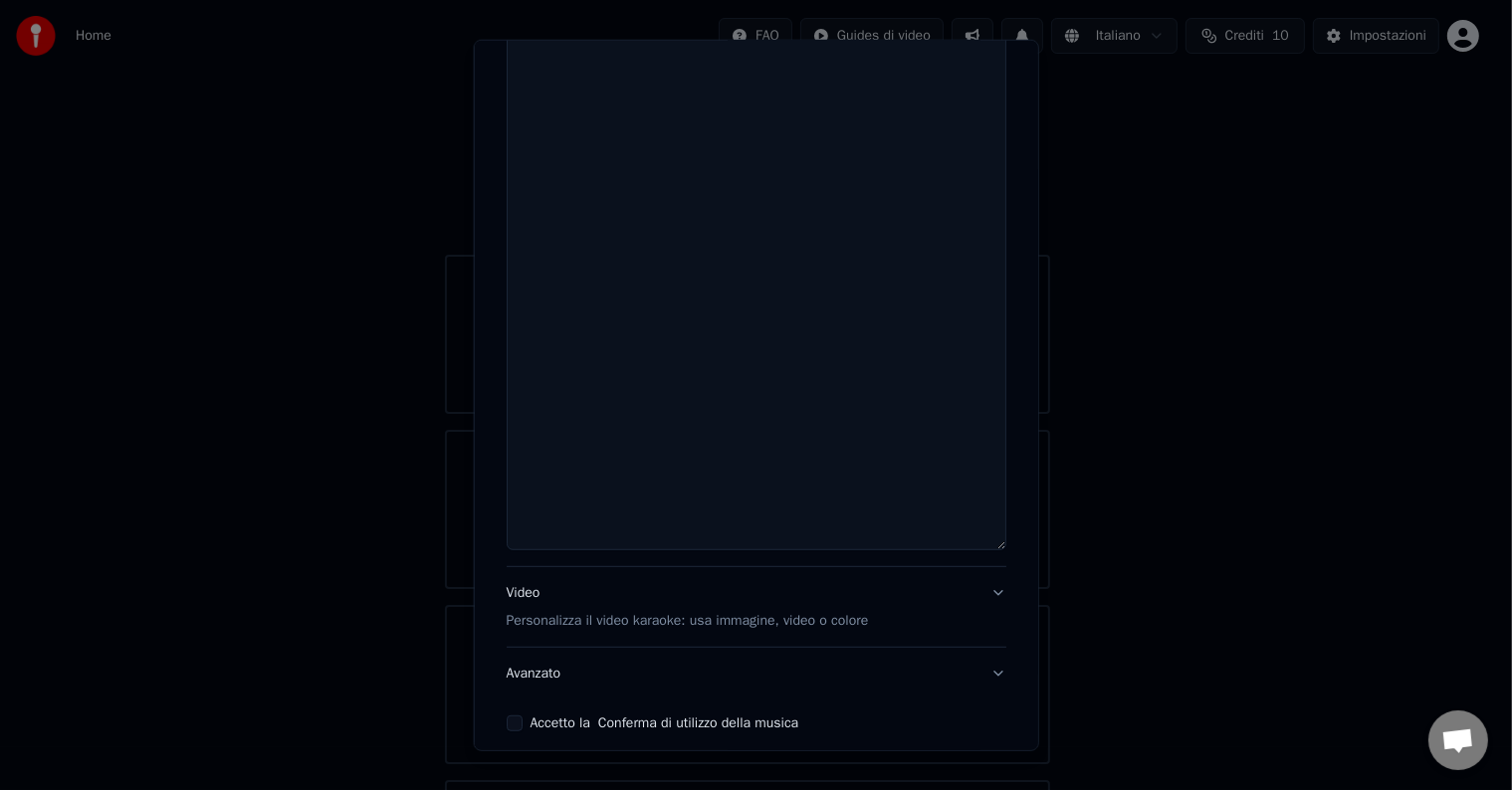select 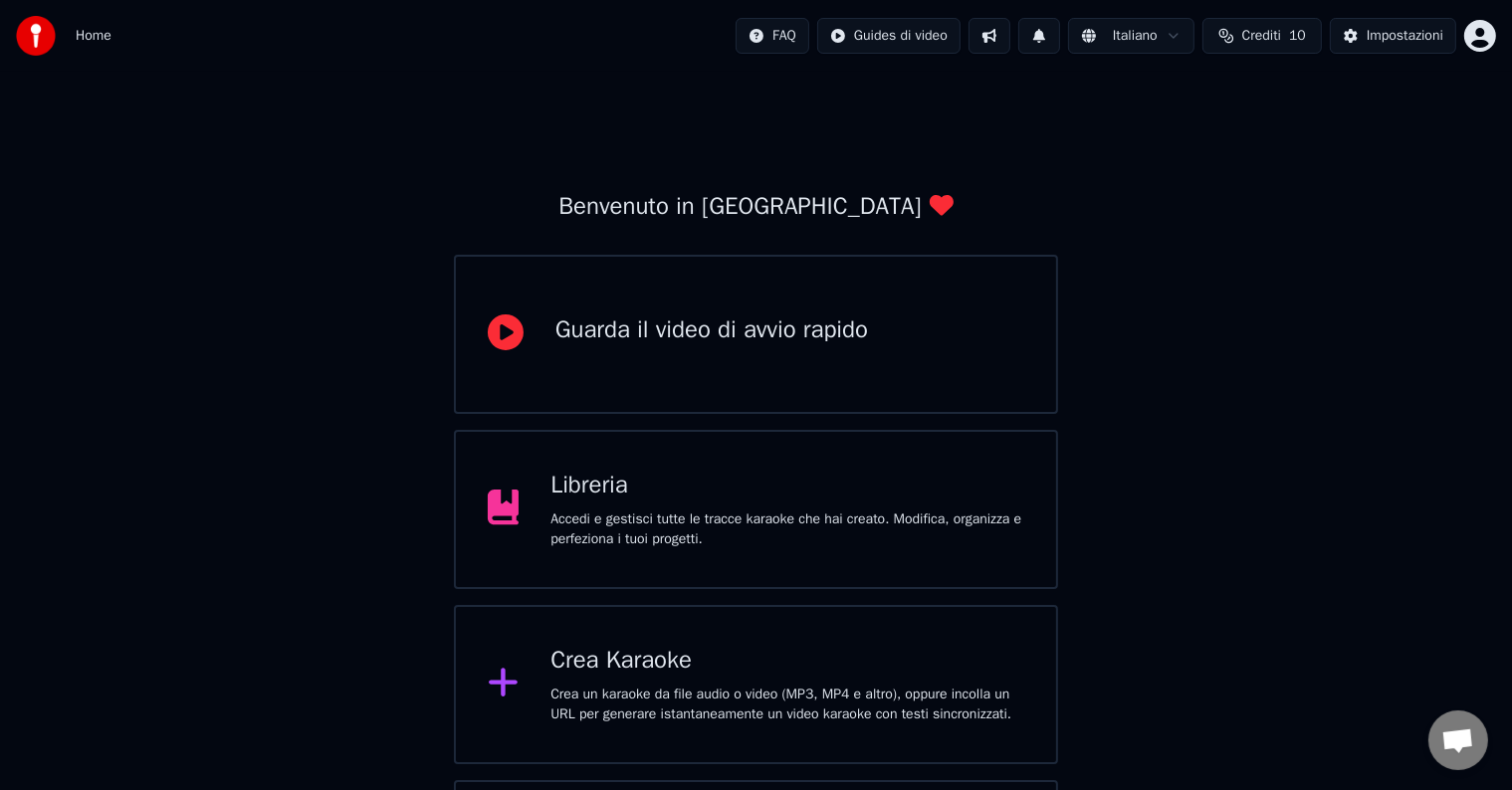click on "Crea Karaoke" at bounding box center [787, 661] 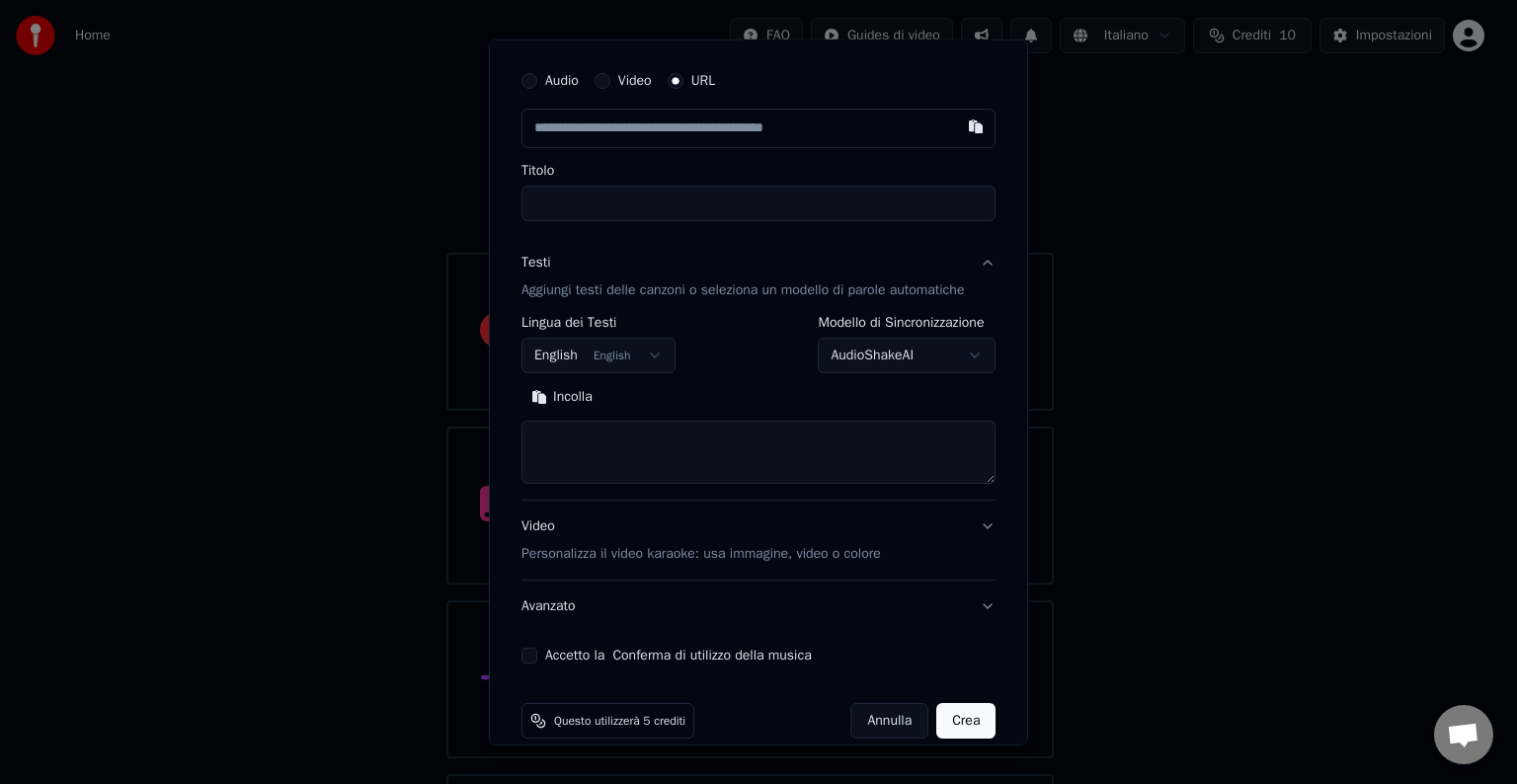 scroll, scrollTop: 78, scrollLeft: 0, axis: vertical 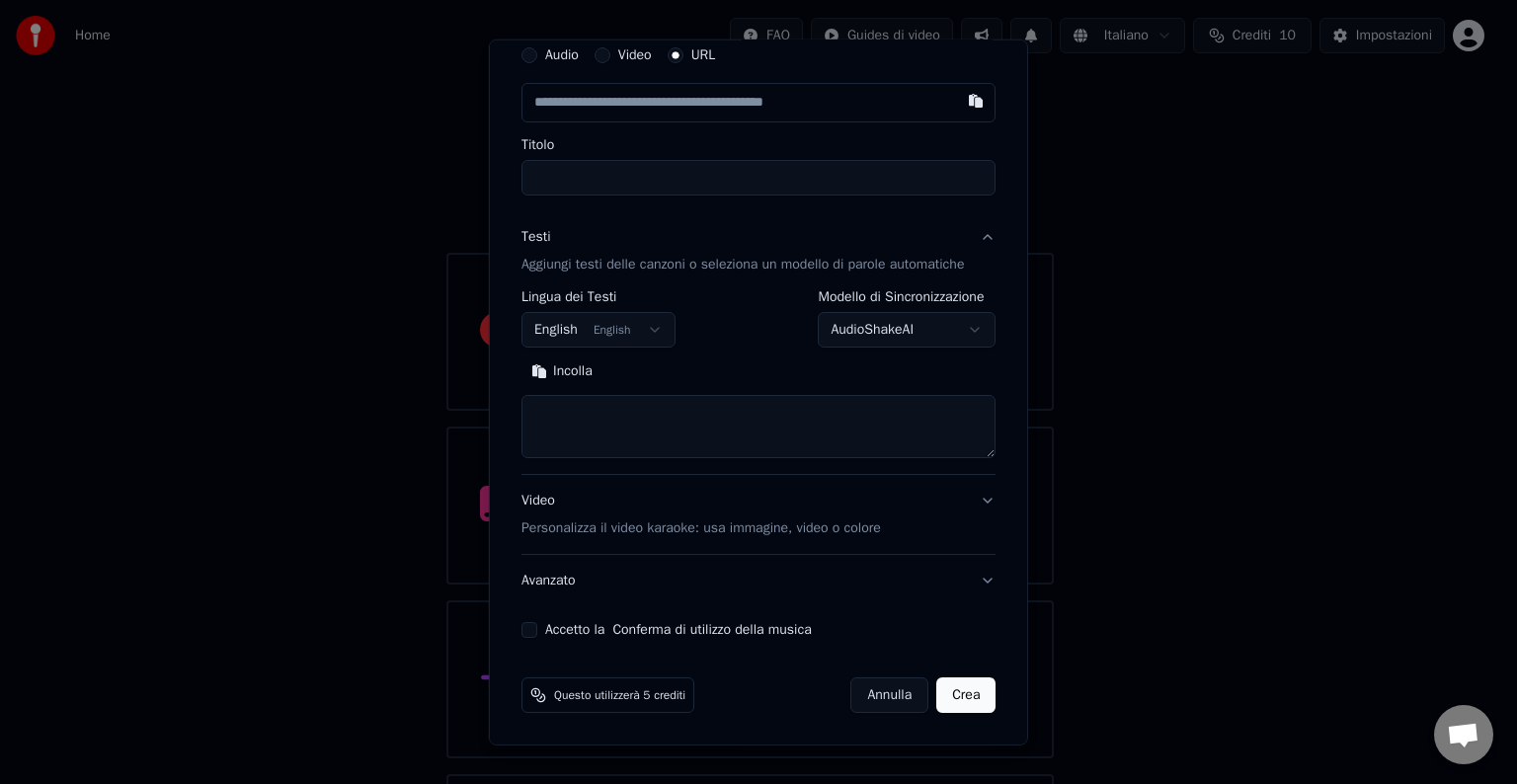 click at bounding box center [758, 427] 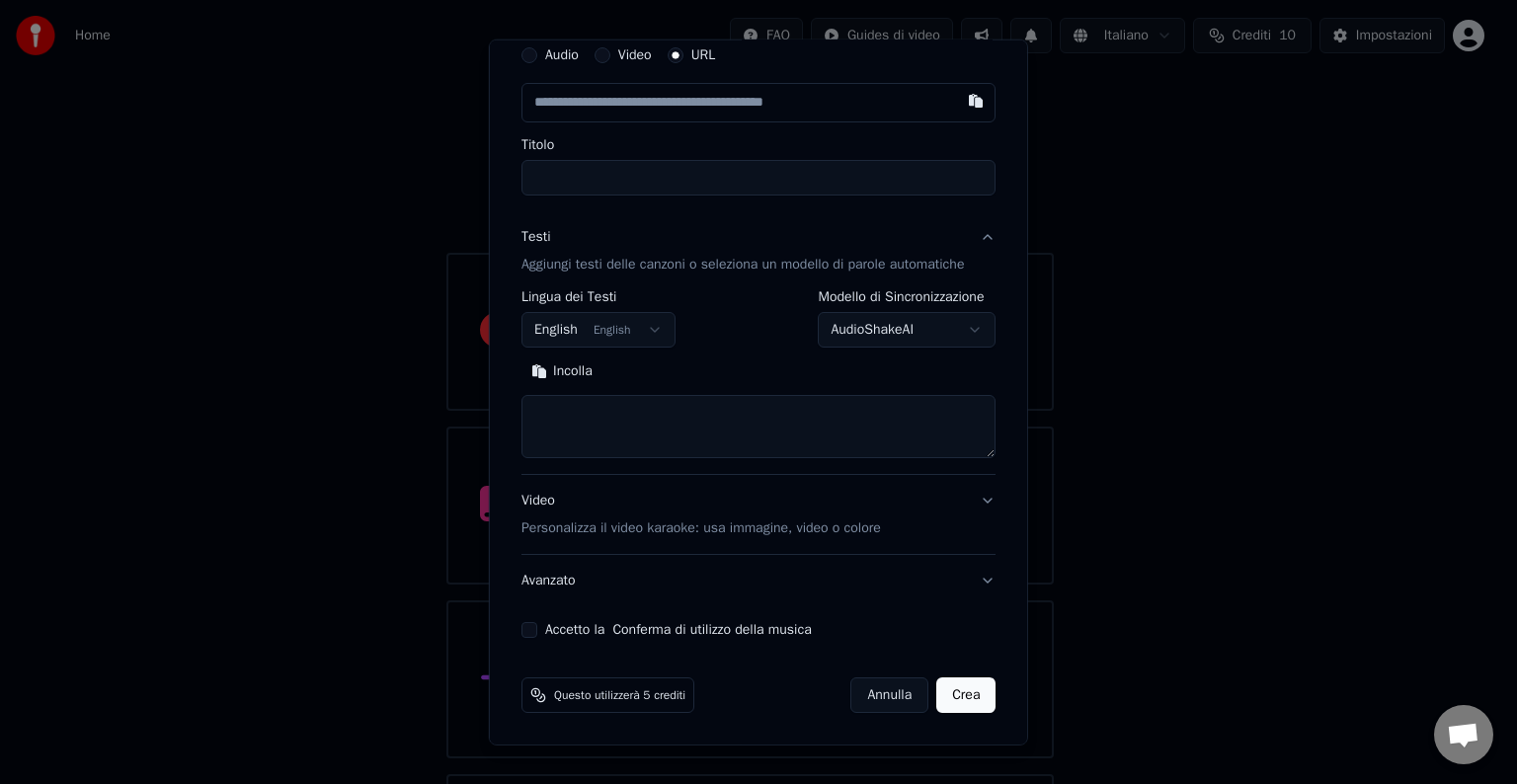 paste on "**********" 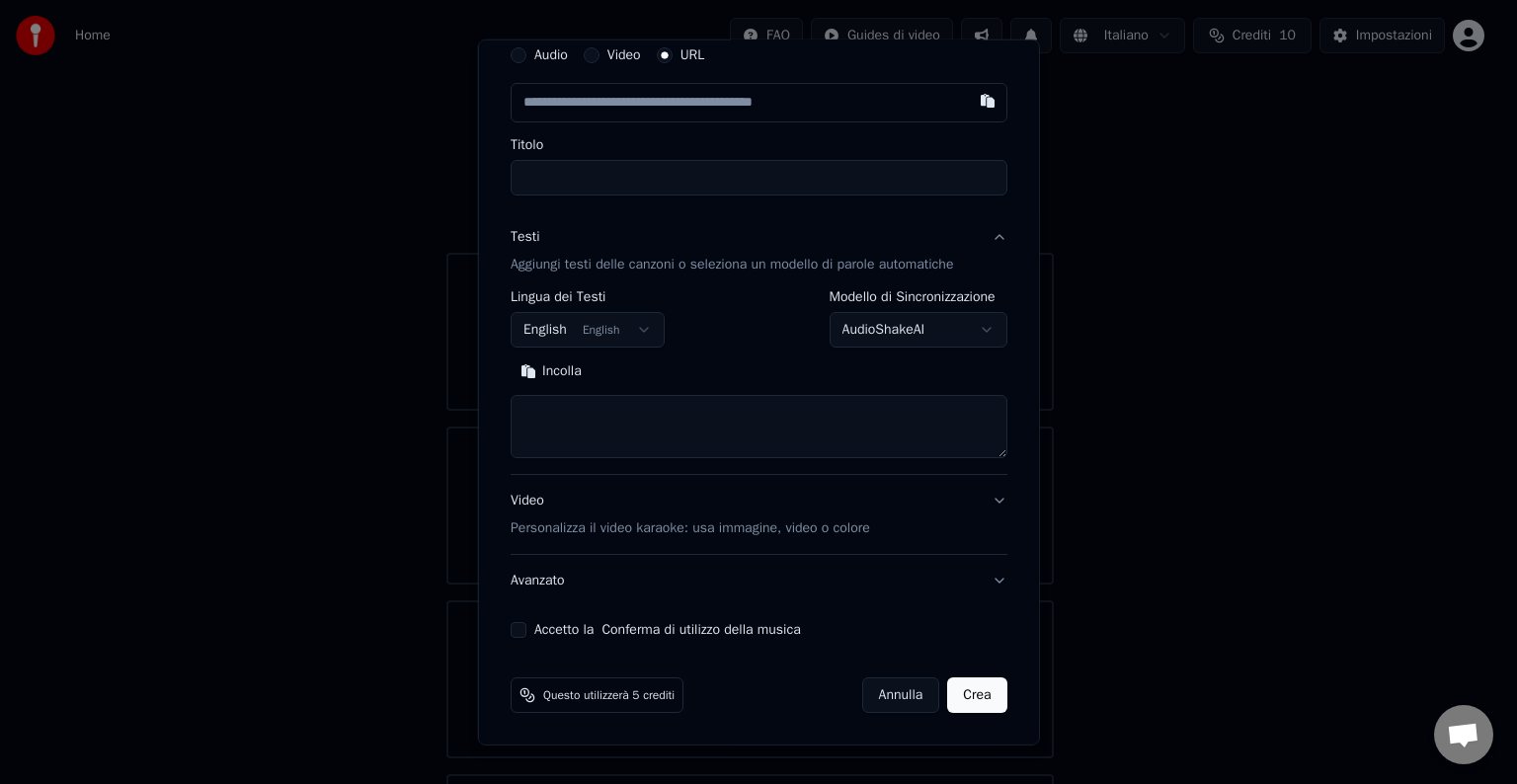 click at bounding box center (758, 427) 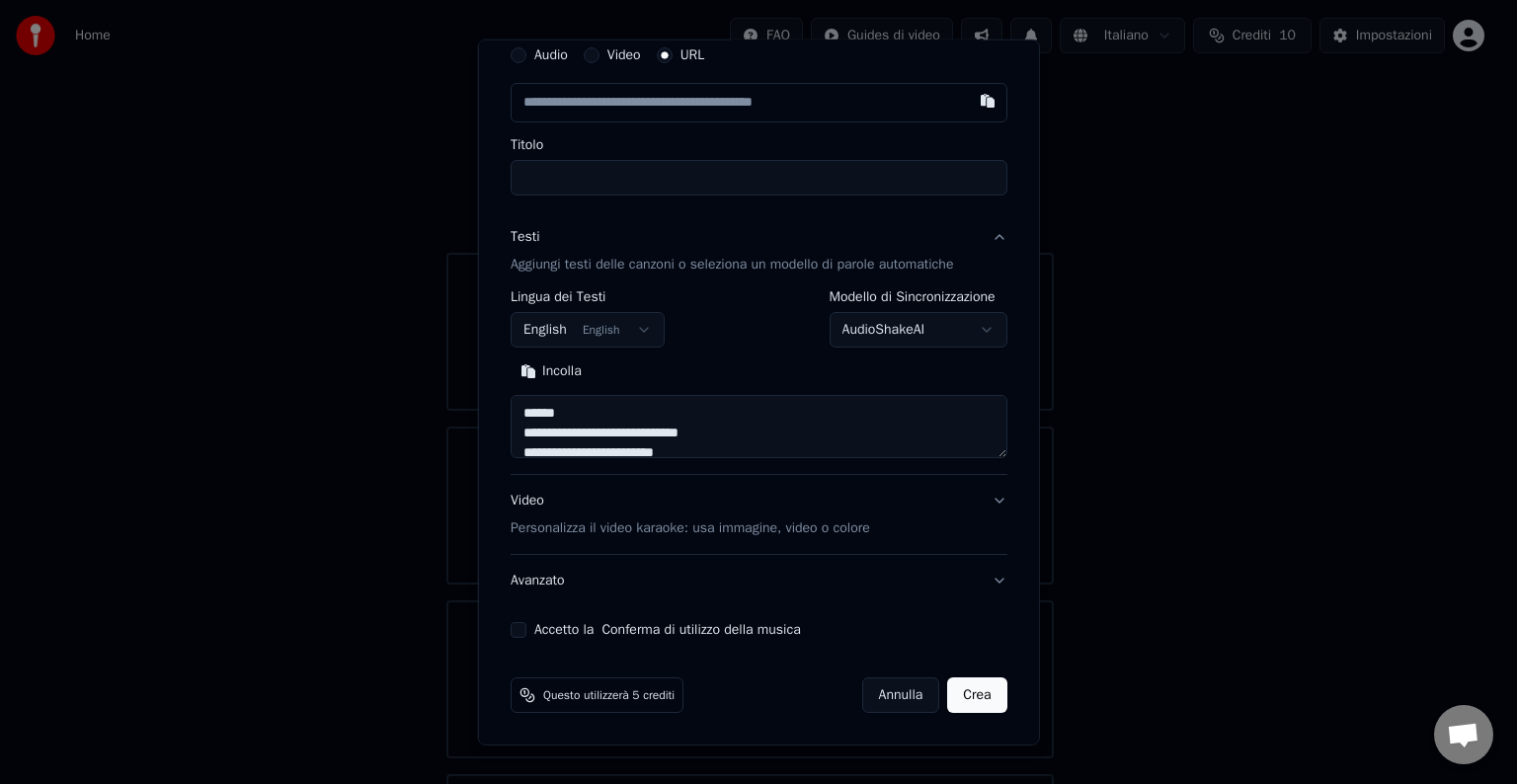 scroll, scrollTop: 1130, scrollLeft: 0, axis: vertical 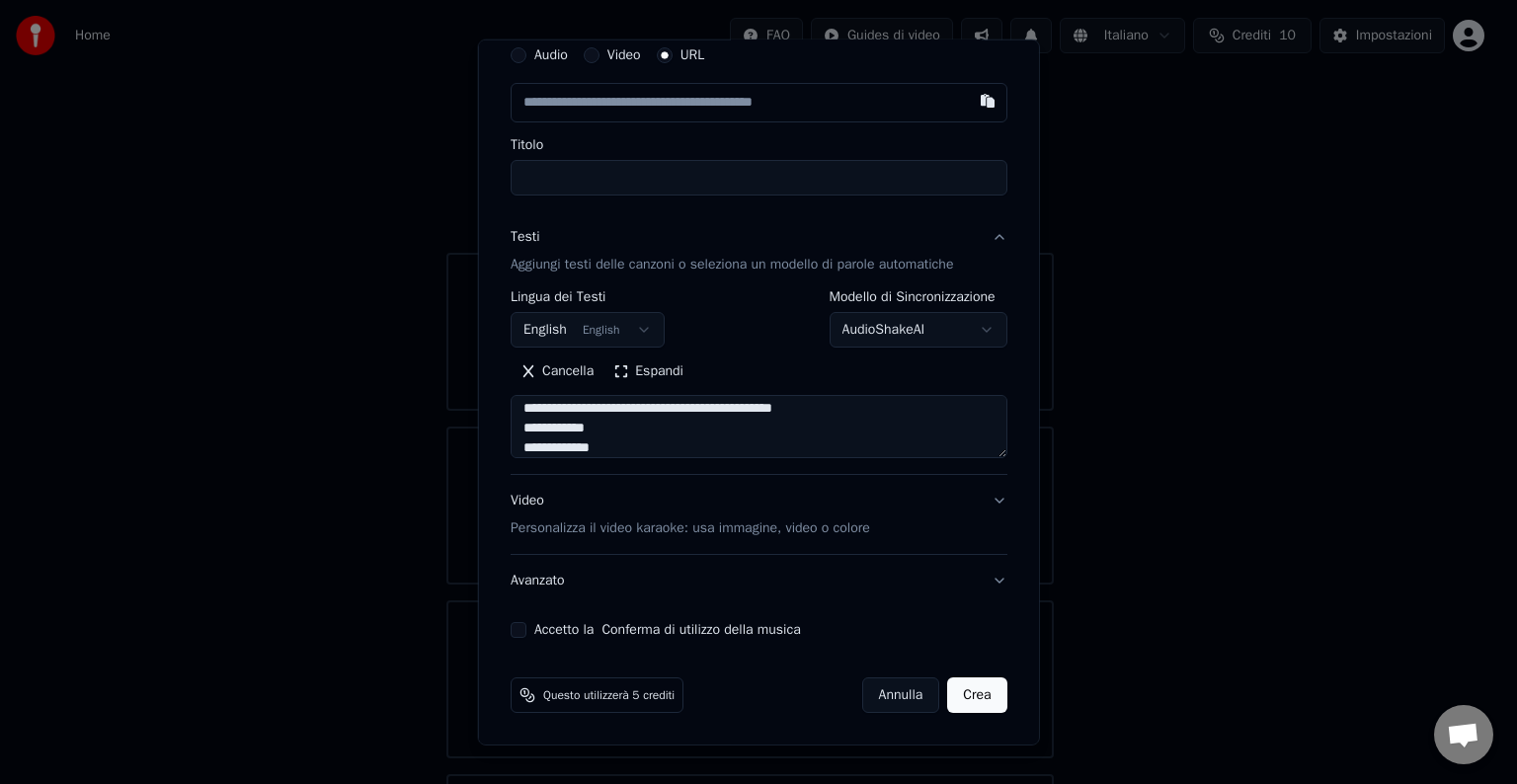 click on "Espandi" at bounding box center (648, 371) 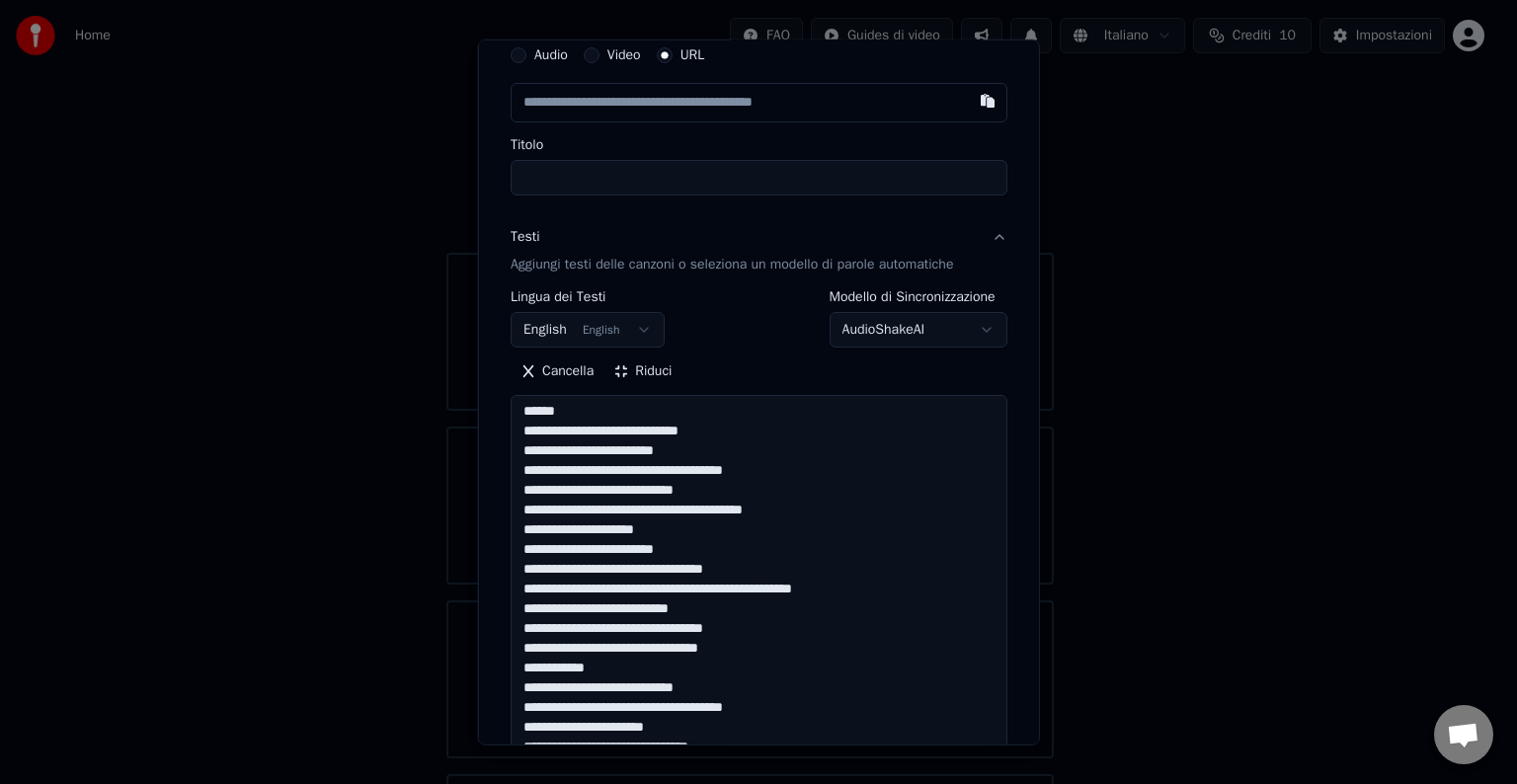scroll, scrollTop: 1, scrollLeft: 0, axis: vertical 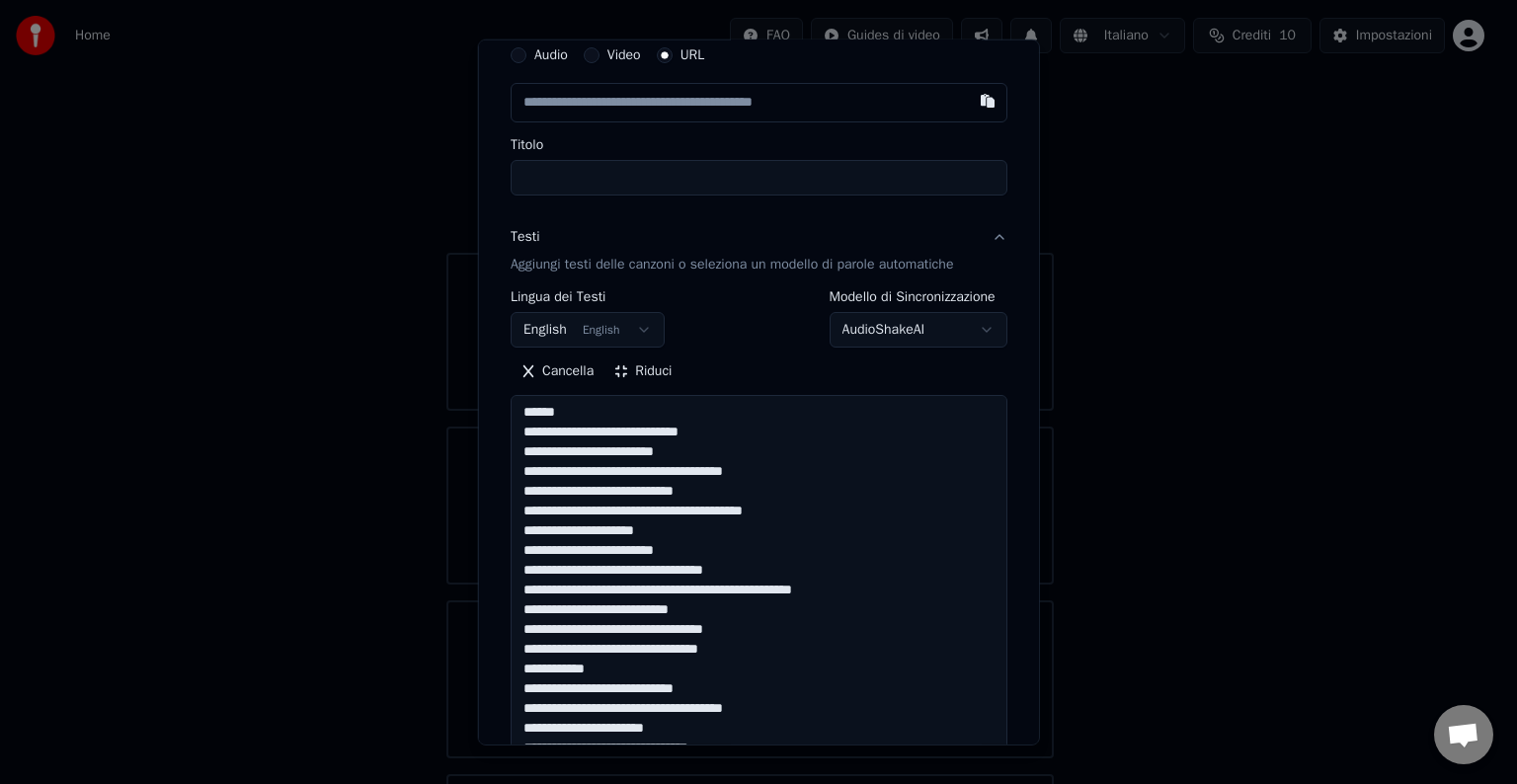 drag, startPoint x: 541, startPoint y: 410, endPoint x: 423, endPoint y: 410, distance: 118 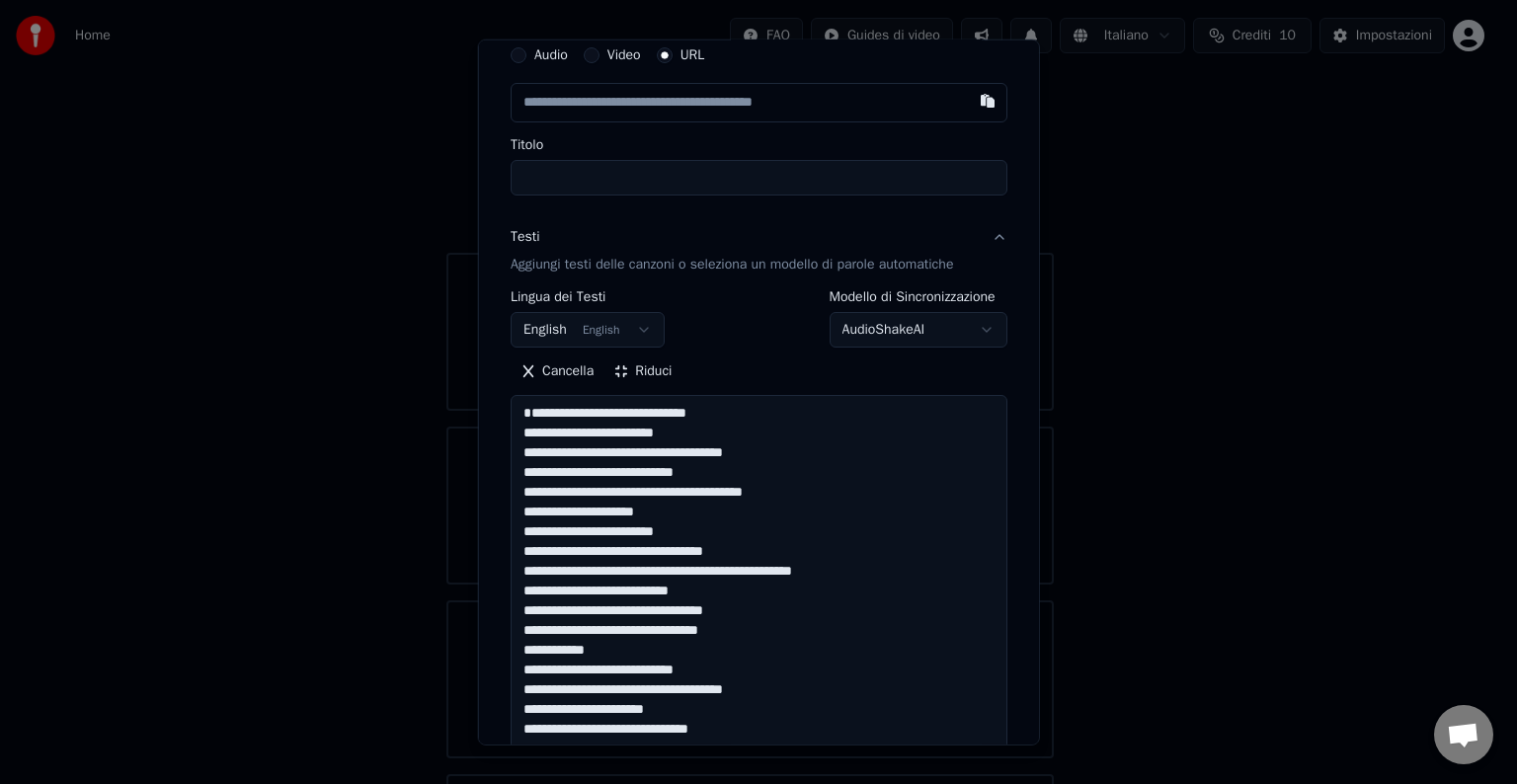 drag, startPoint x: 723, startPoint y: 430, endPoint x: 512, endPoint y: 430, distance: 211 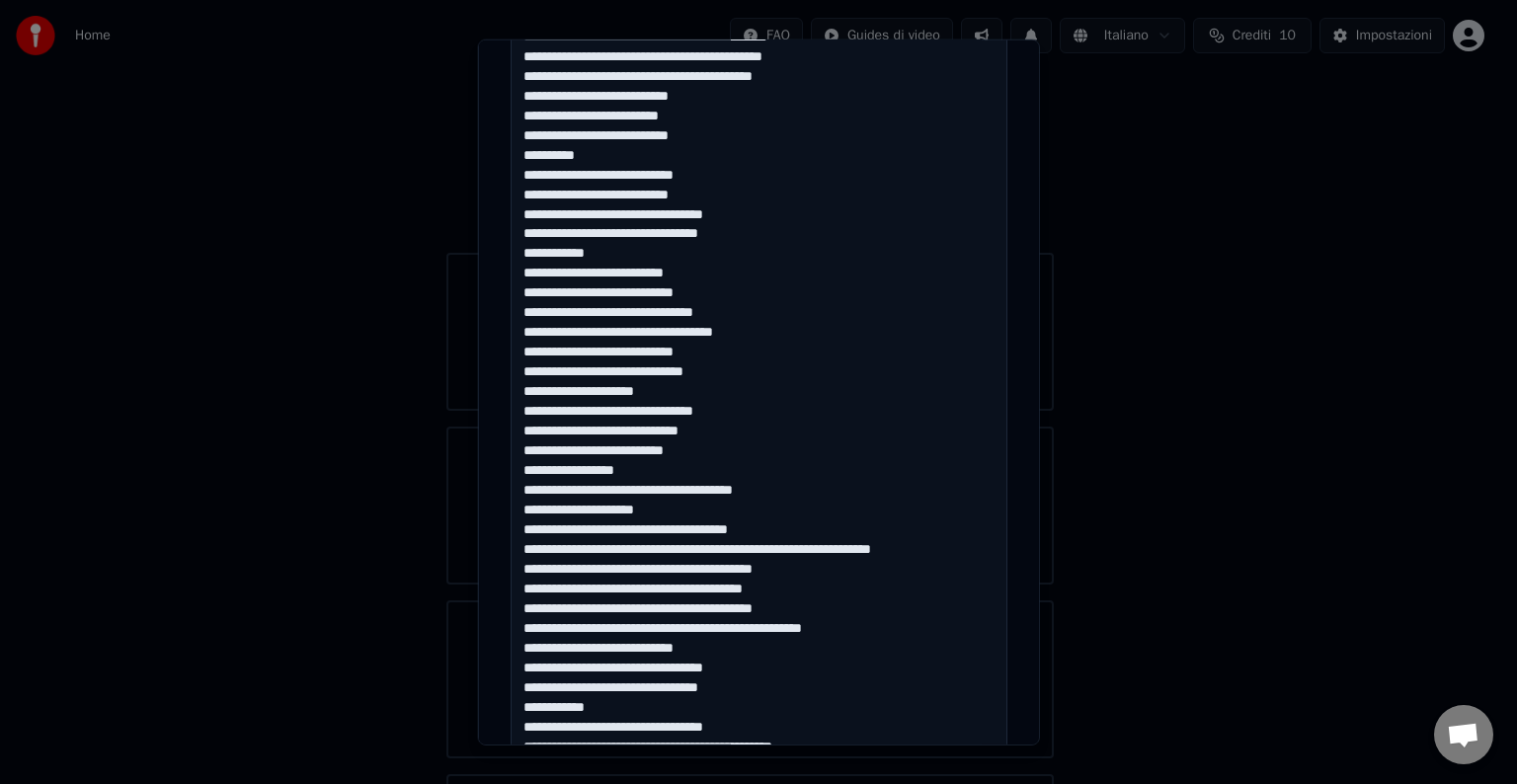 scroll, scrollTop: 967, scrollLeft: 0, axis: vertical 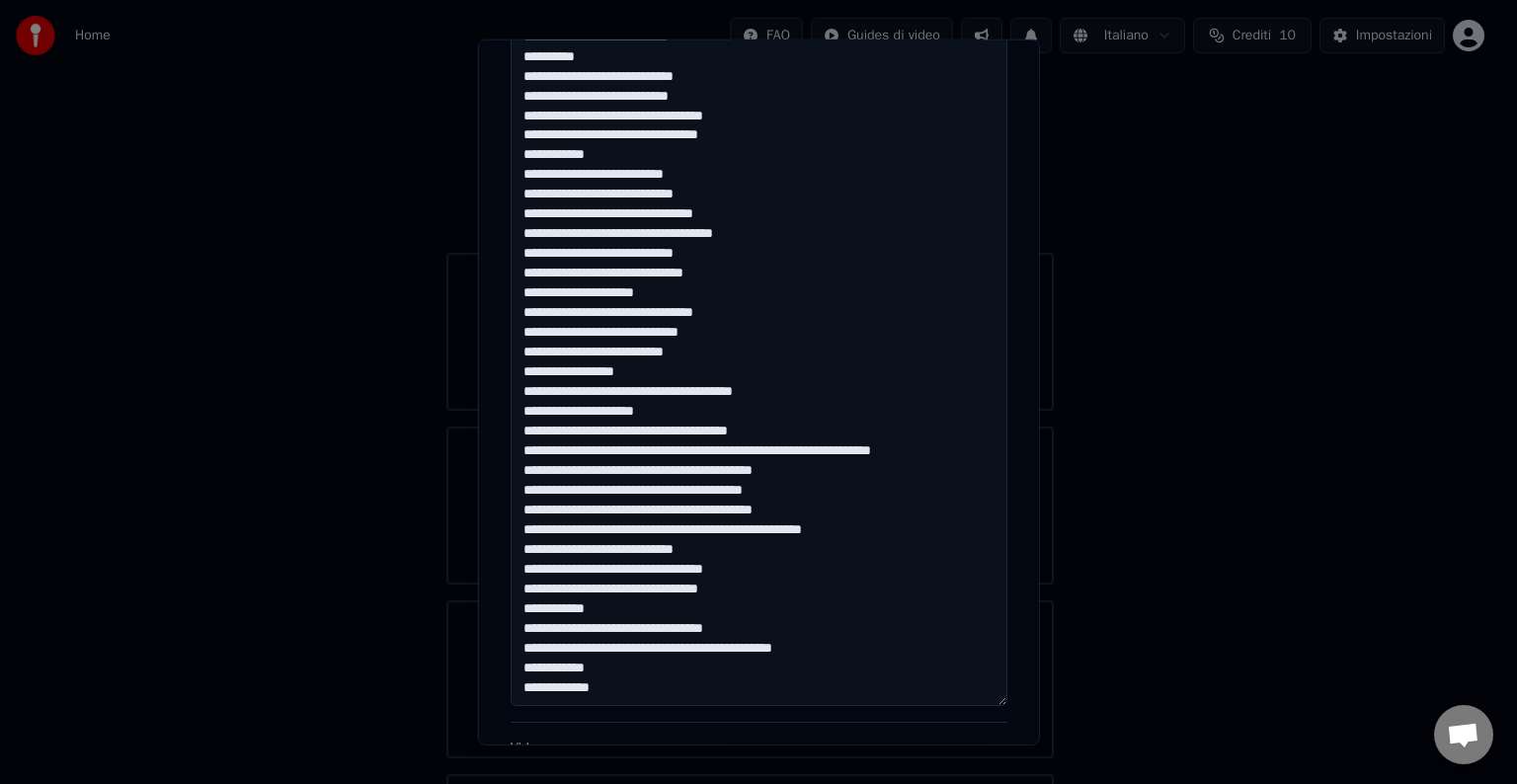 drag, startPoint x: 716, startPoint y: 471, endPoint x: 828, endPoint y: 470, distance: 112.004464 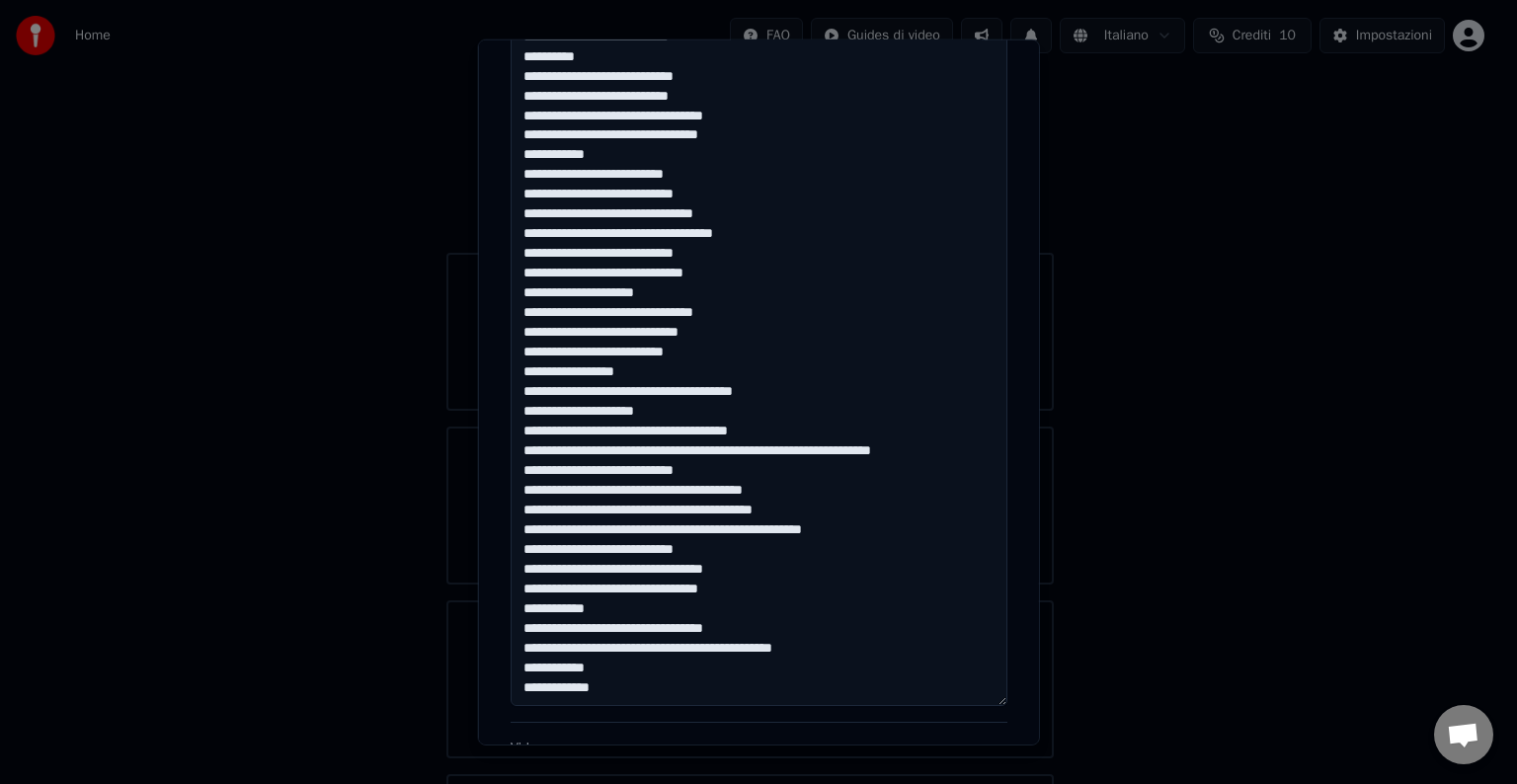 drag, startPoint x: 810, startPoint y: 484, endPoint x: 703, endPoint y: 490, distance: 107.16809 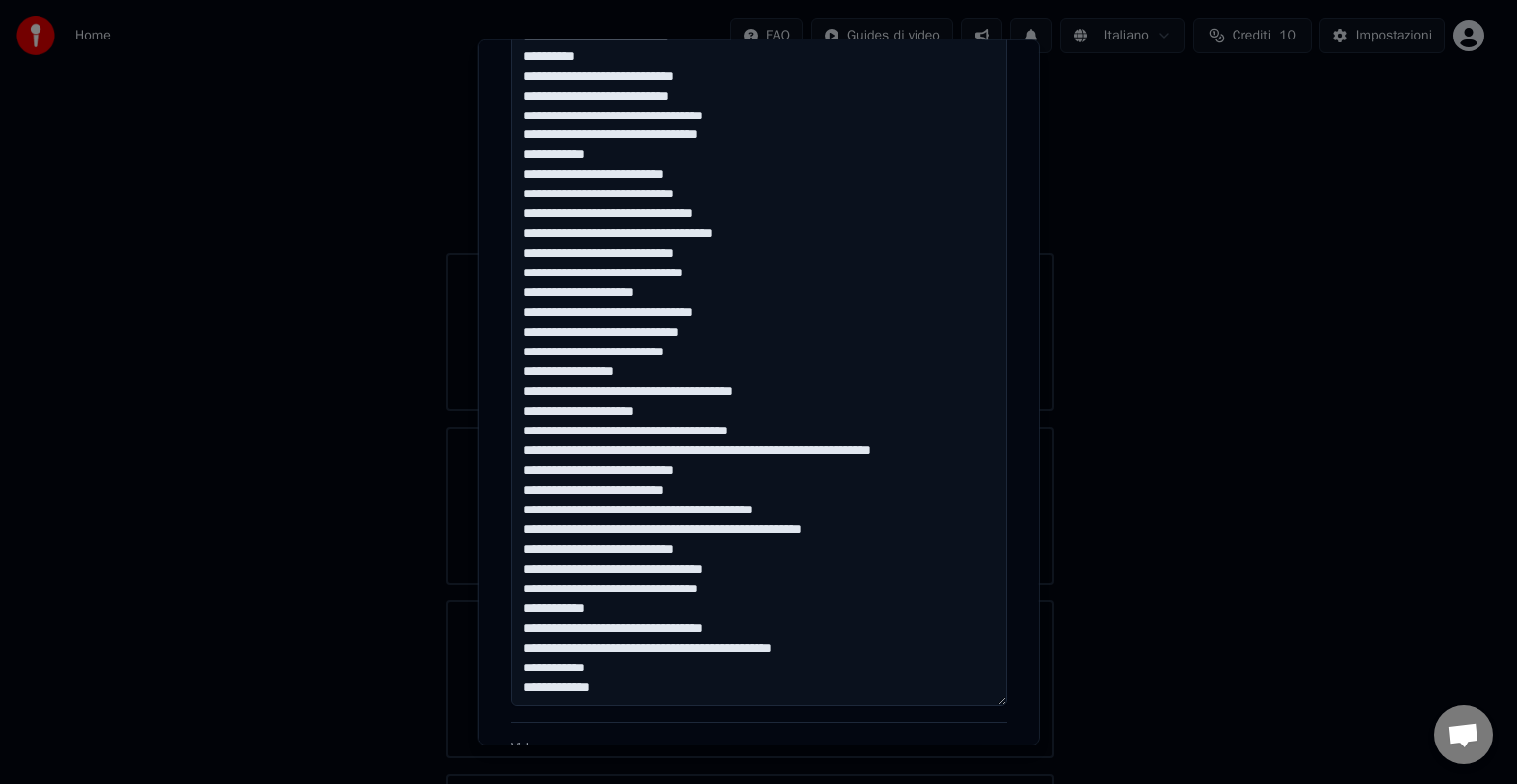 drag, startPoint x: 717, startPoint y: 510, endPoint x: 830, endPoint y: 510, distance: 113 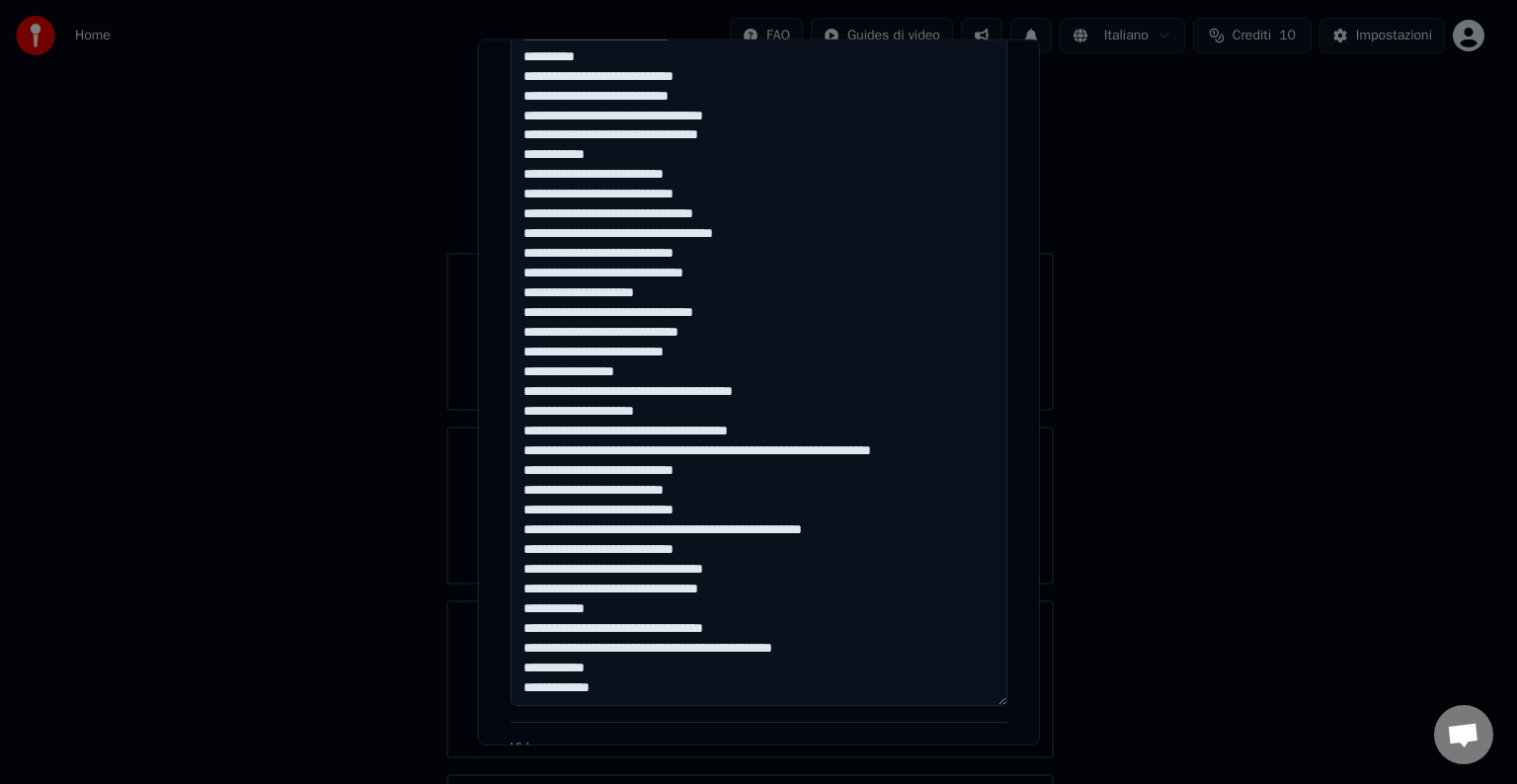 drag, startPoint x: 749, startPoint y: 646, endPoint x: 815, endPoint y: 646, distance: 66 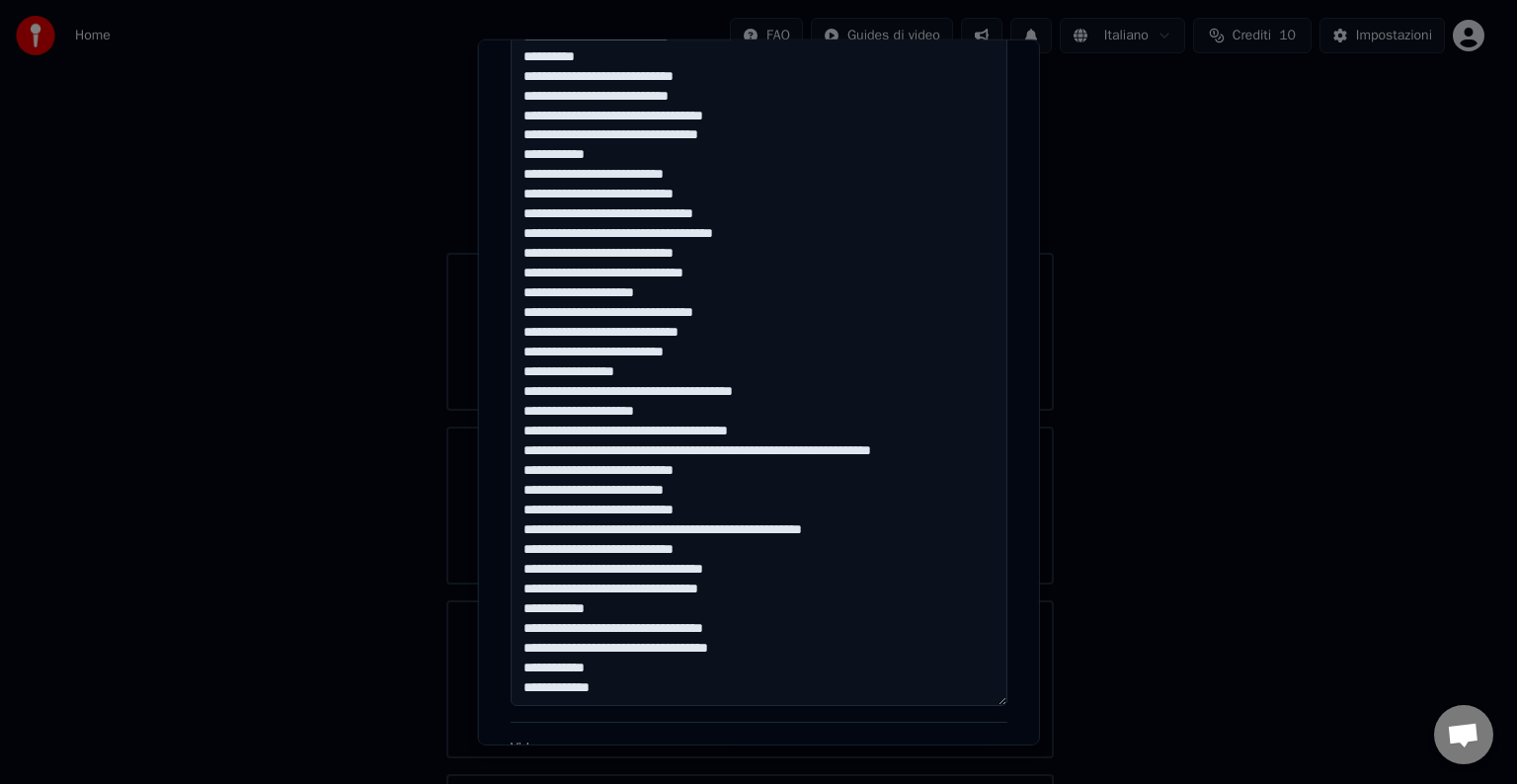 drag, startPoint x: 604, startPoint y: 692, endPoint x: 473, endPoint y: 699, distance: 131.18689 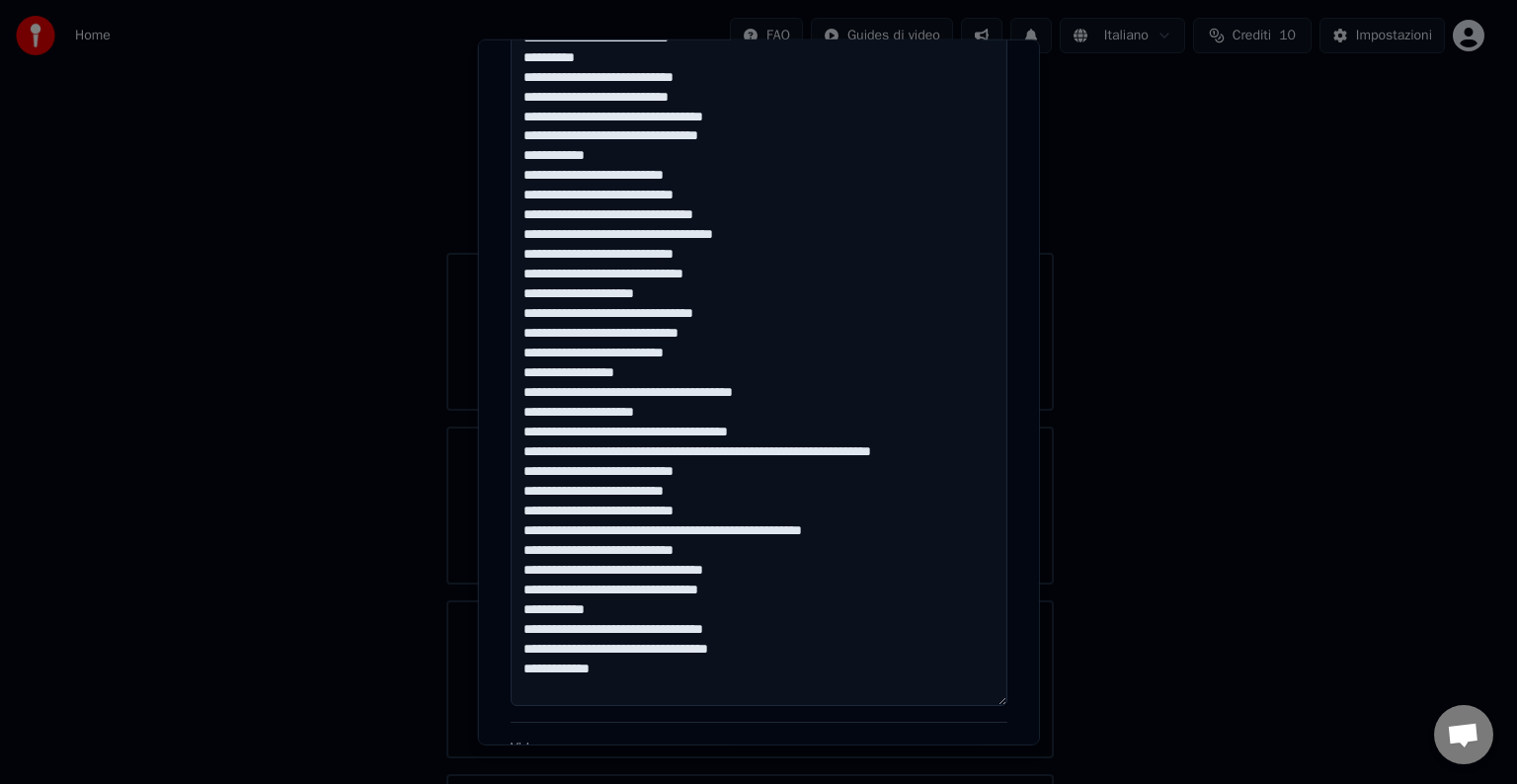scroll, scrollTop: 0, scrollLeft: 0, axis: both 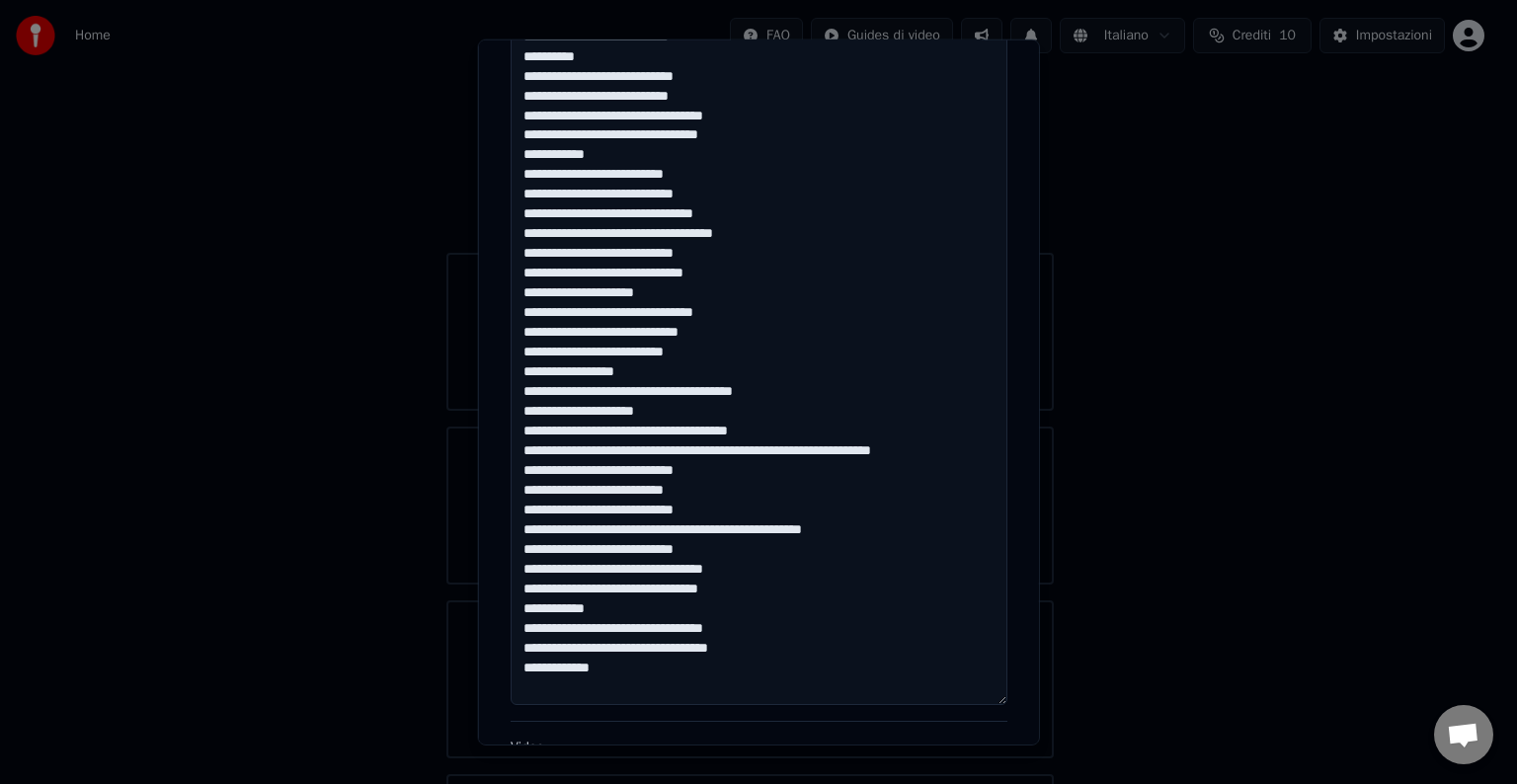 type on "**********" 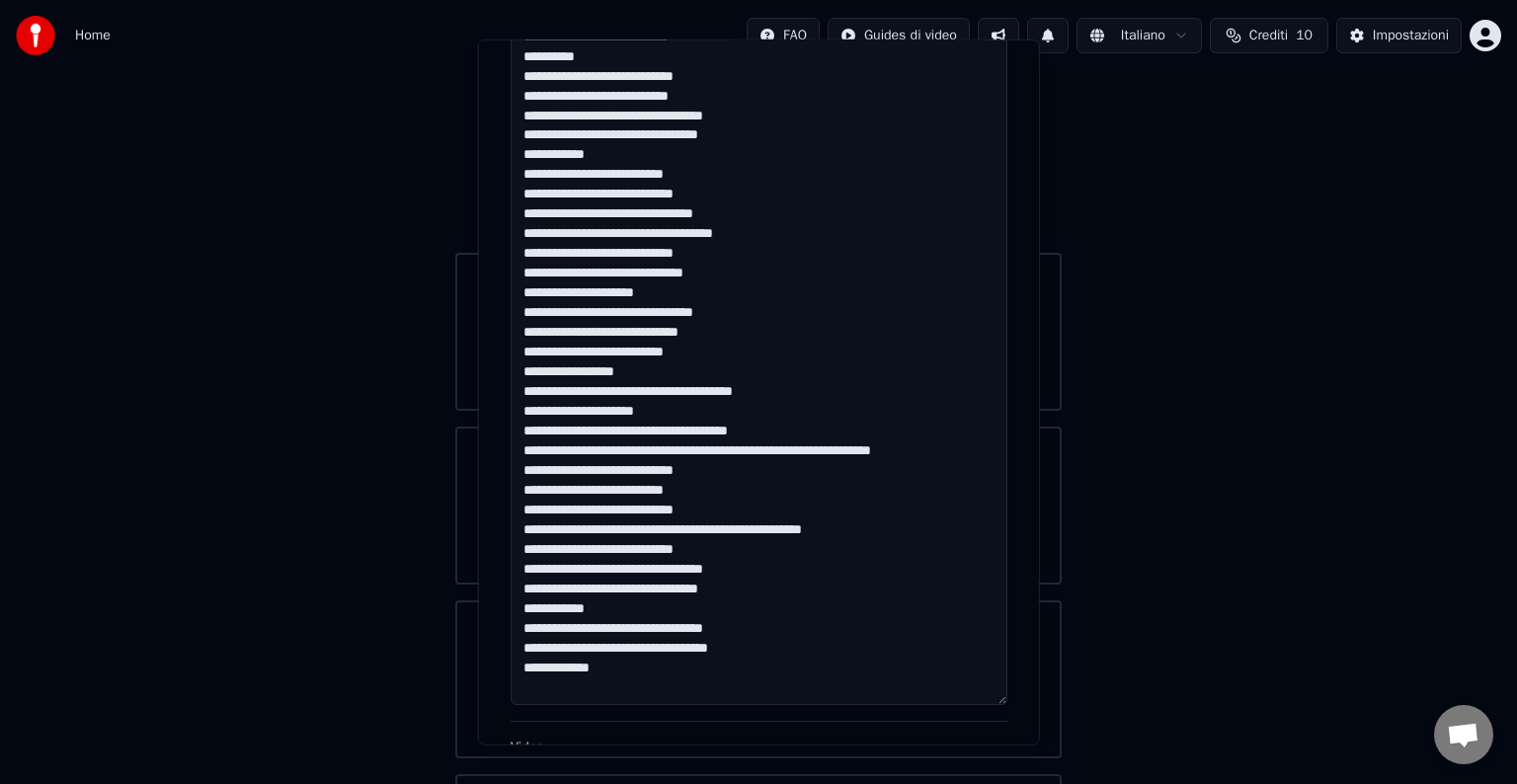 type 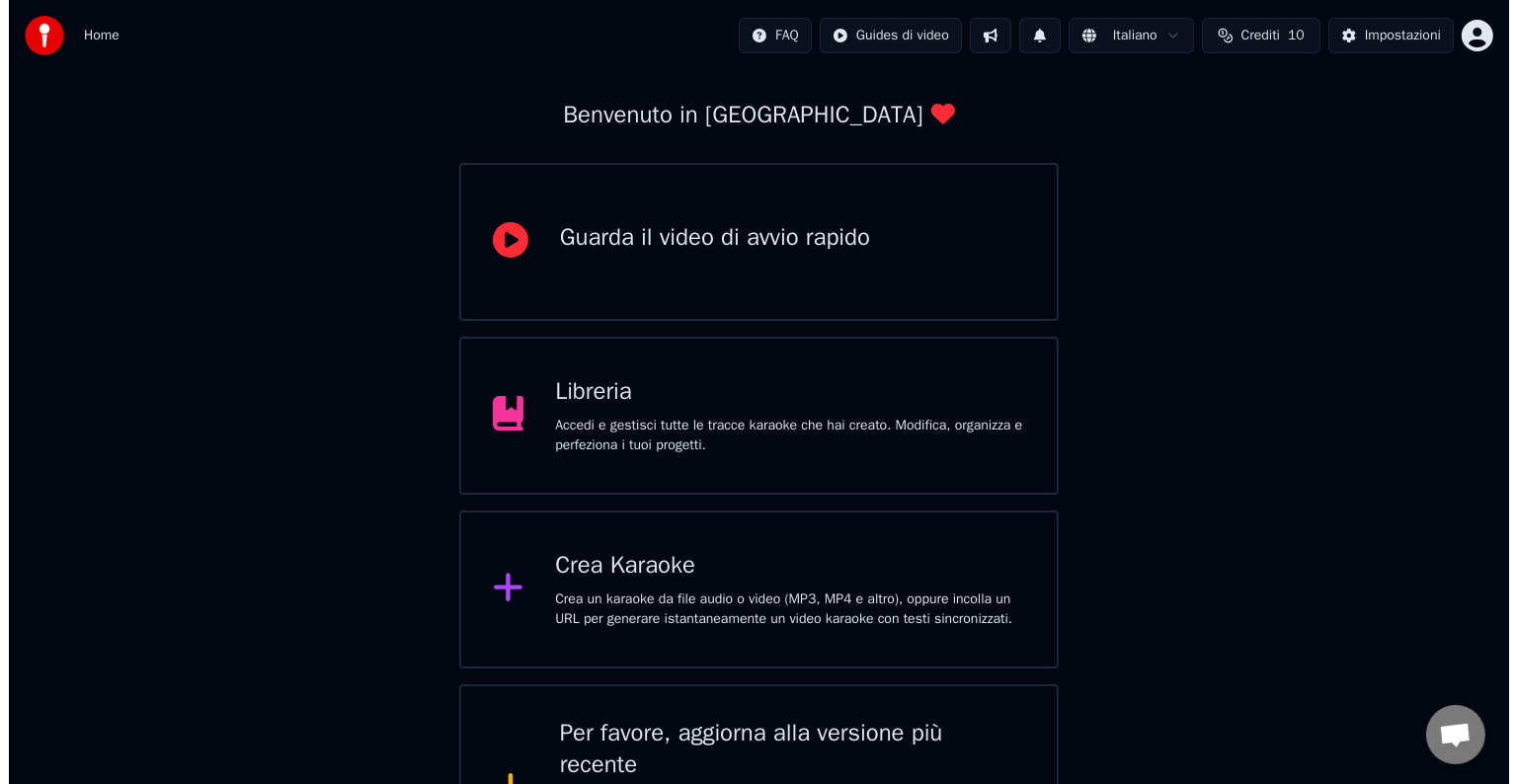 scroll, scrollTop: 156, scrollLeft: 0, axis: vertical 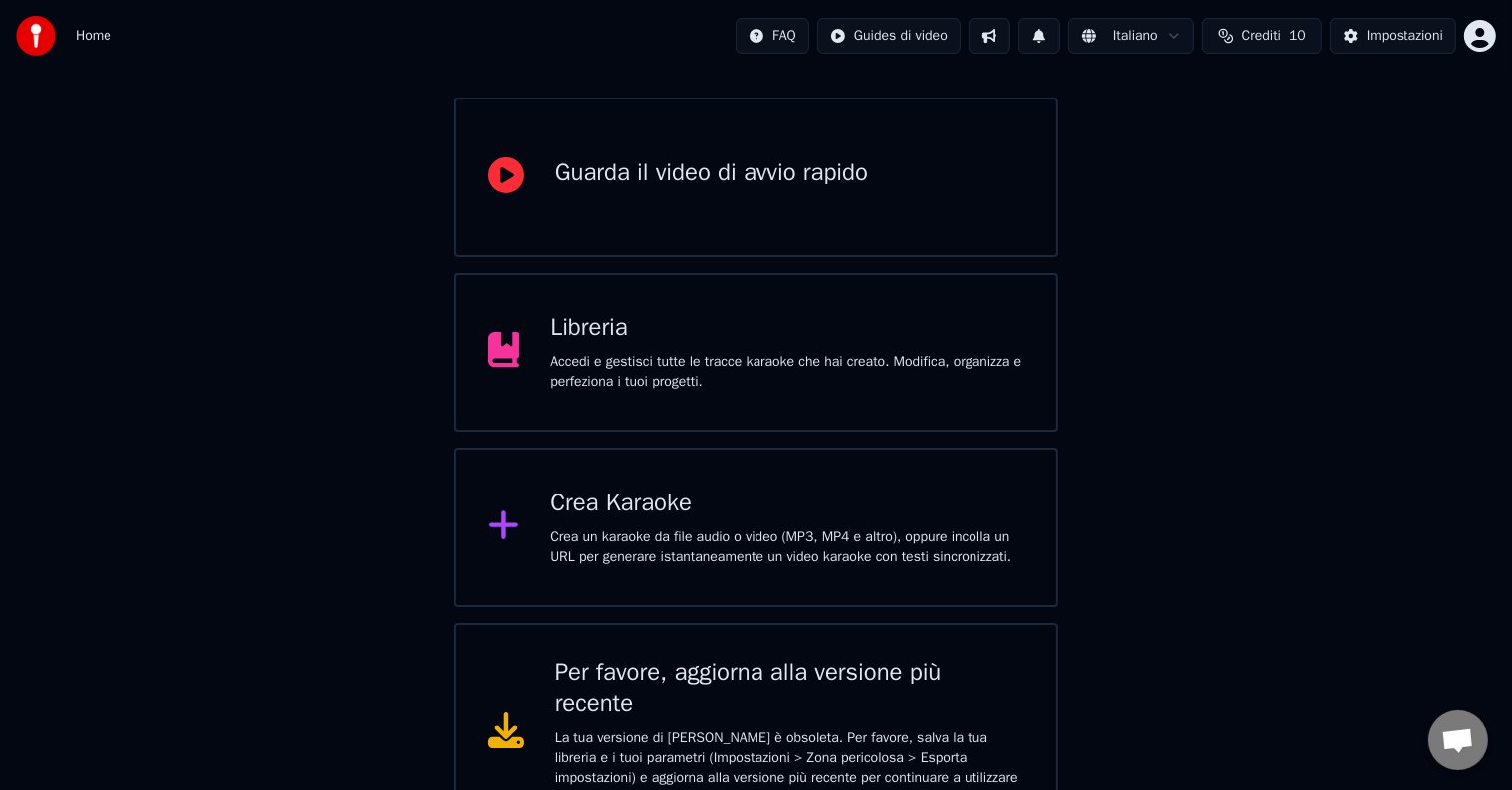 click on "Crea un karaoke da file audio o video (MP3, MP4 e altro), oppure incolla un URL per generare istantaneamente un video karaoke con testi sincronizzati." at bounding box center [787, 547] 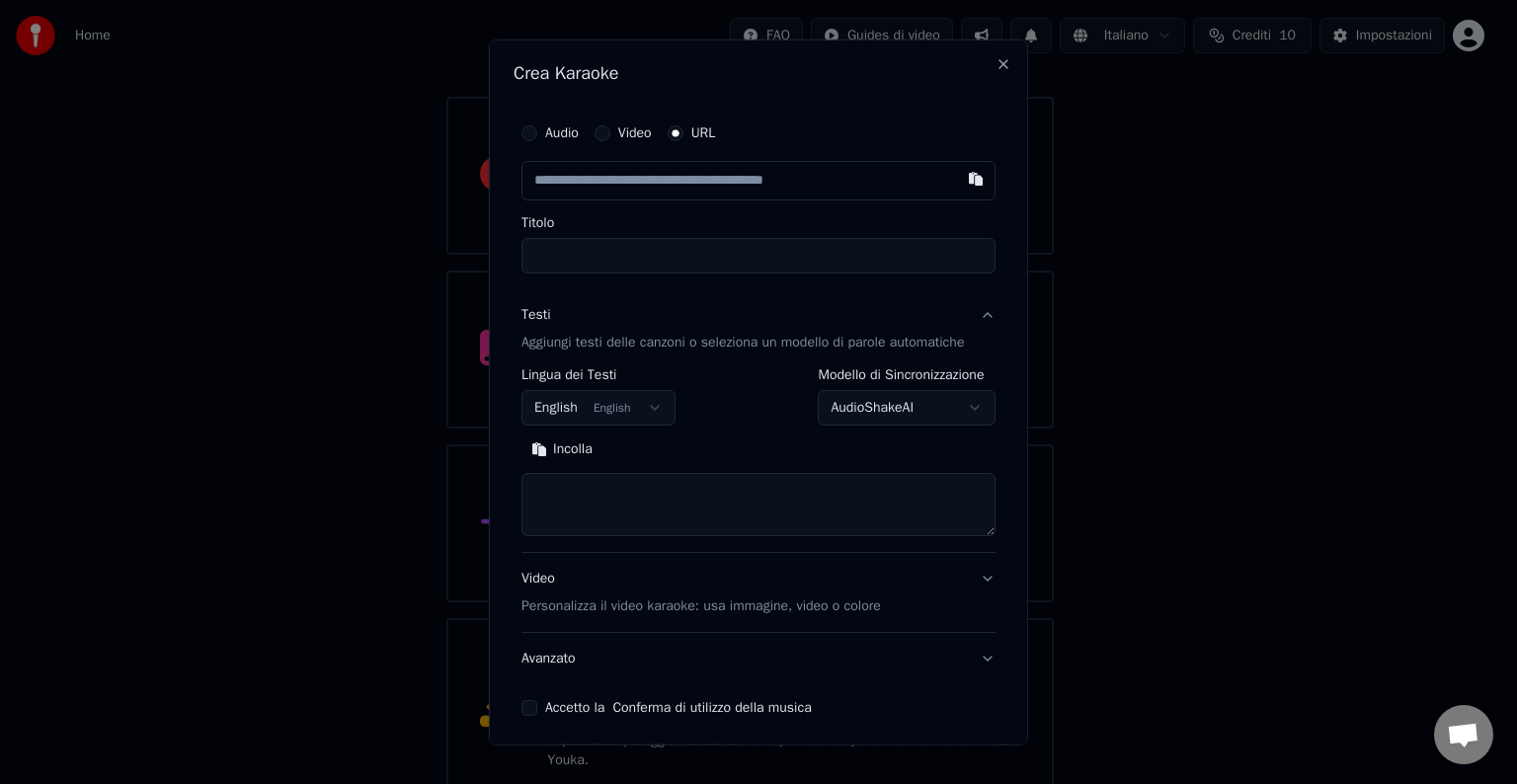 click at bounding box center [758, 181] 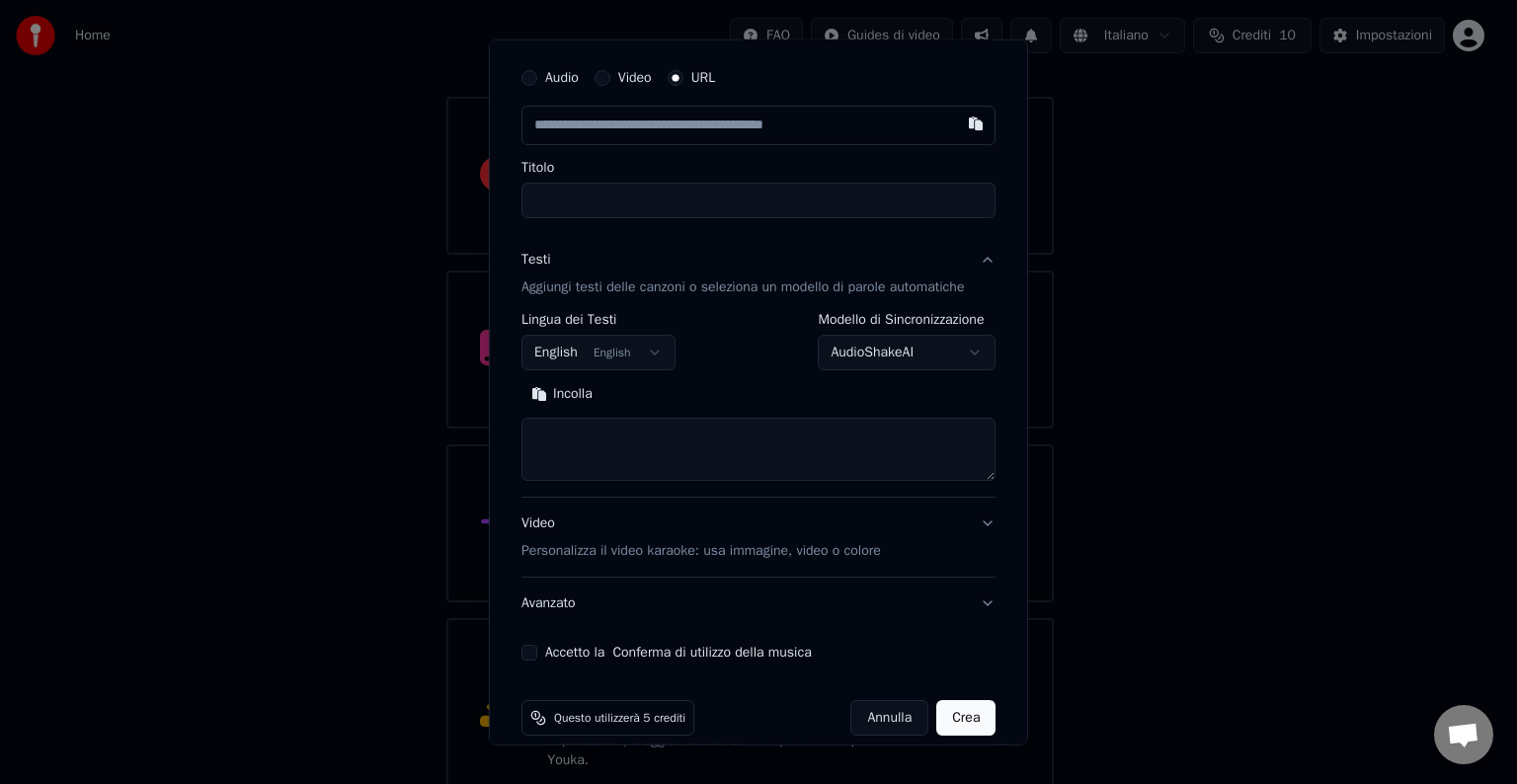 scroll, scrollTop: 78, scrollLeft: 0, axis: vertical 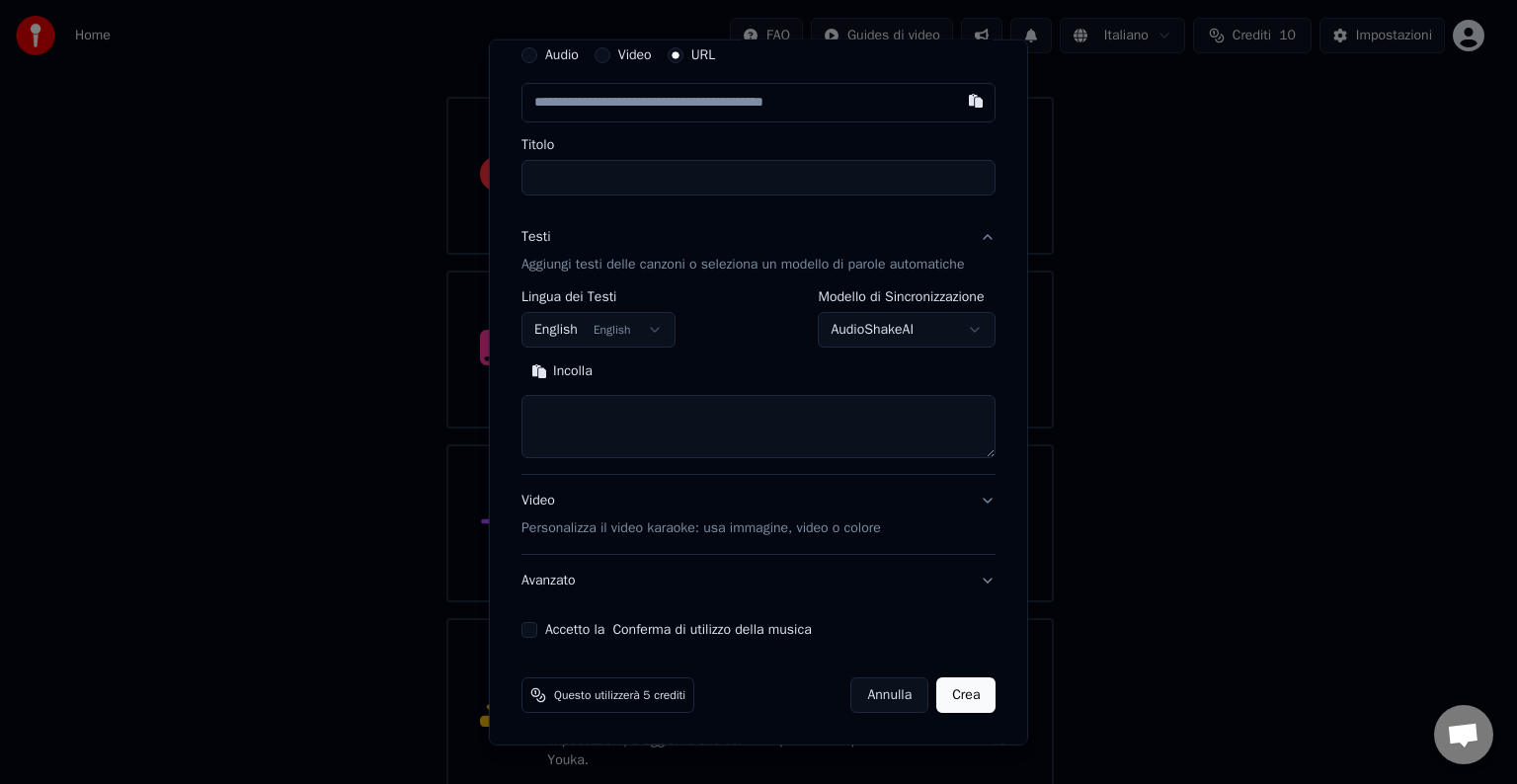 click at bounding box center (758, 427) 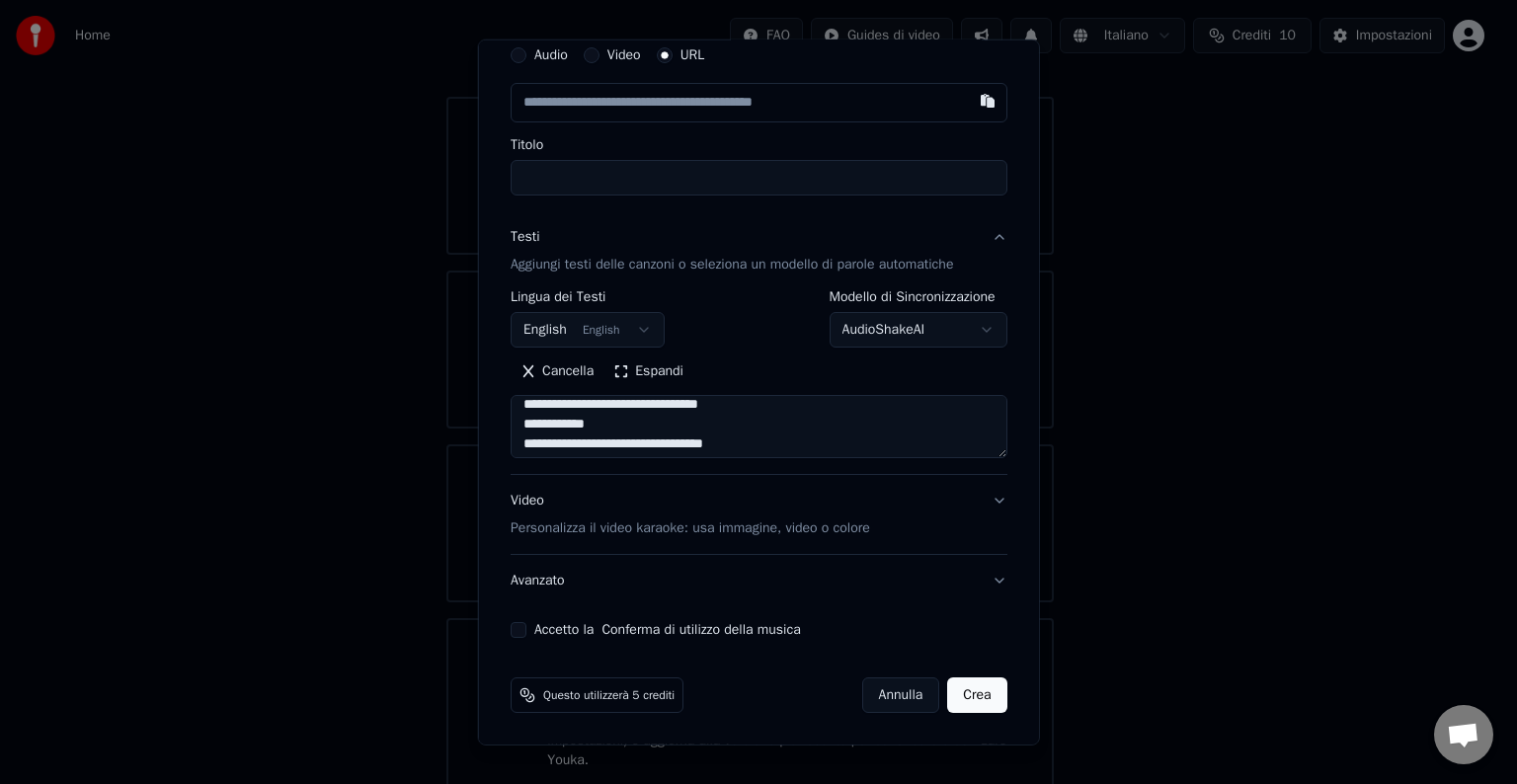 scroll, scrollTop: 1051, scrollLeft: 0, axis: vertical 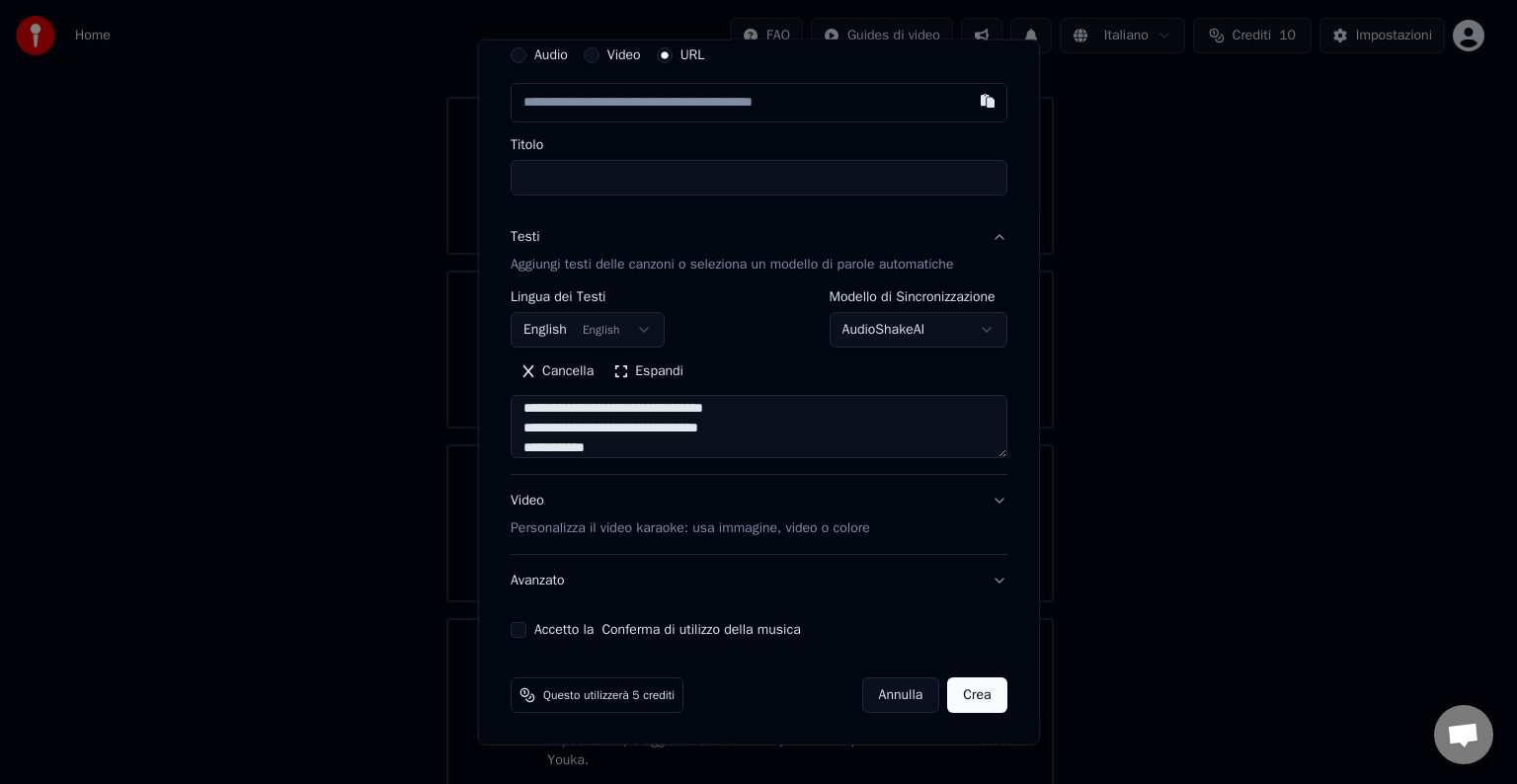 type on "**********" 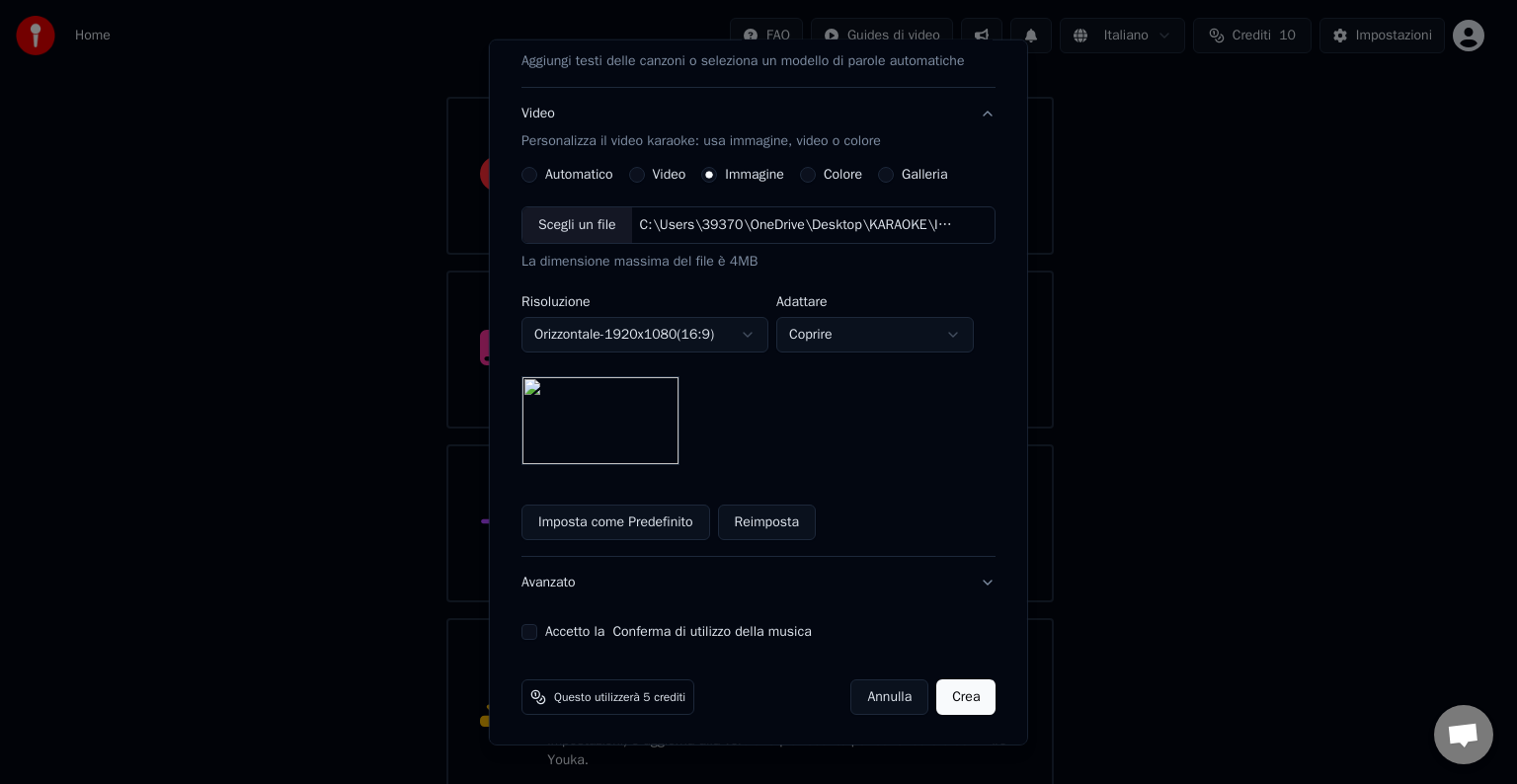 scroll, scrollTop: 283, scrollLeft: 0, axis: vertical 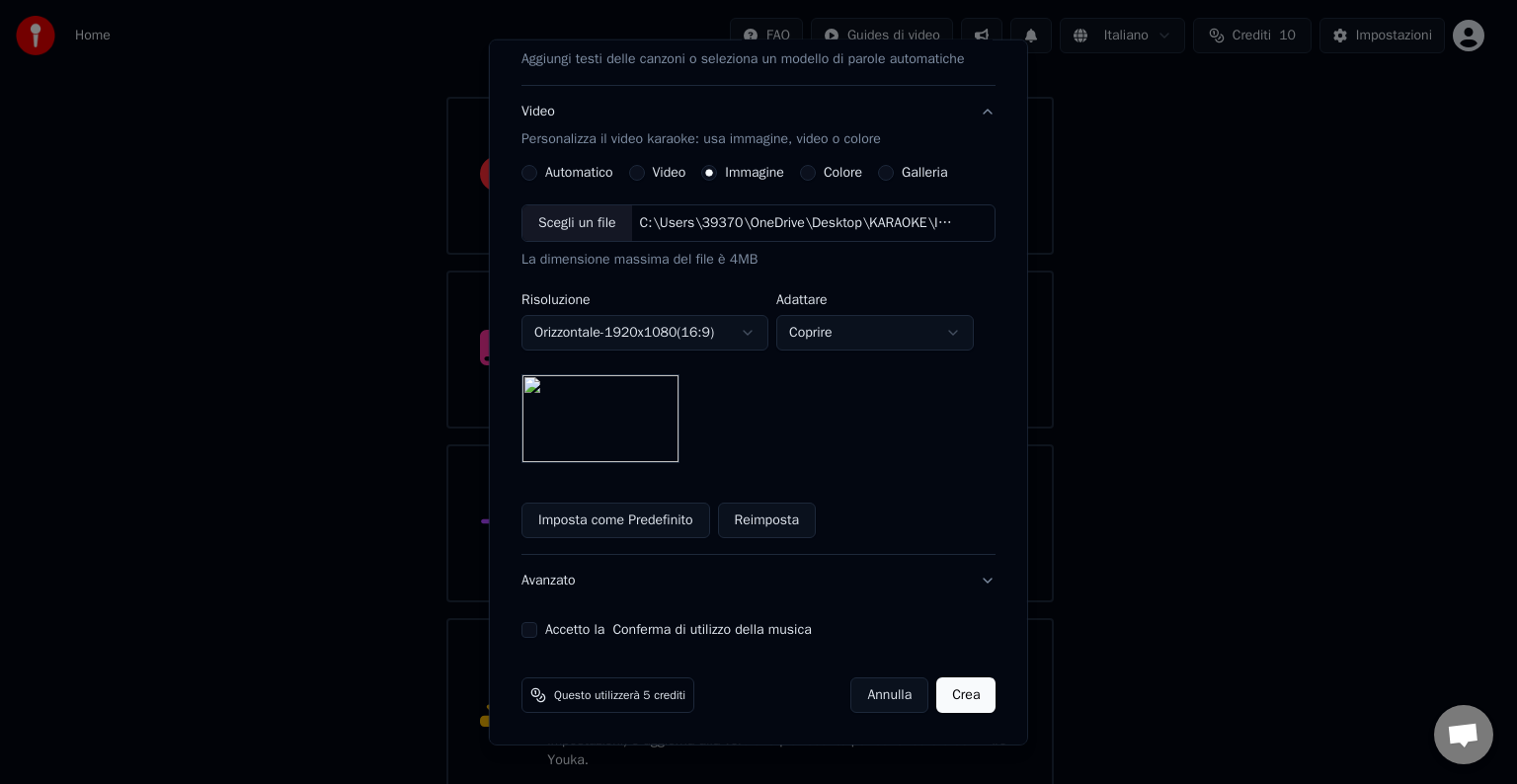 click on "Accetto la   Conferma di utilizzo della musica" at bounding box center [529, 630] 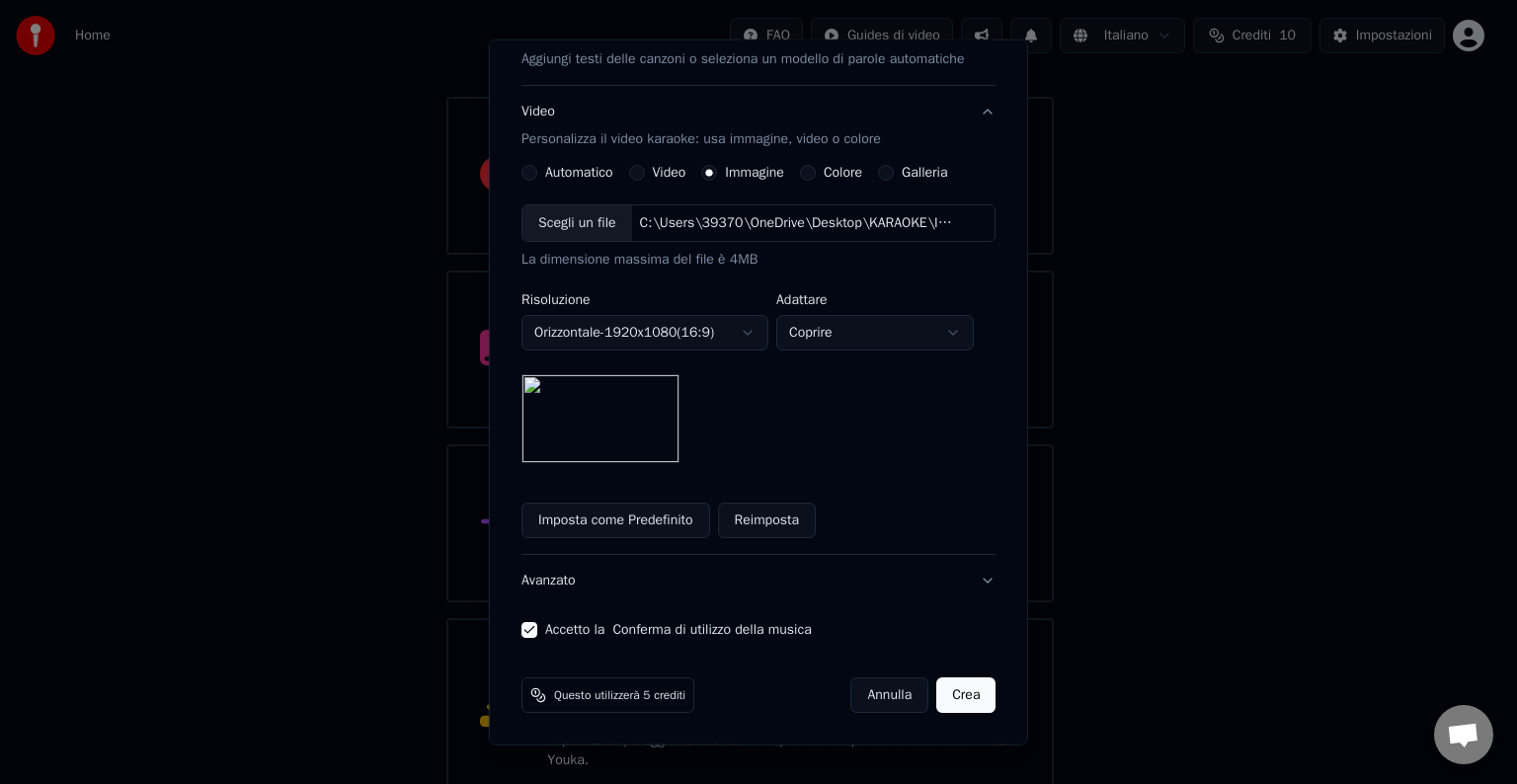 click on "Crea" at bounding box center (966, 695) 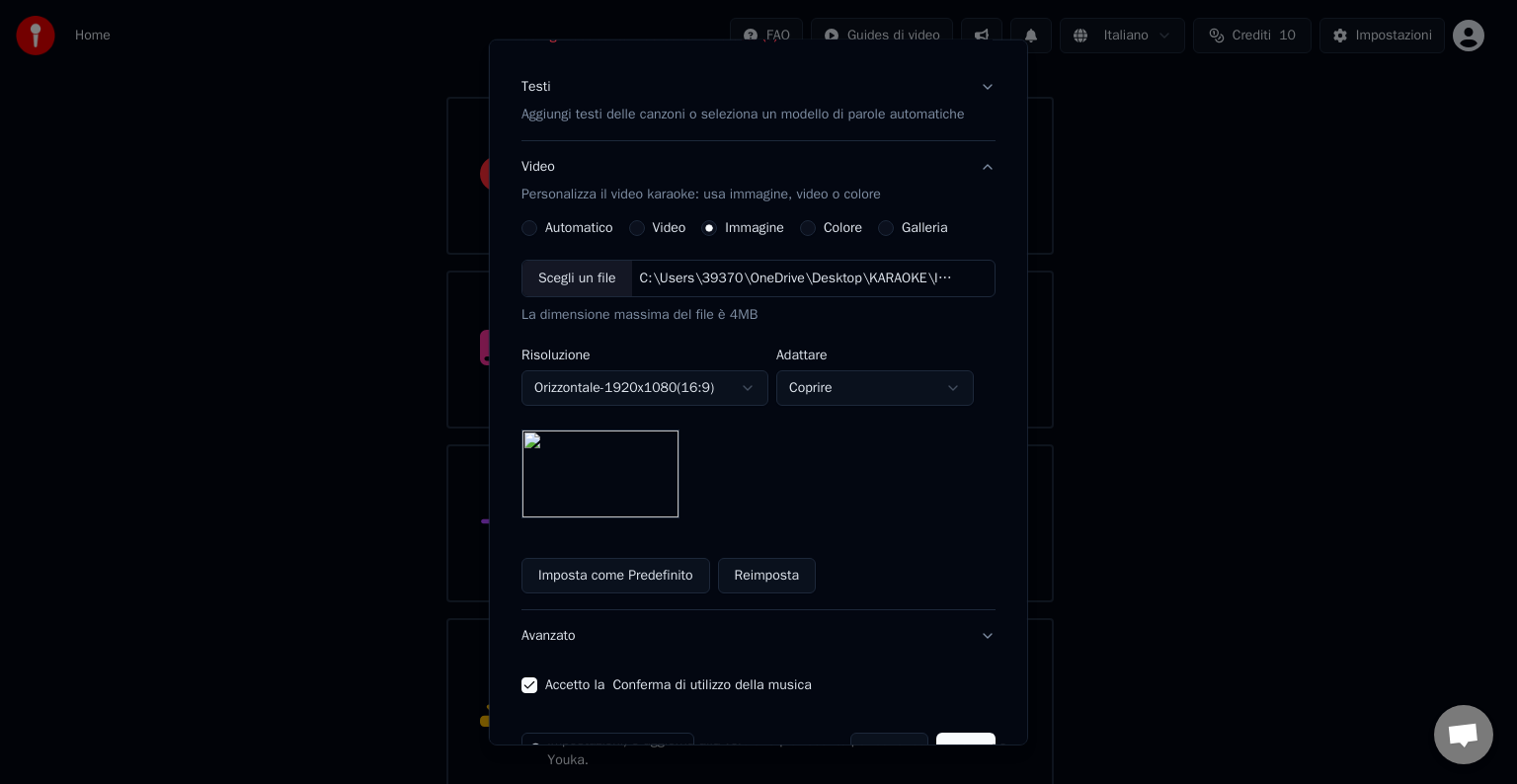 scroll, scrollTop: 339, scrollLeft: 0, axis: vertical 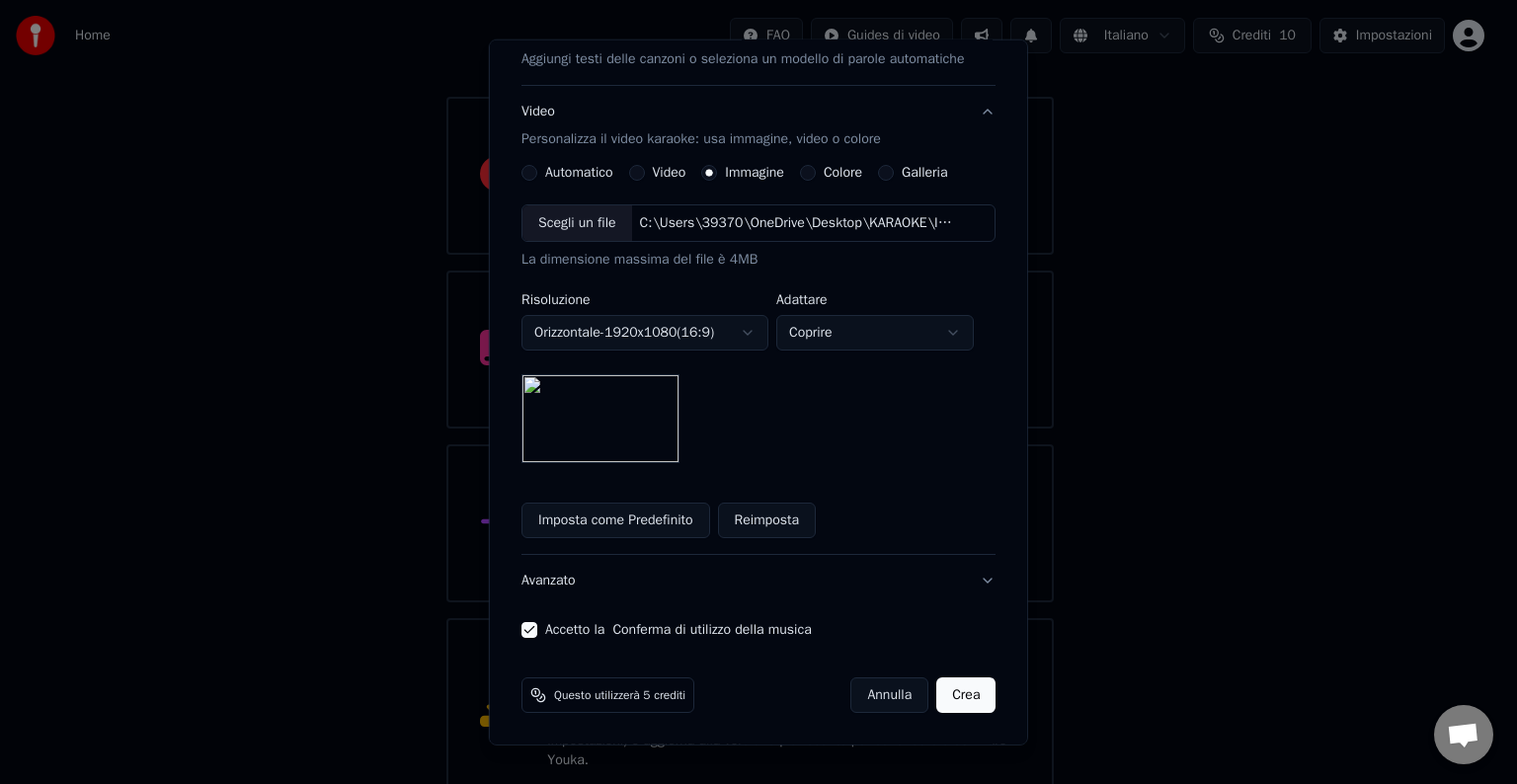 click on "Crea" at bounding box center [966, 695] 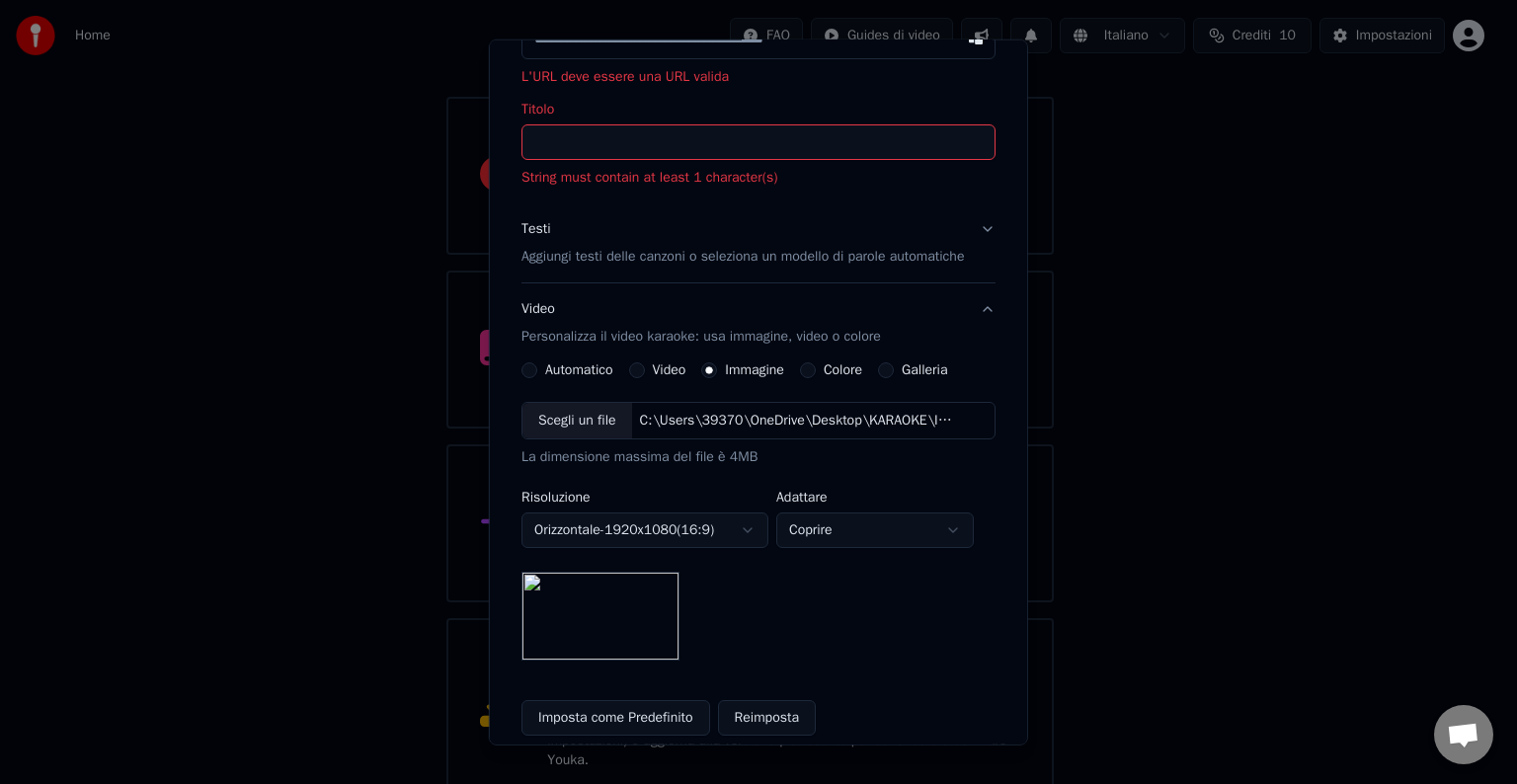 scroll, scrollTop: 0, scrollLeft: 0, axis: both 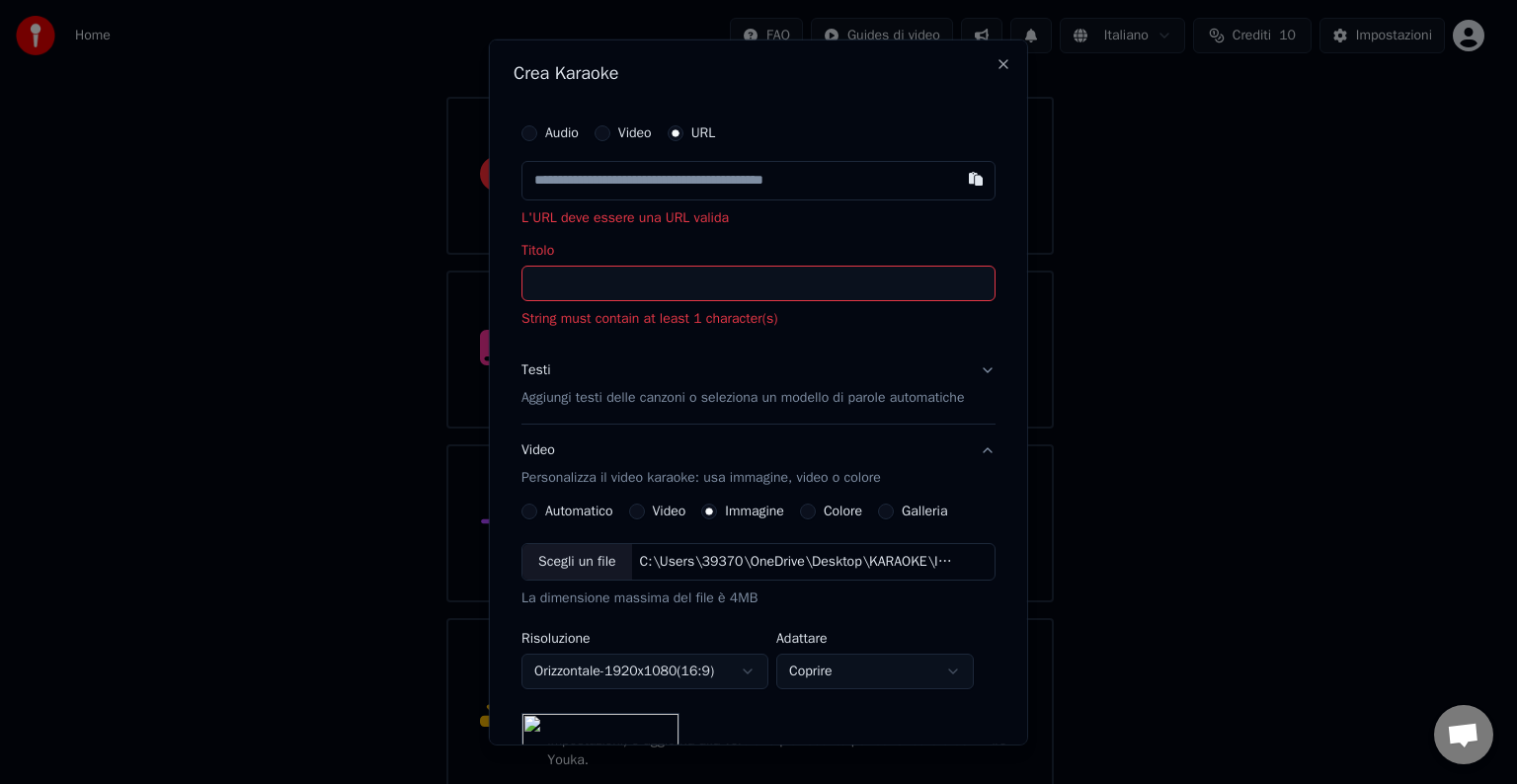 click at bounding box center [758, 181] 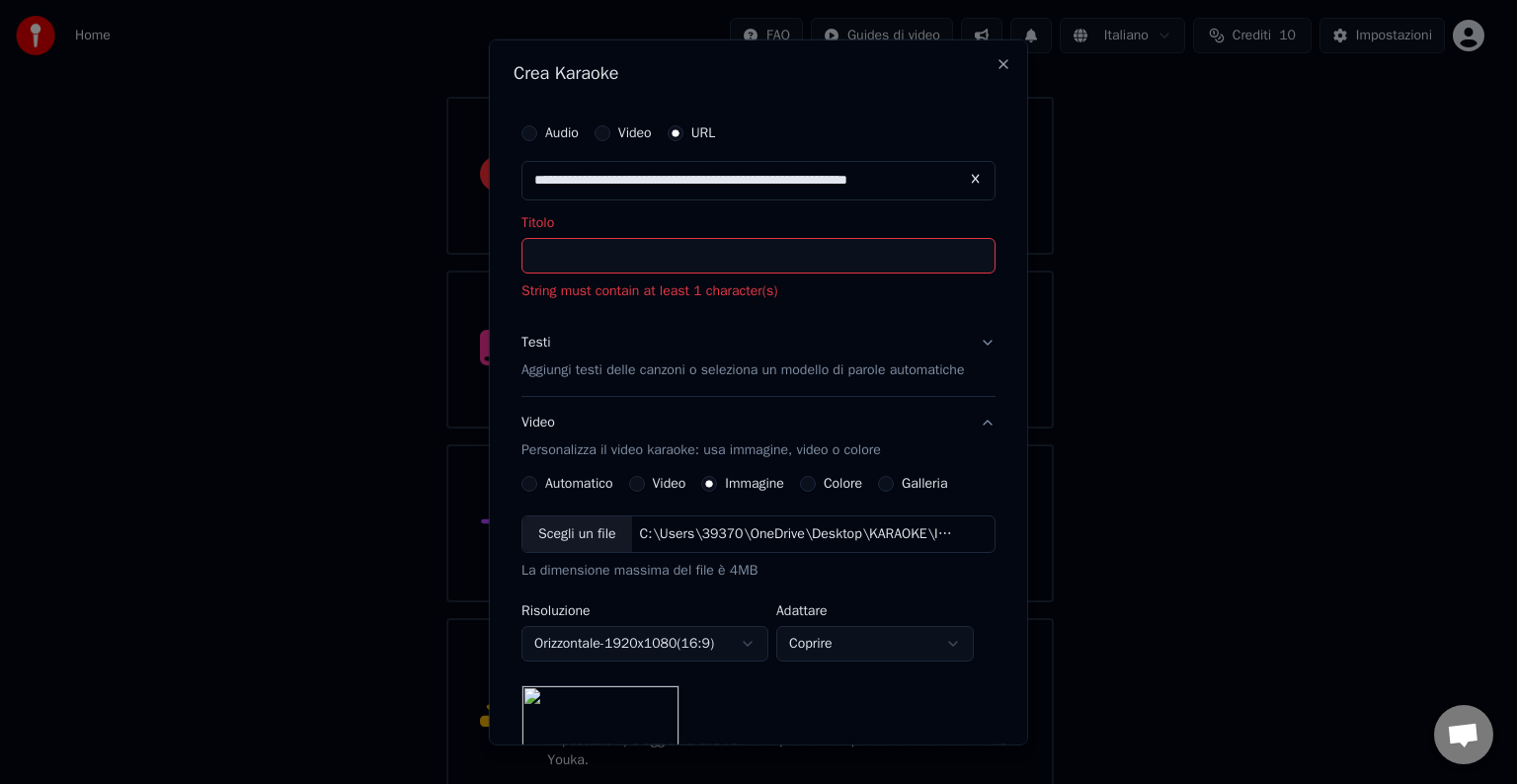 type on "**********" 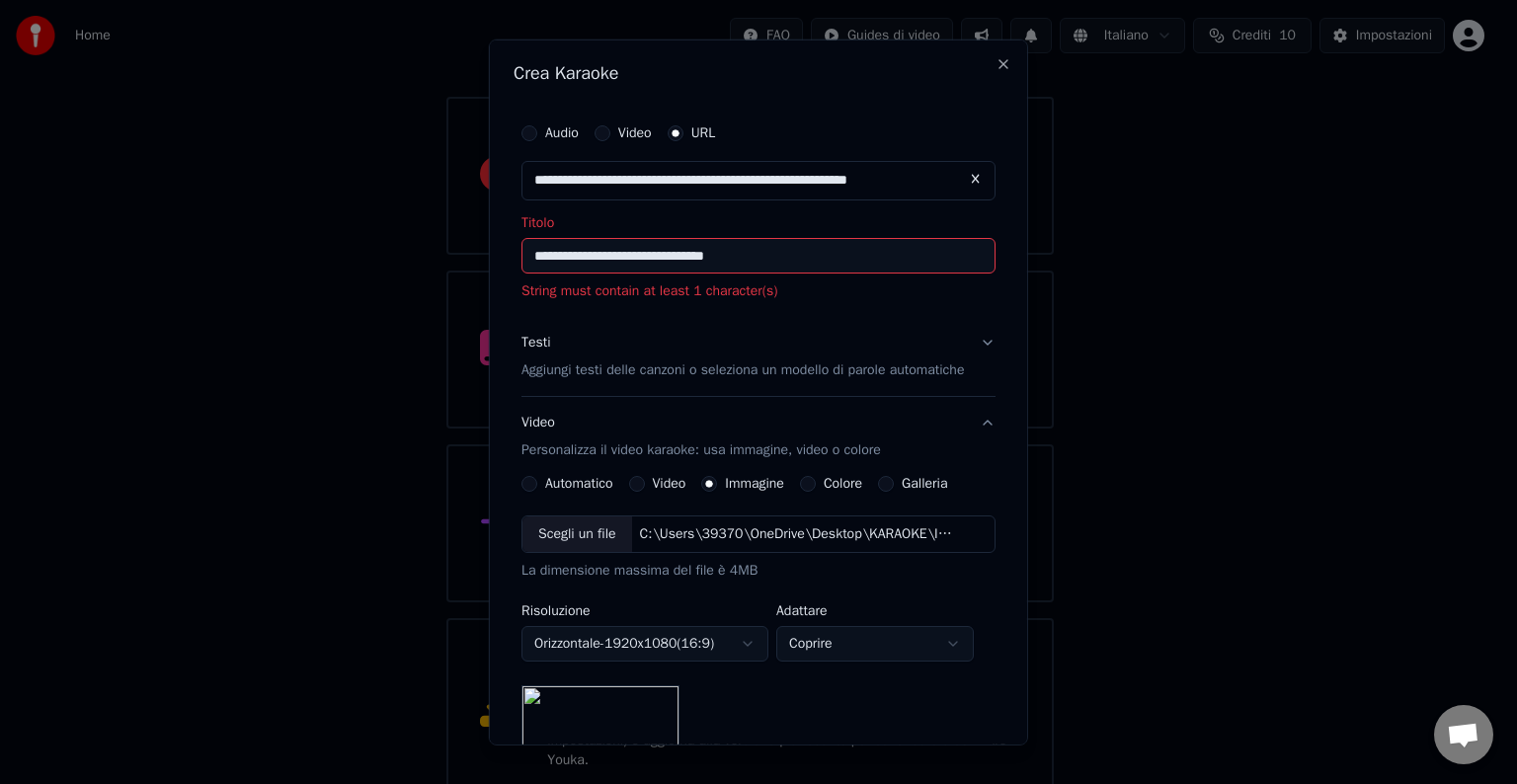 type on "**********" 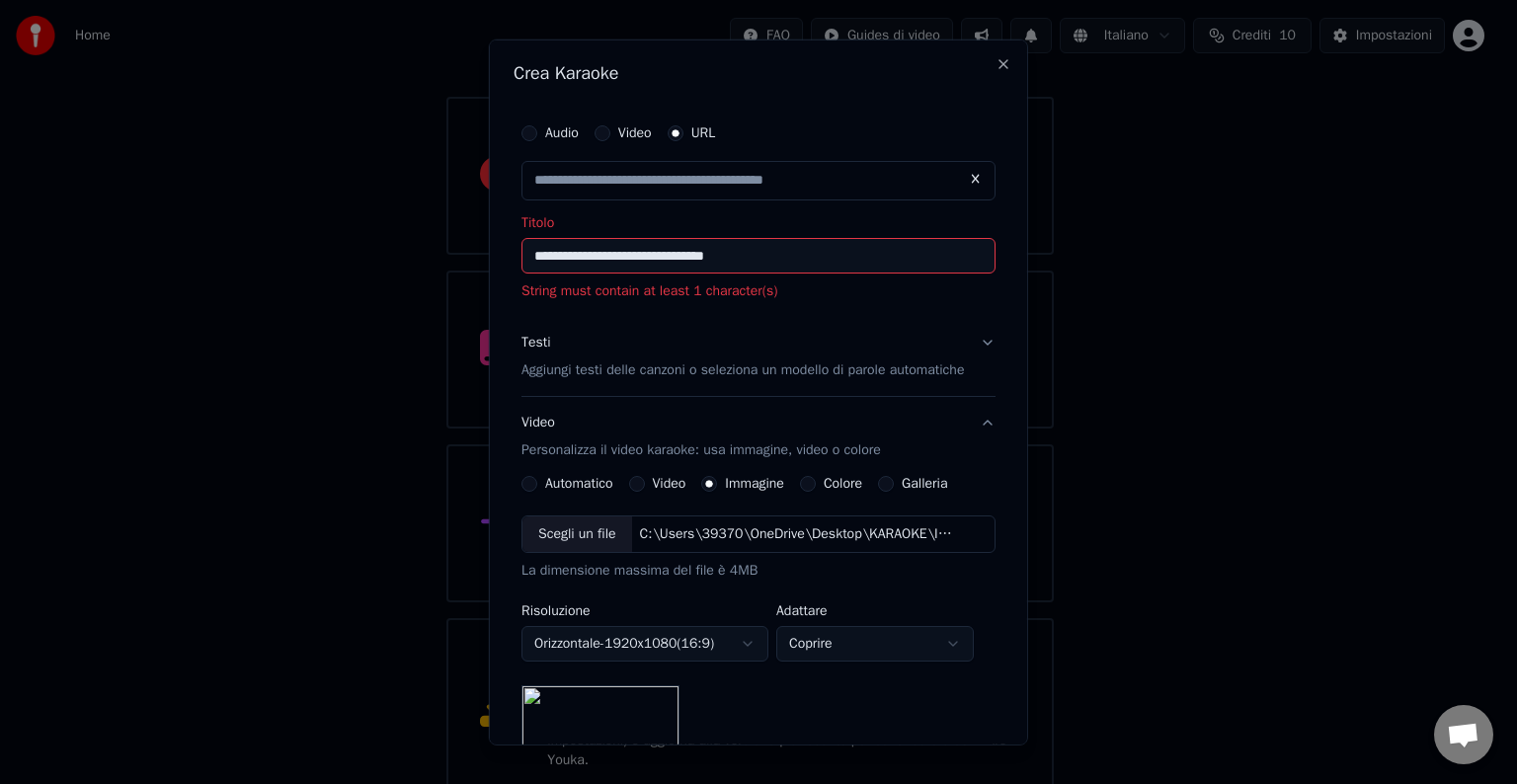 click on "Testi Aggiungi testi delle canzoni o seleziona un modello di parole automatiche" at bounding box center (758, 356) 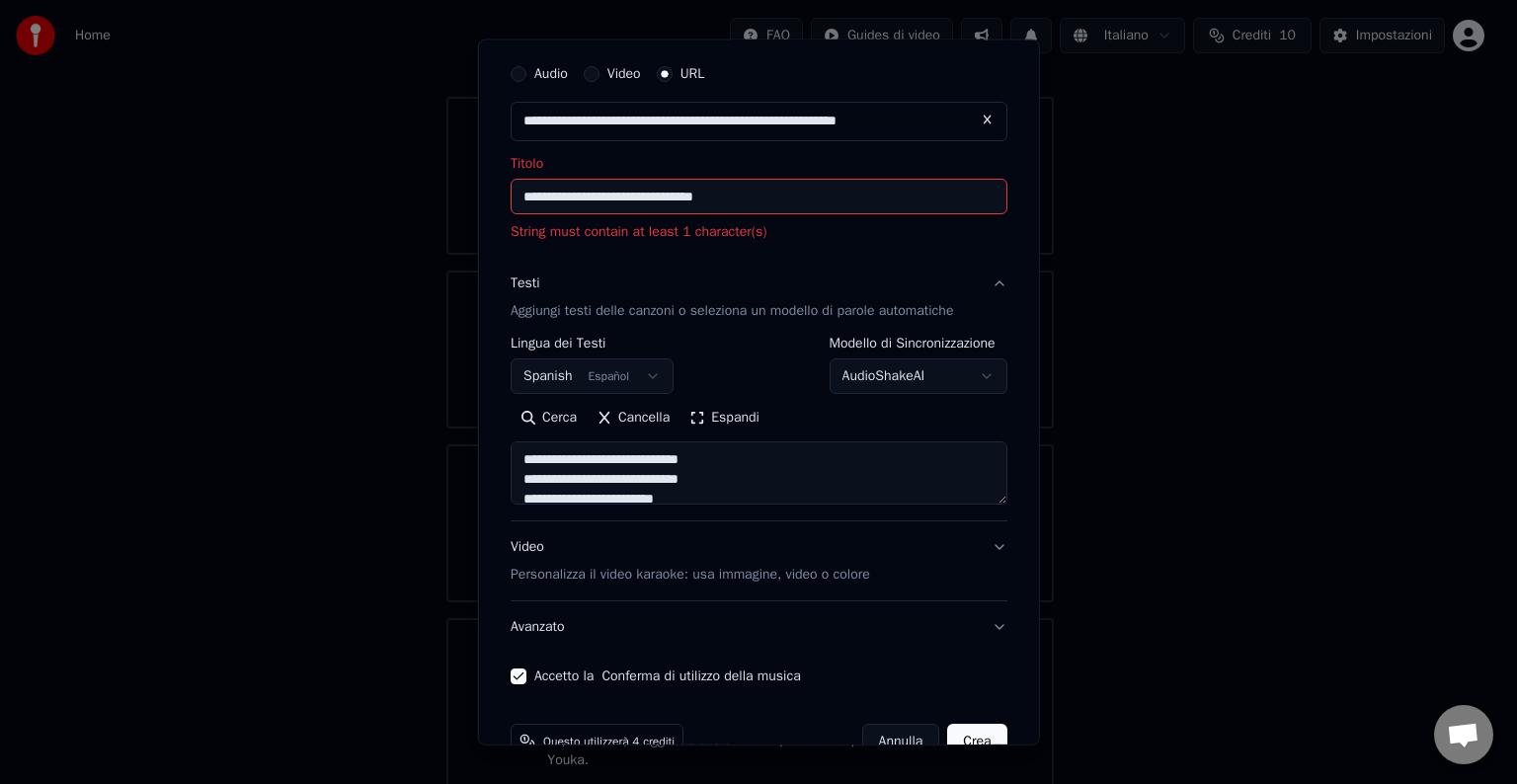 scroll, scrollTop: 106, scrollLeft: 0, axis: vertical 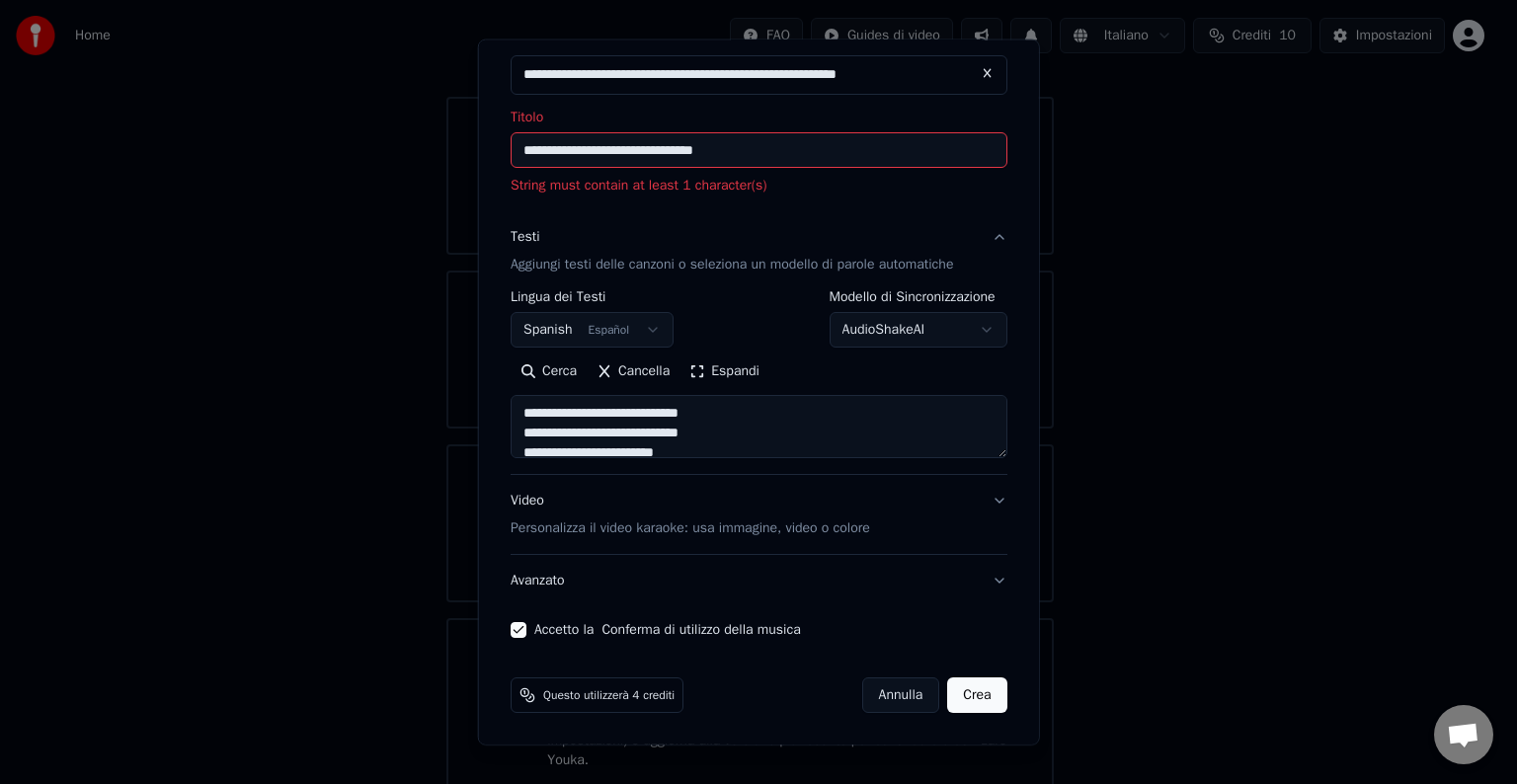 click on "Crea" at bounding box center [977, 695] 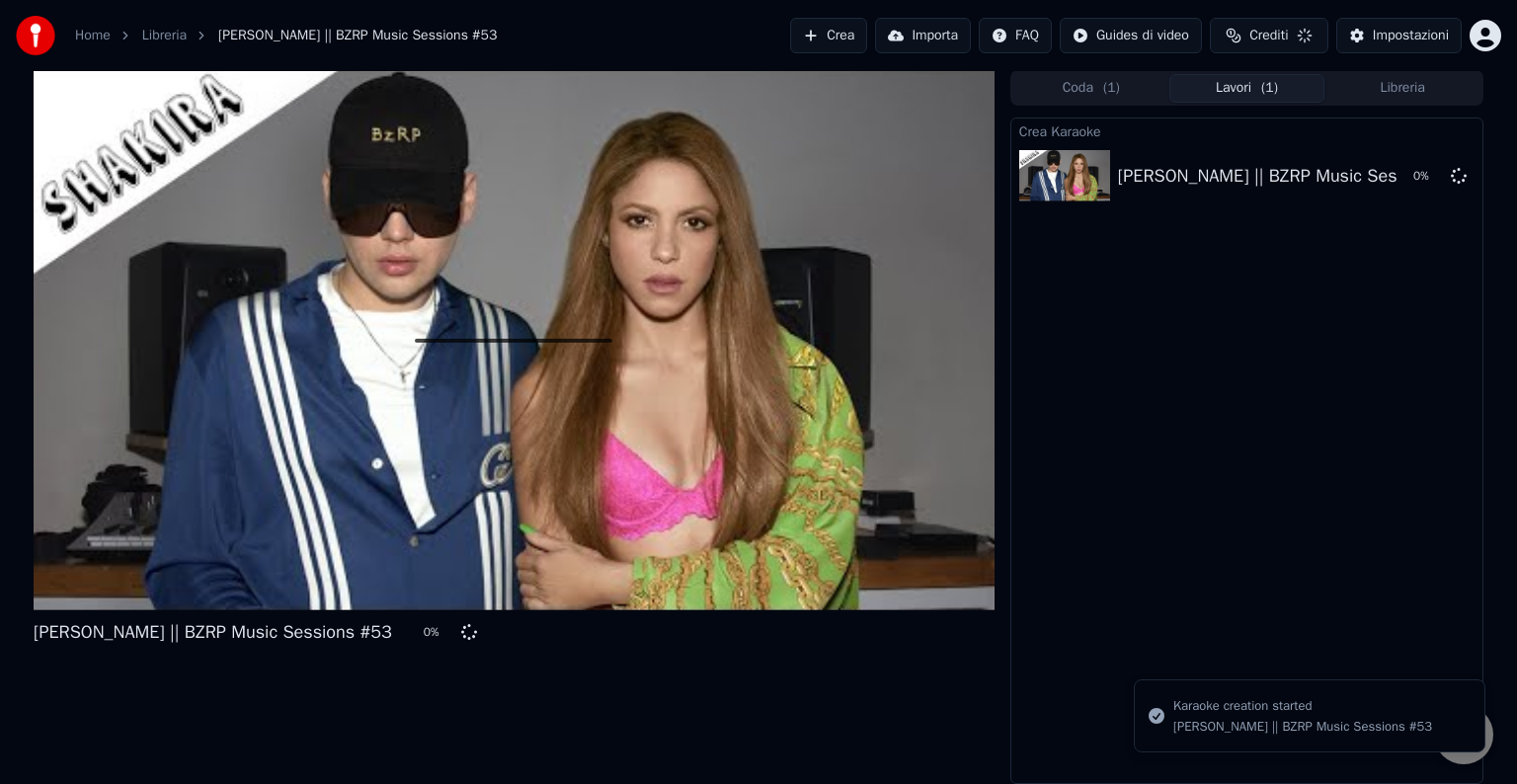 scroll, scrollTop: 0, scrollLeft: 0, axis: both 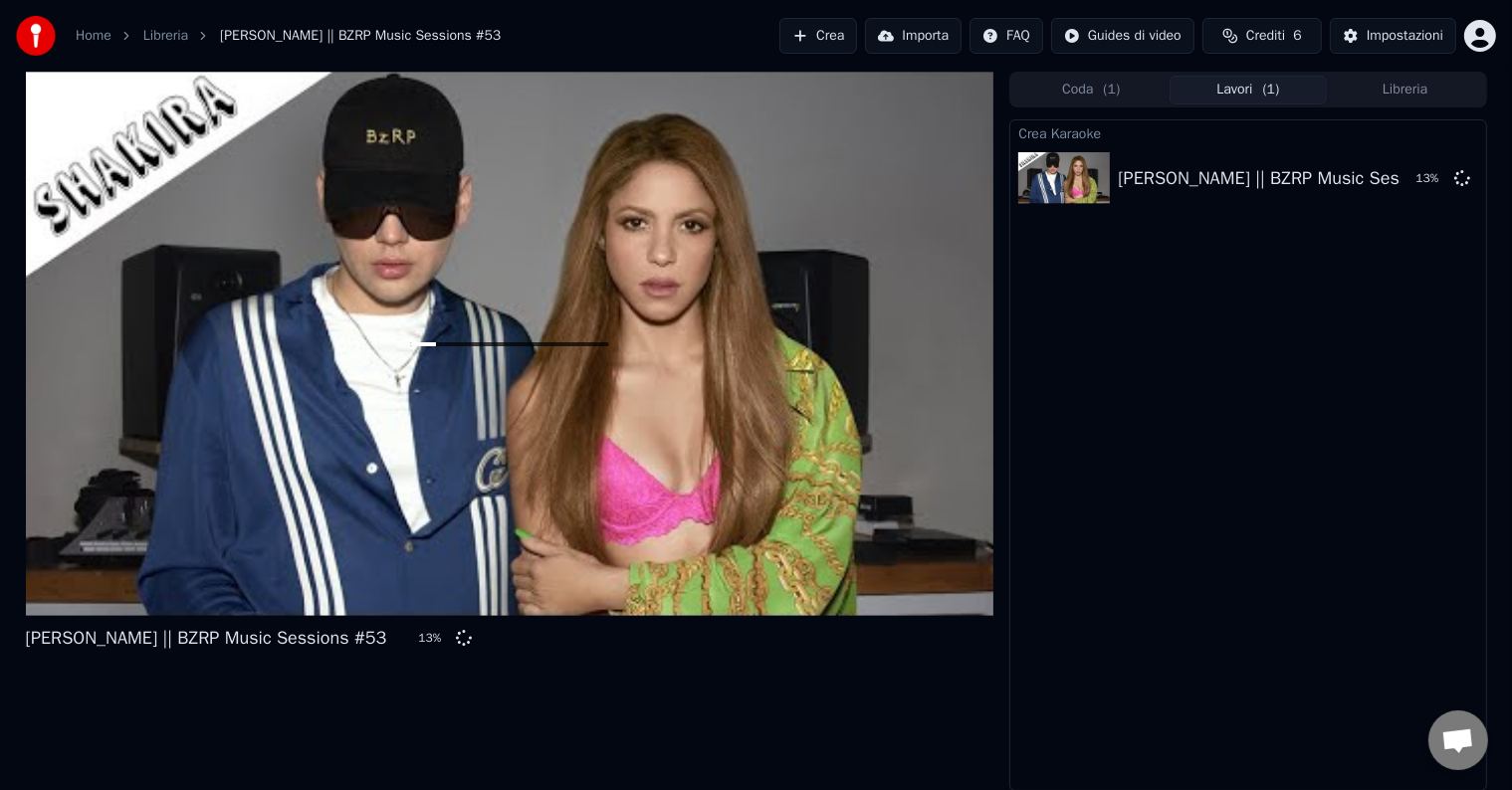 click on "Crea" at bounding box center [818, 36] 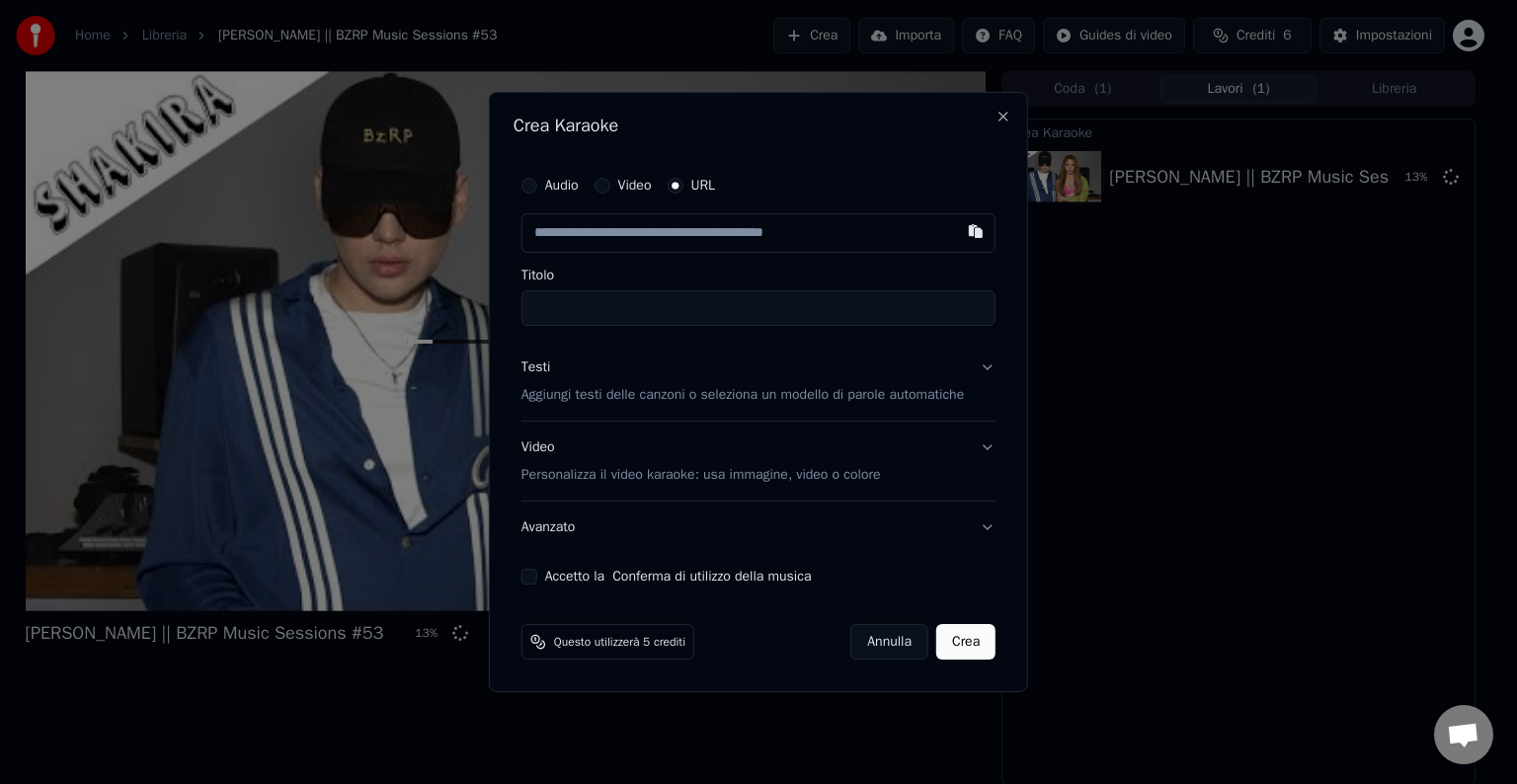 click at bounding box center (758, 233) 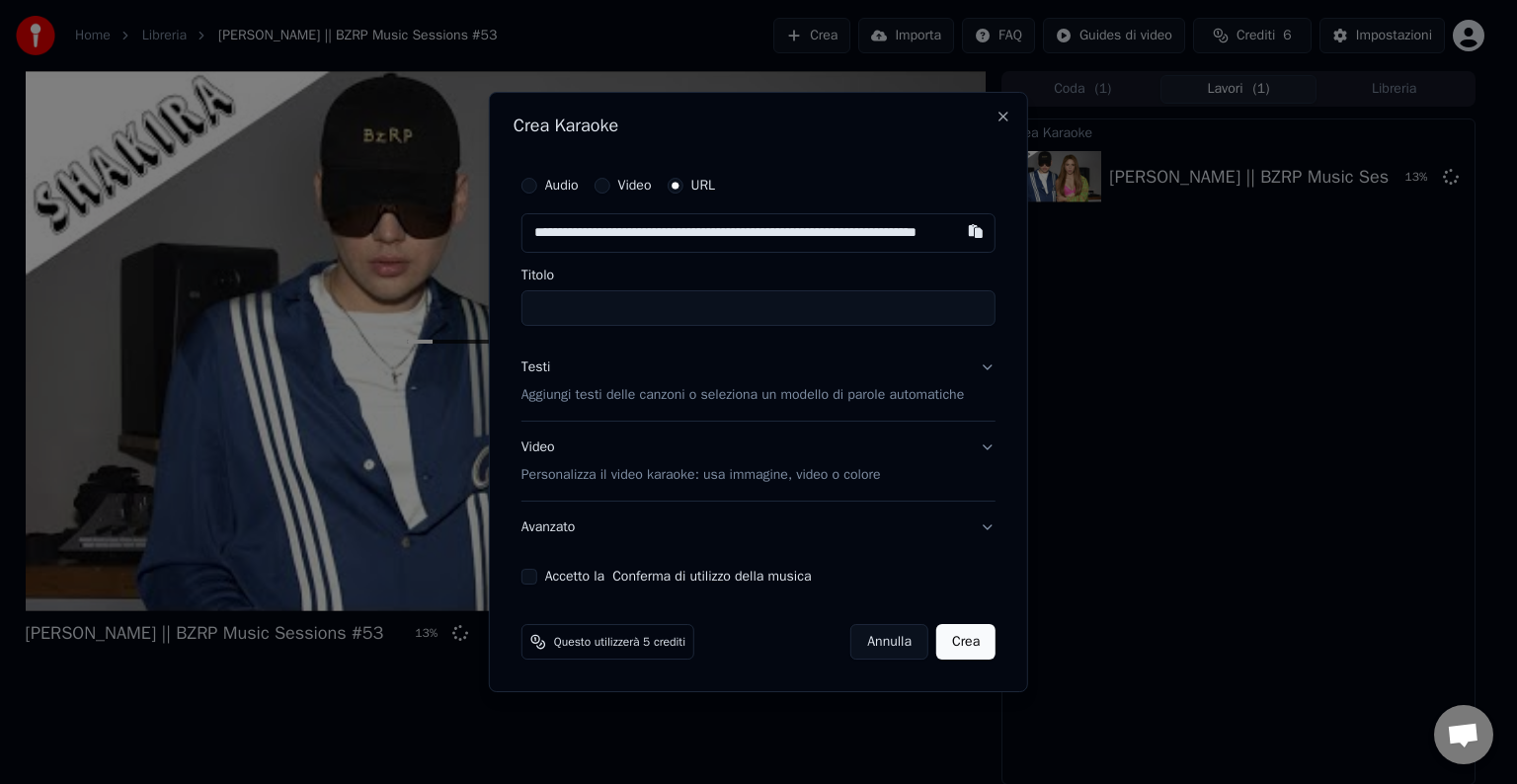 scroll, scrollTop: 0, scrollLeft: 84, axis: horizontal 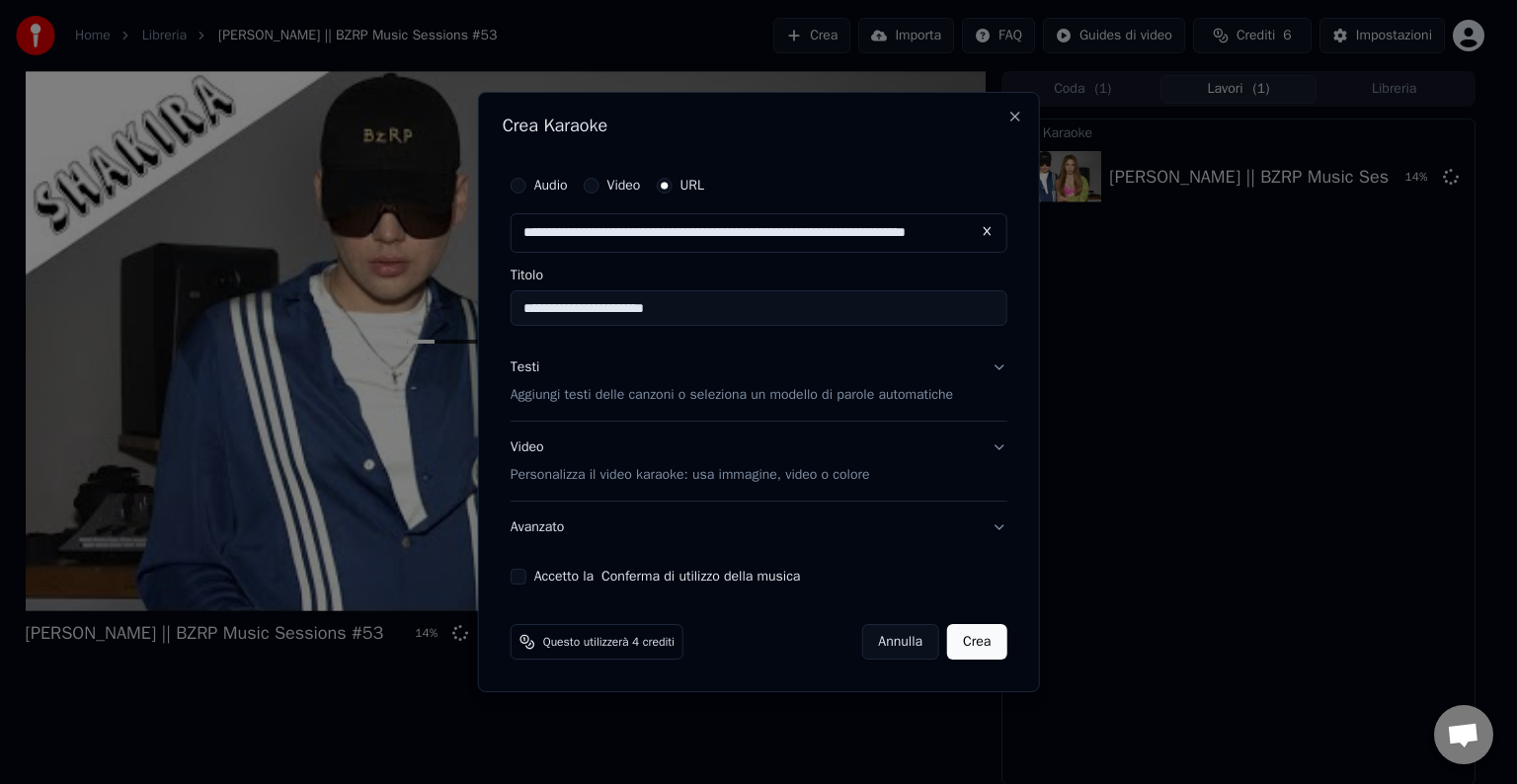 type on "**********" 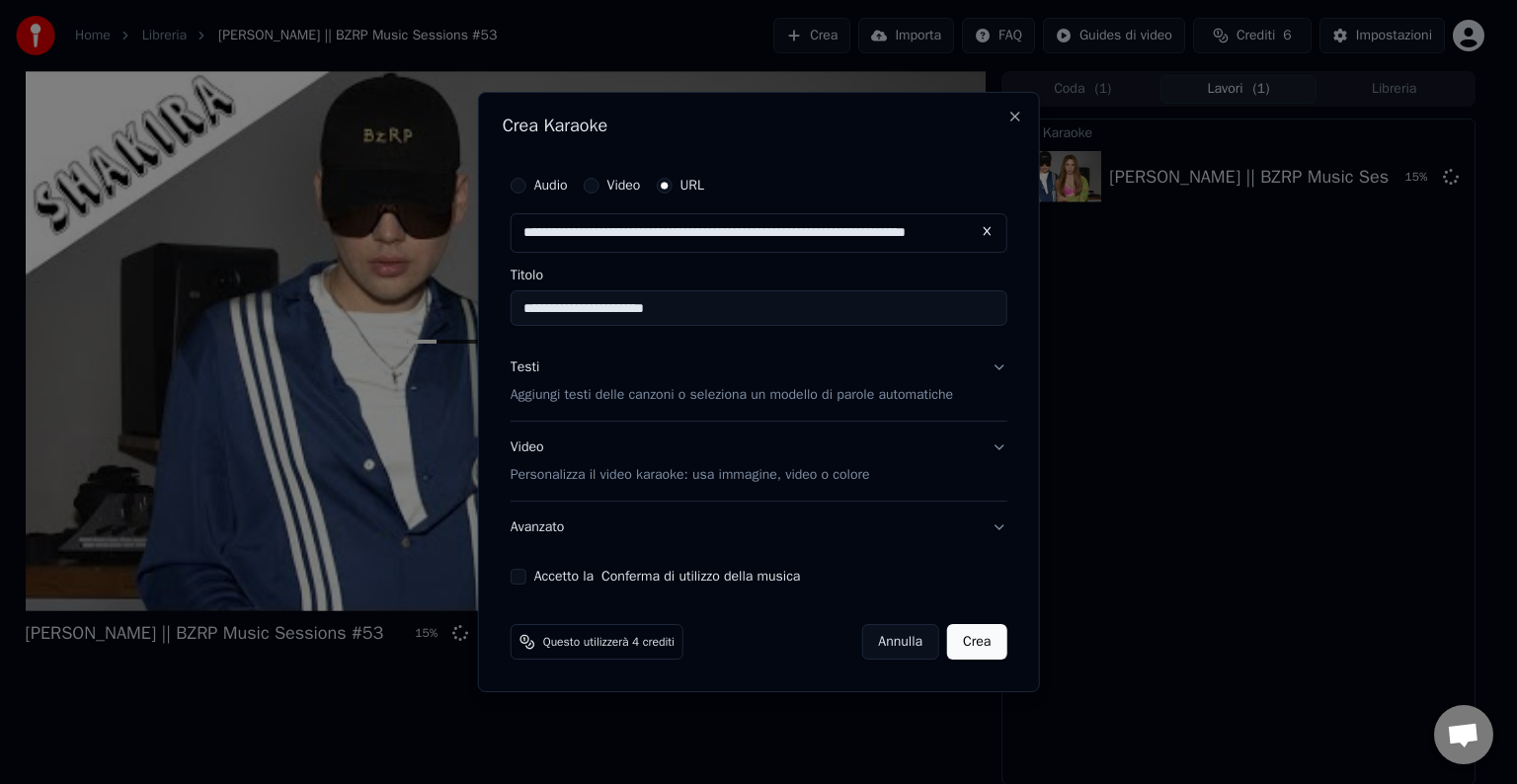 type on "**********" 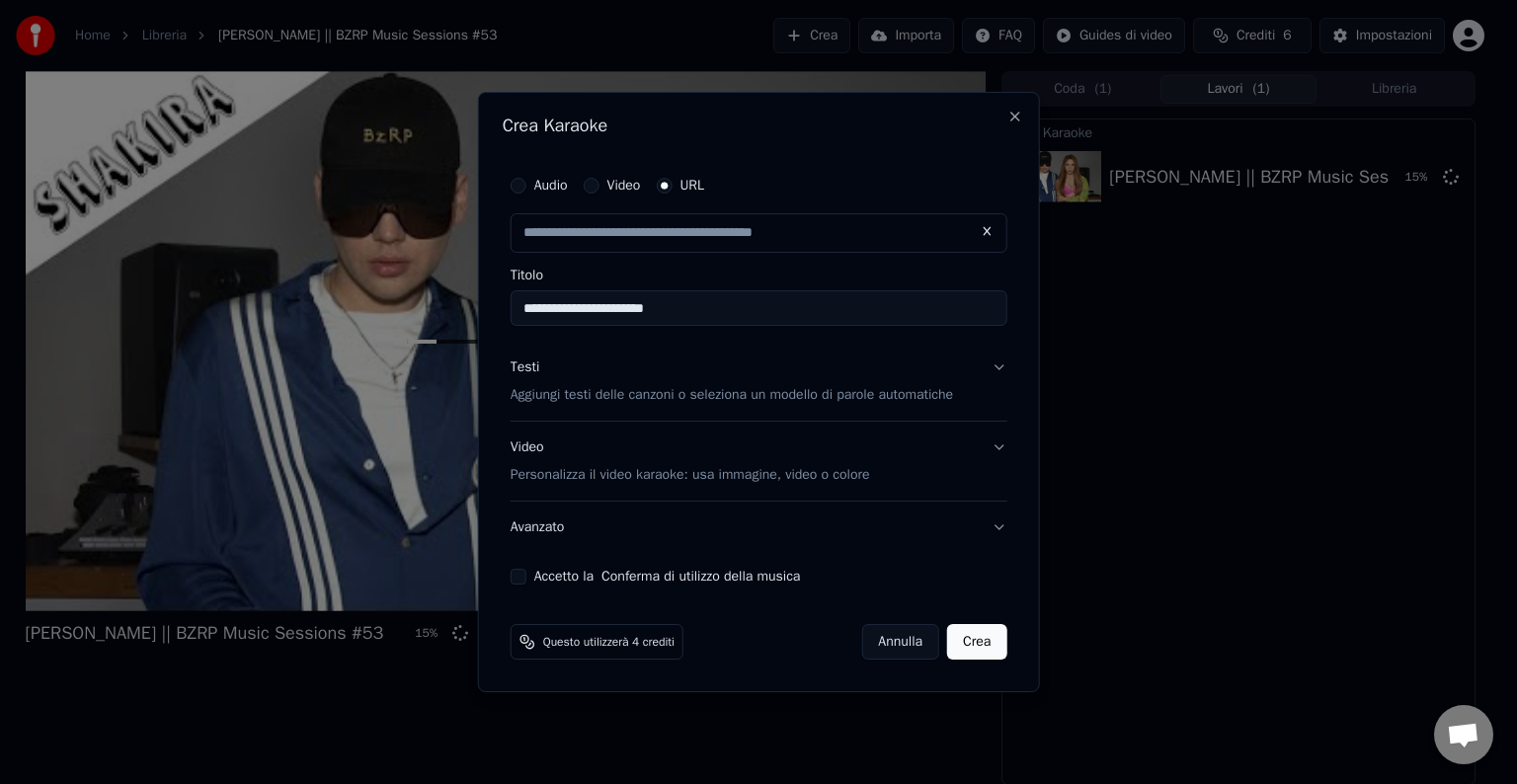 type on "**********" 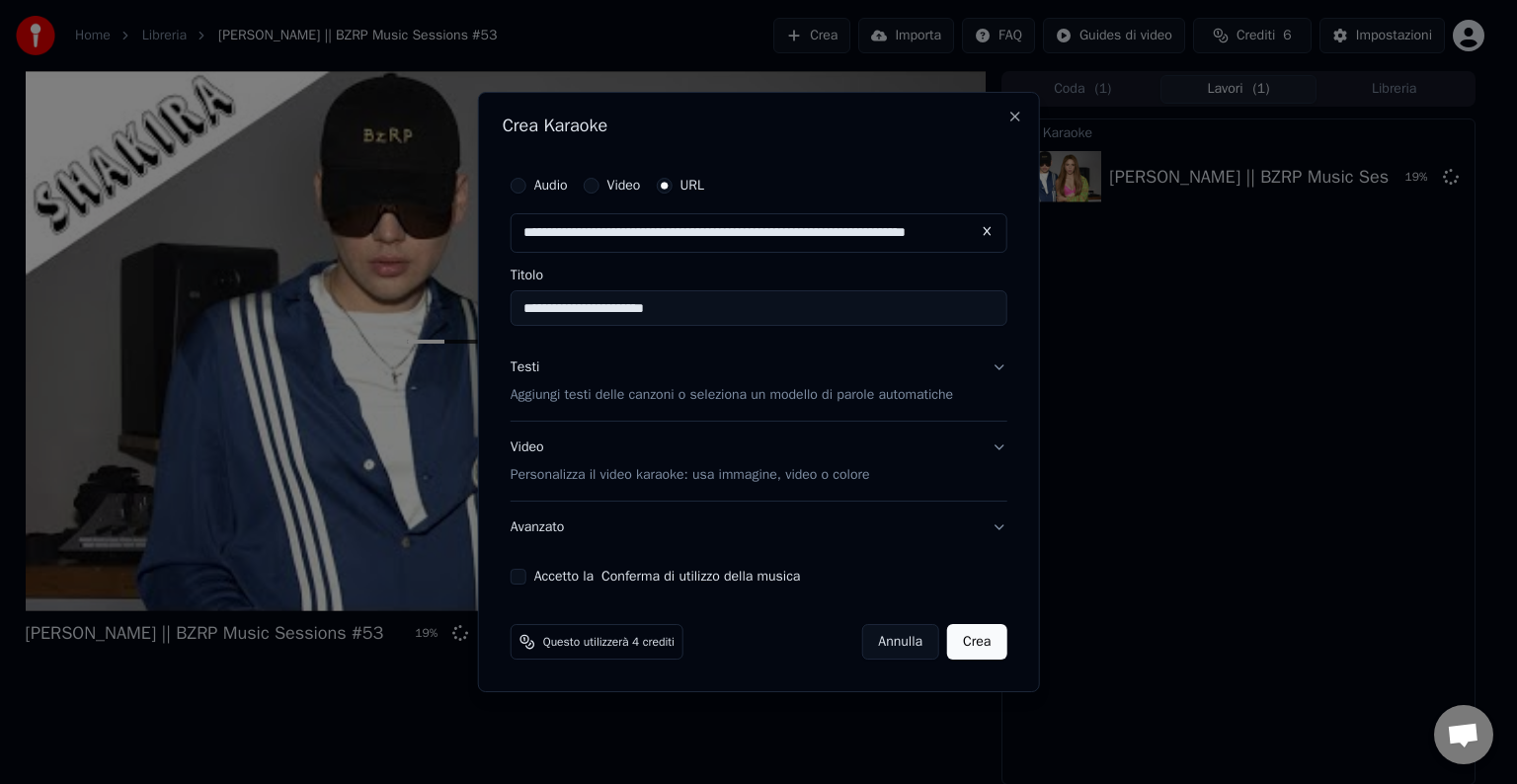 scroll, scrollTop: 0, scrollLeft: 0, axis: both 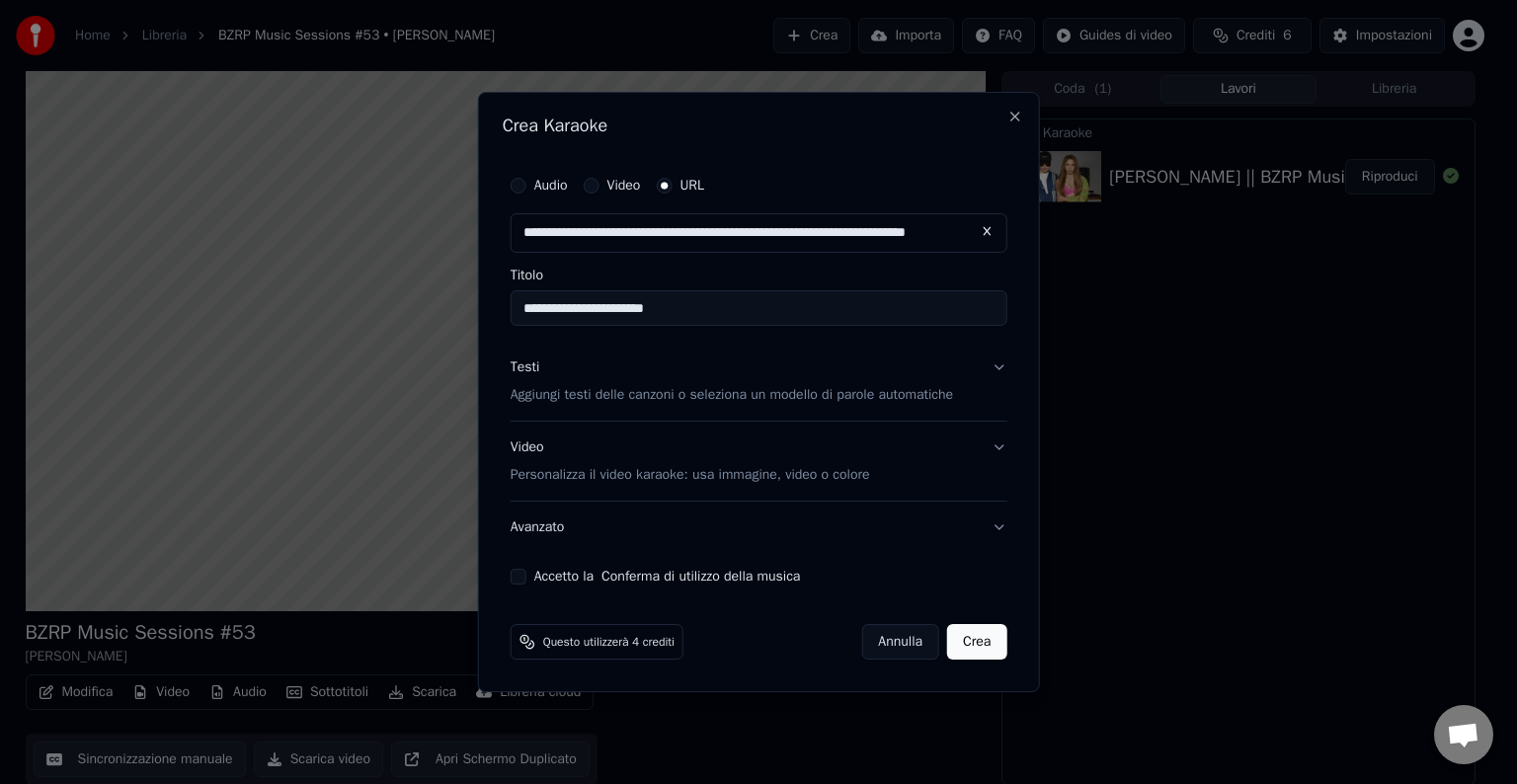 type 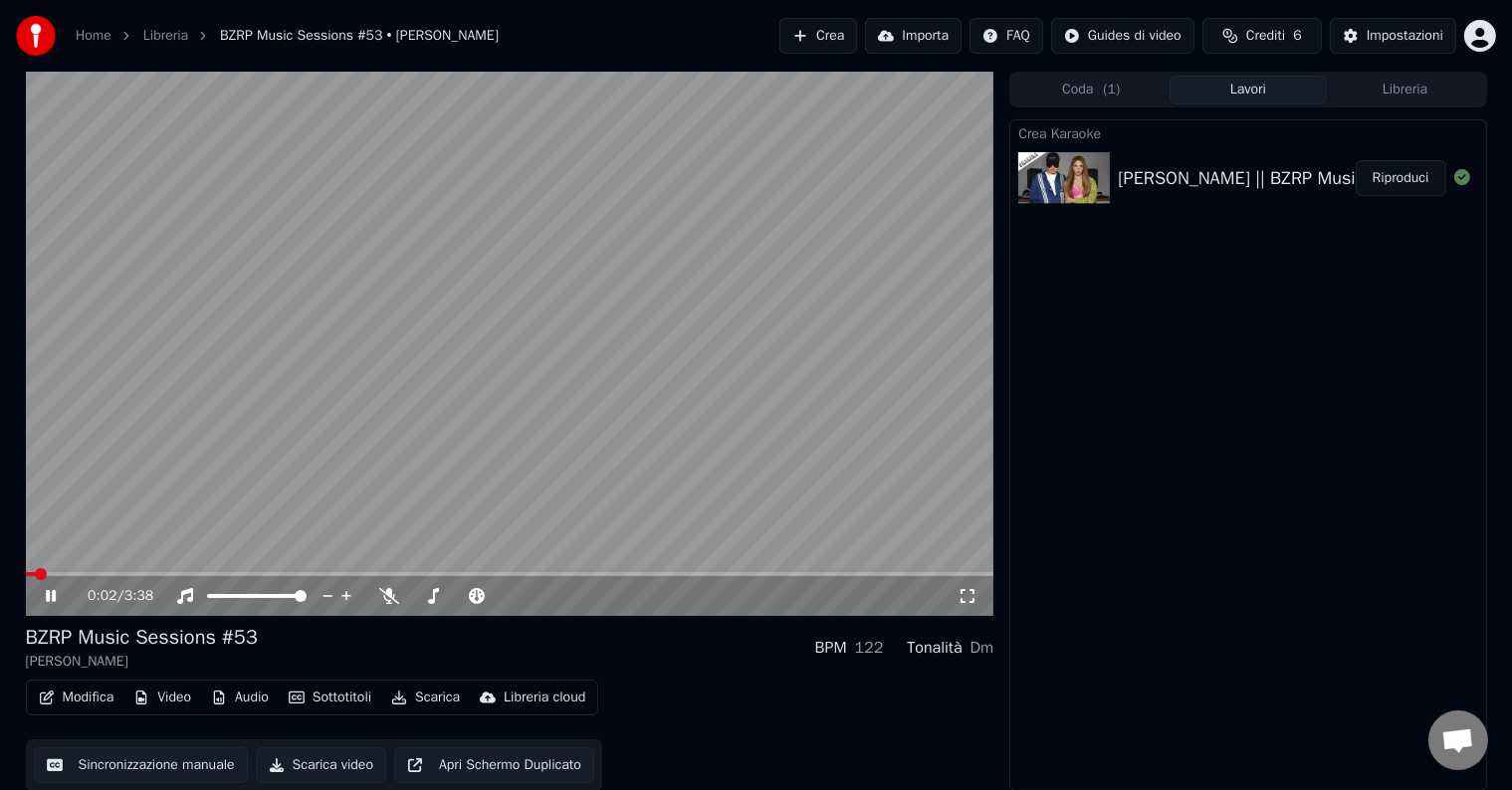click 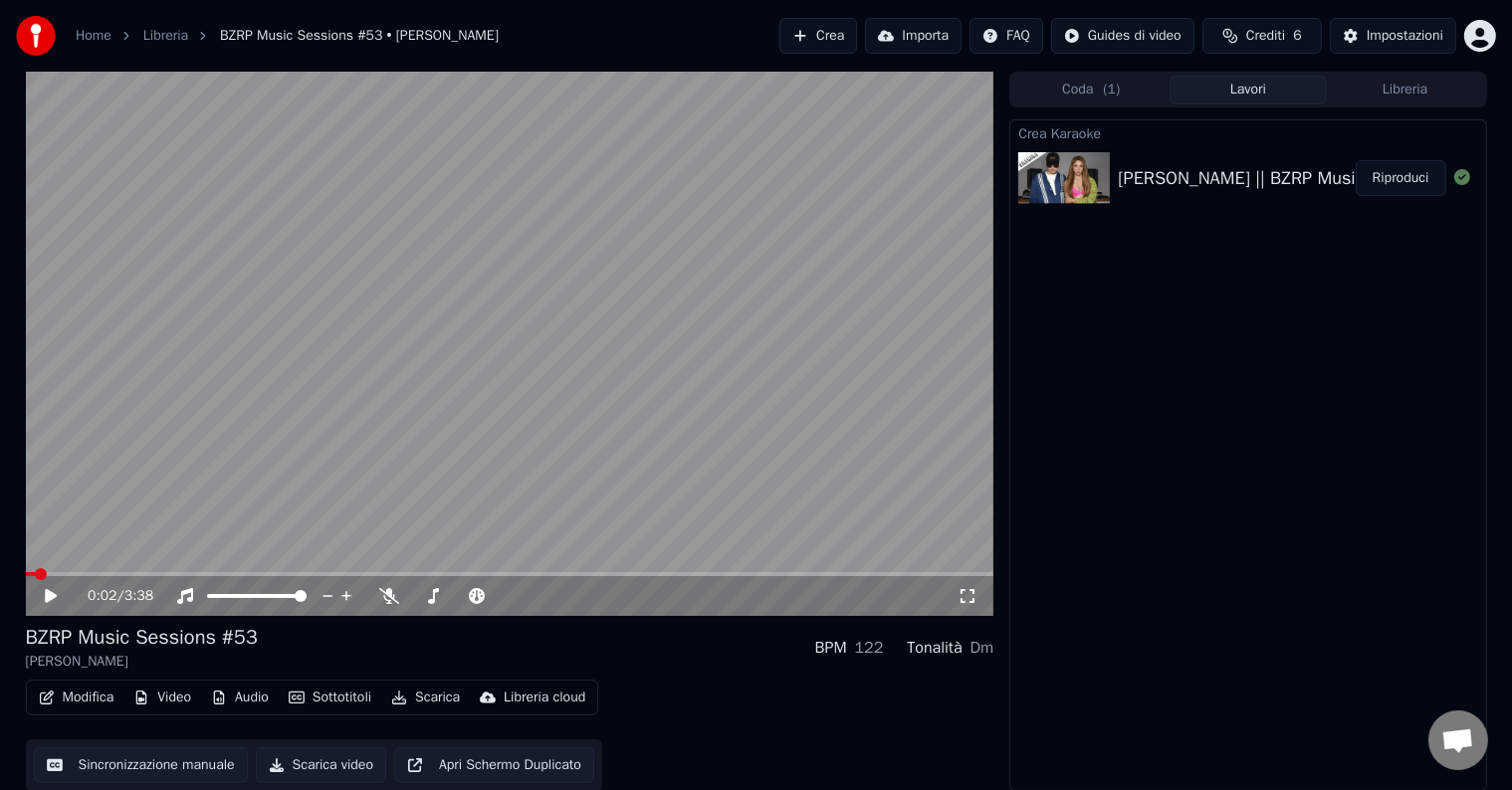 click on "Crea" at bounding box center (818, 36) 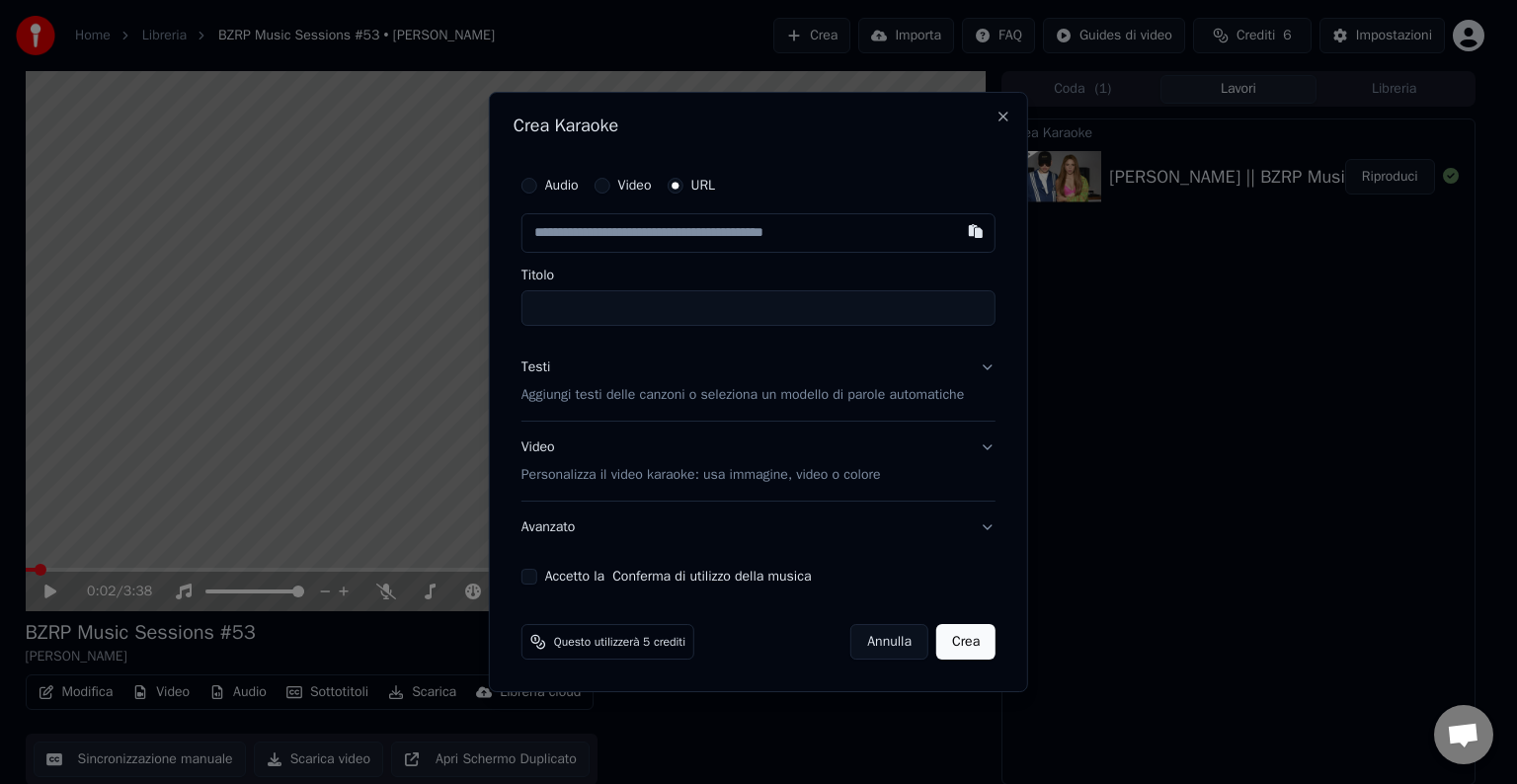 click on "Testi Aggiungi testi delle canzoni o seleziona un modello di parole automatiche" at bounding box center (758, 381) 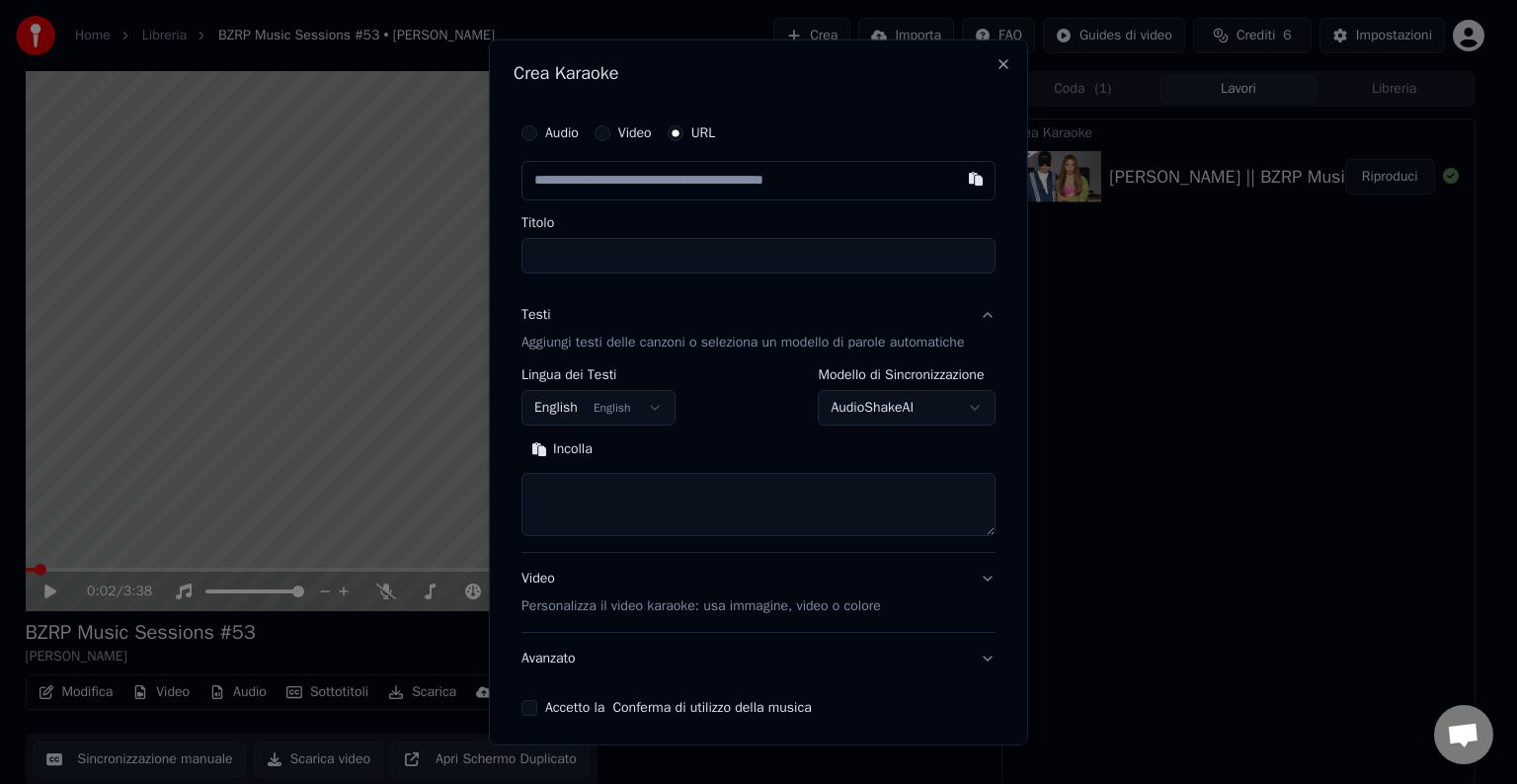 click at bounding box center (758, 505) 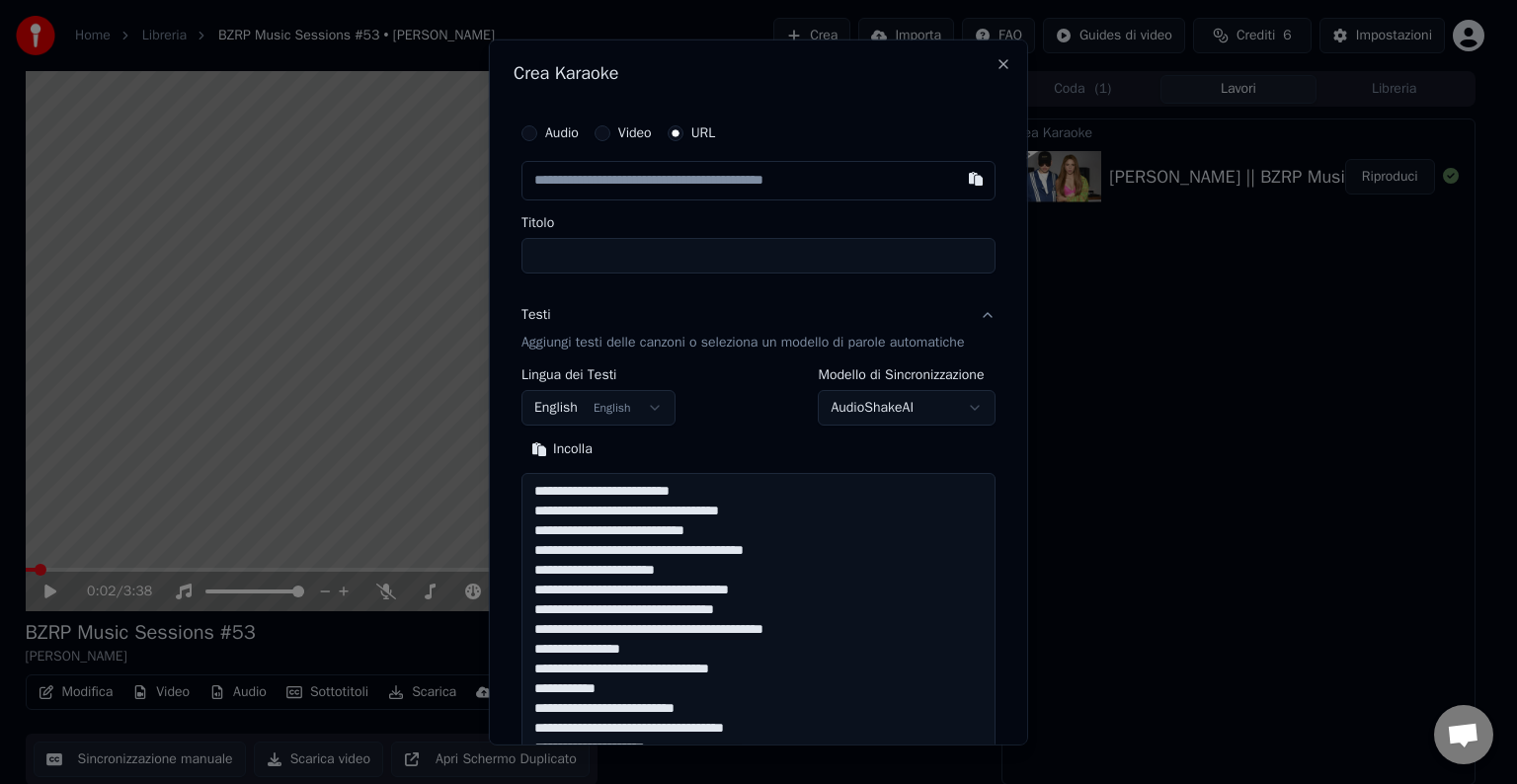 scroll, scrollTop: 675, scrollLeft: 0, axis: vertical 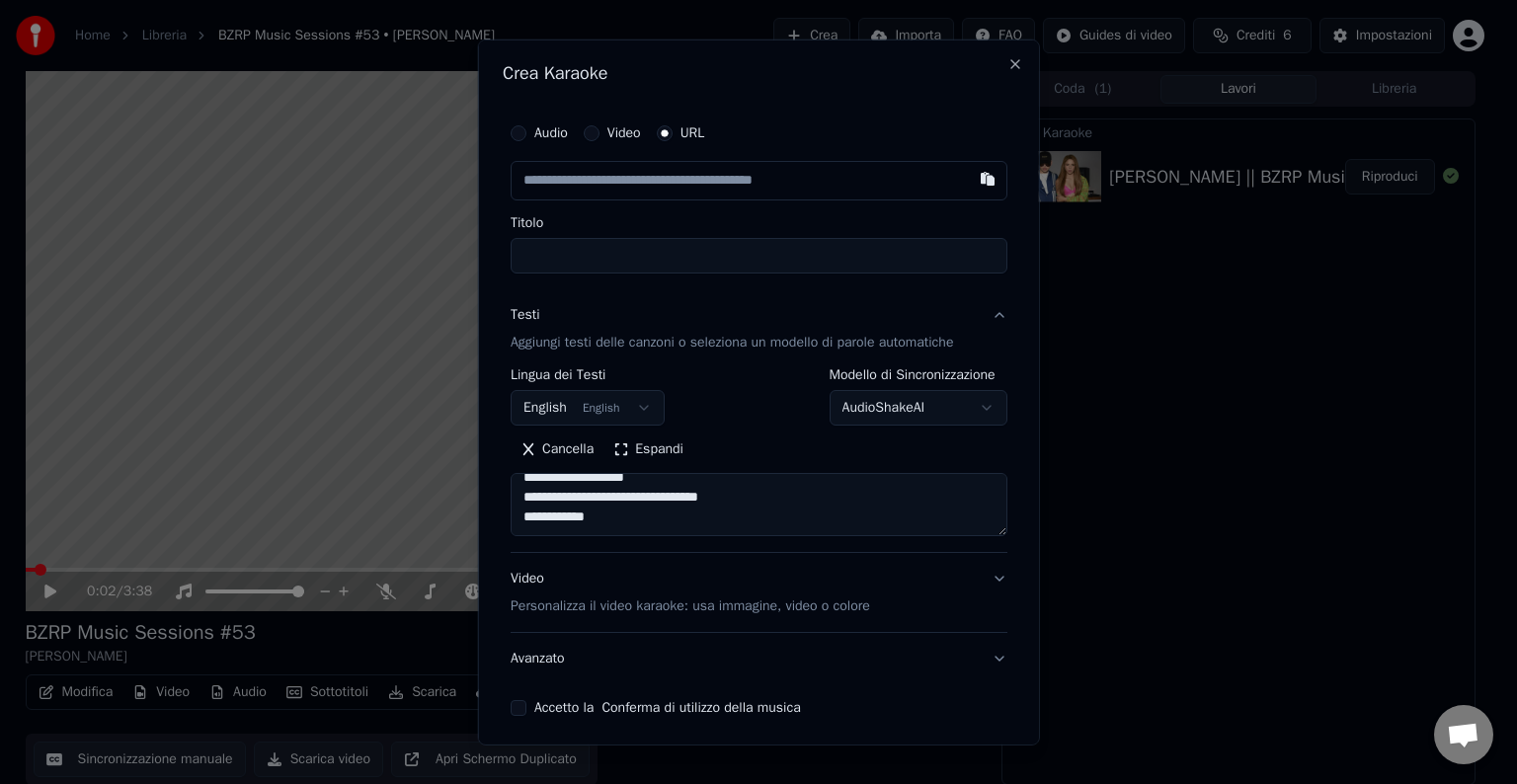 type on "**********" 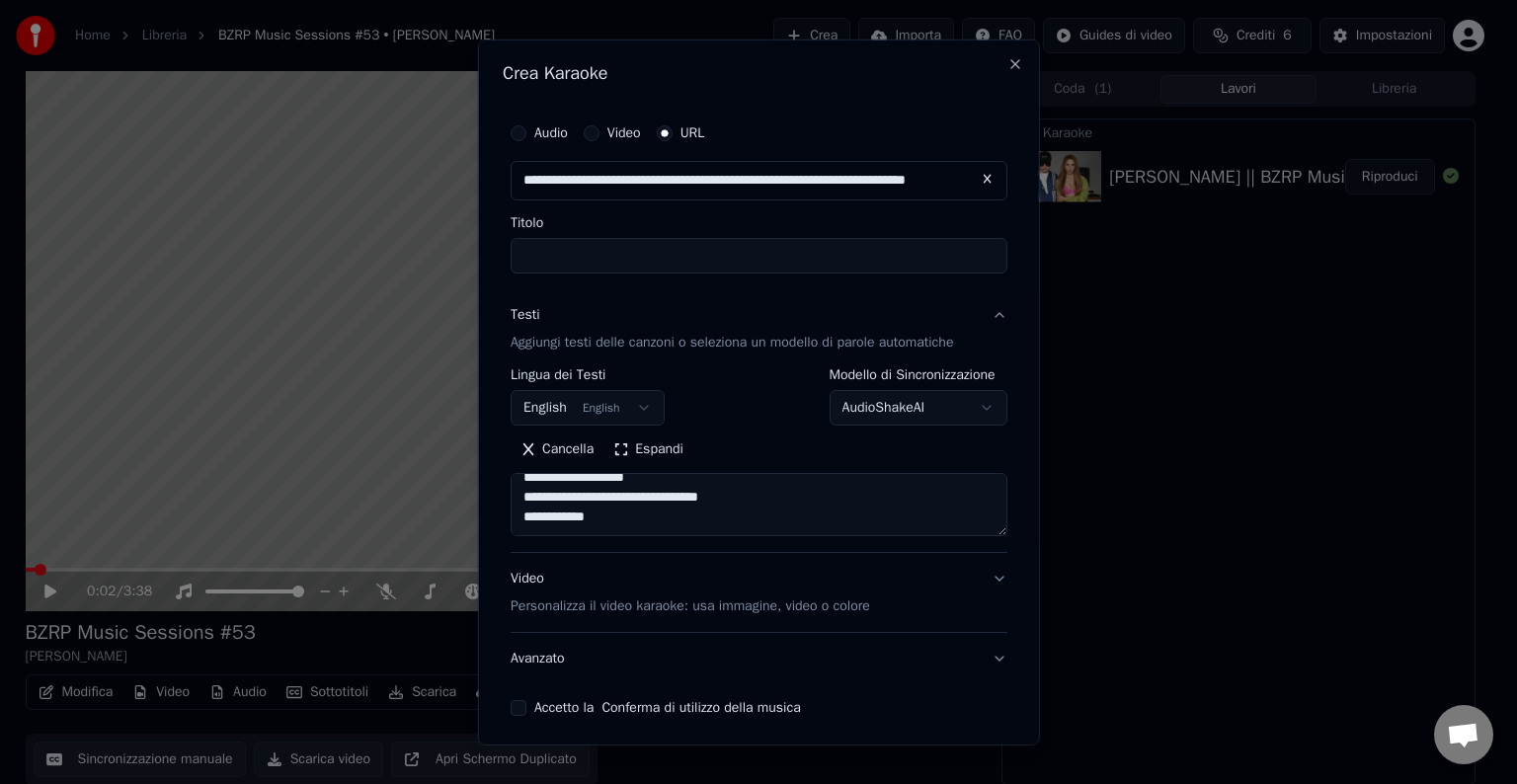 scroll, scrollTop: 0, scrollLeft: 84, axis: horizontal 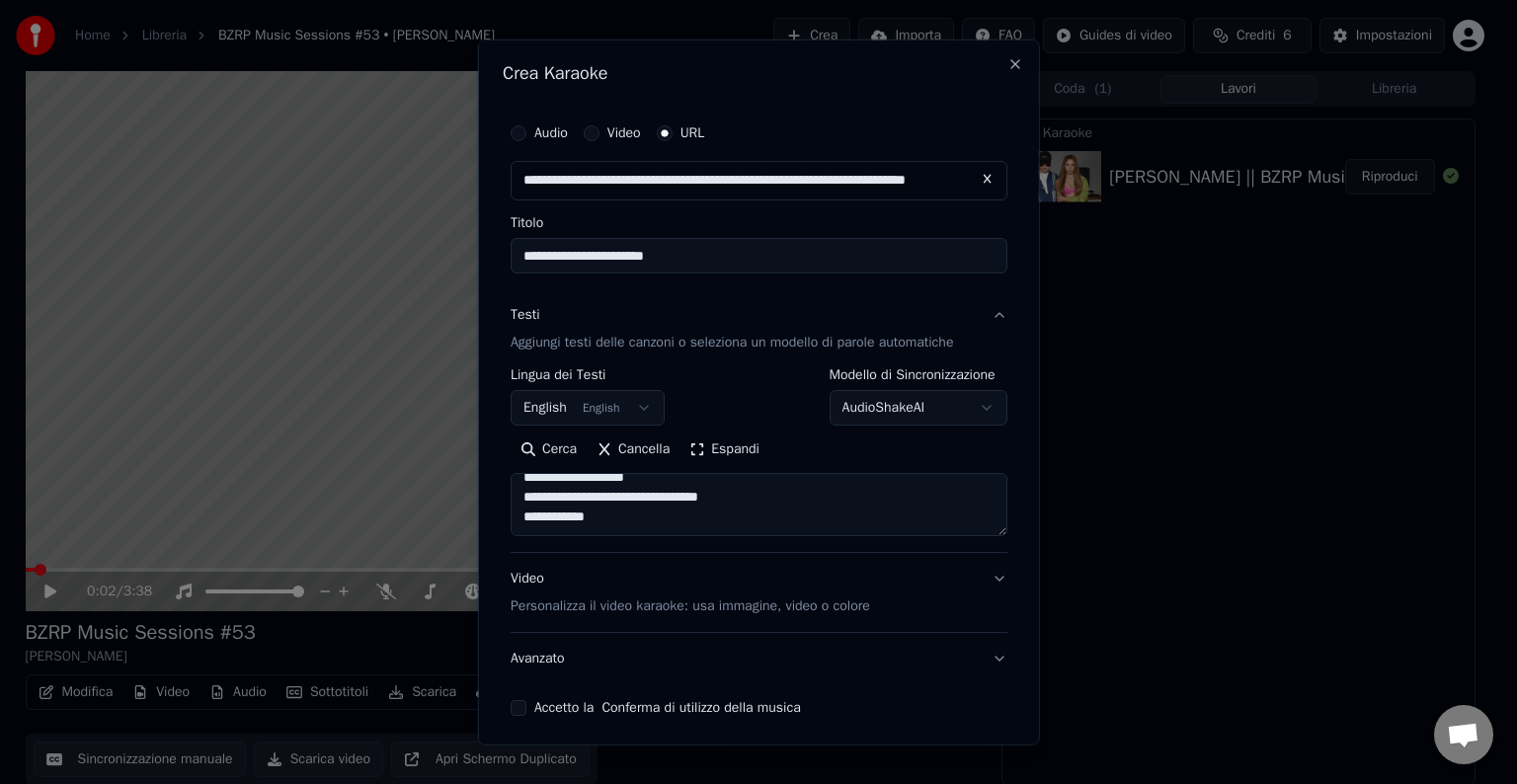 type on "**********" 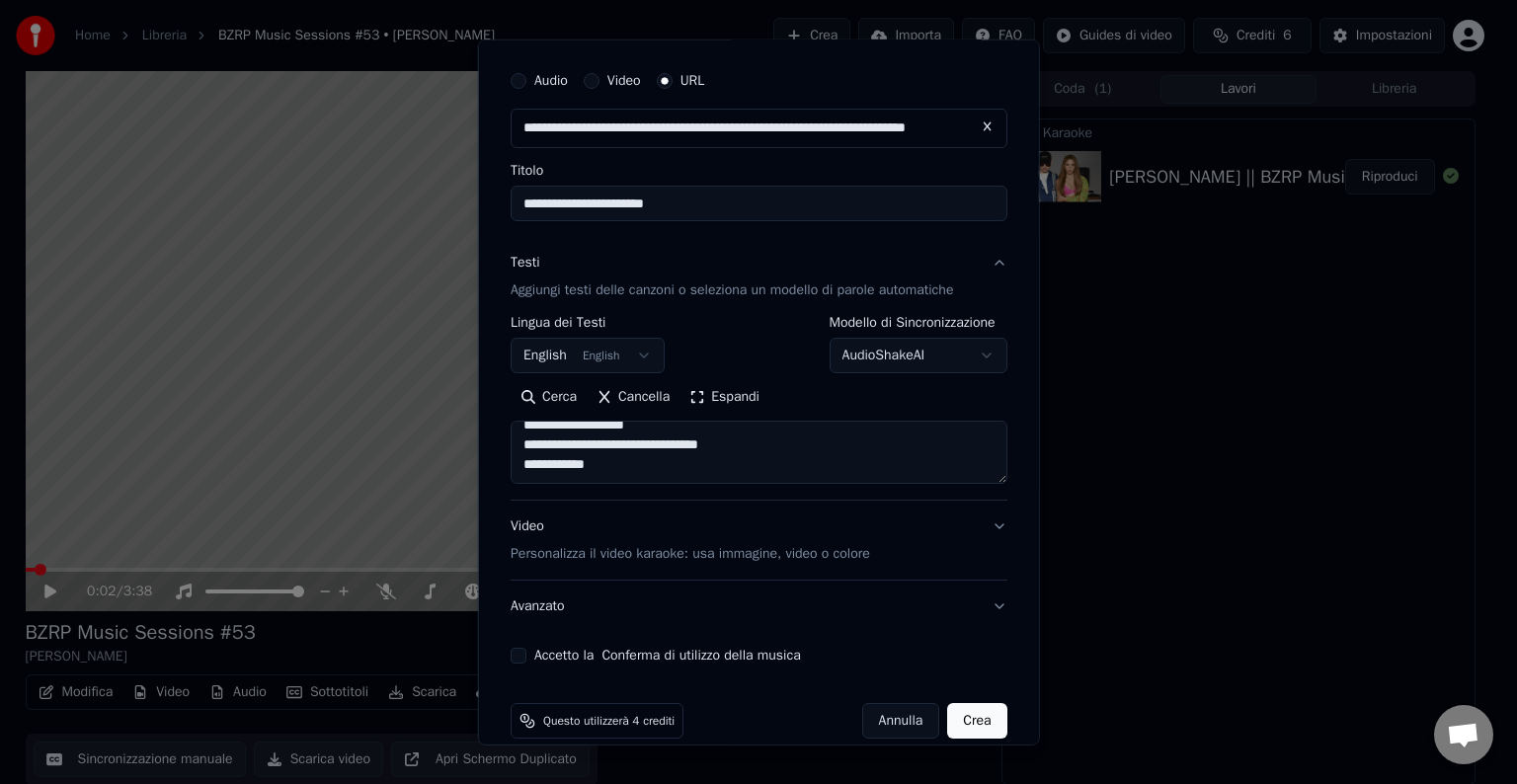 scroll, scrollTop: 78, scrollLeft: 0, axis: vertical 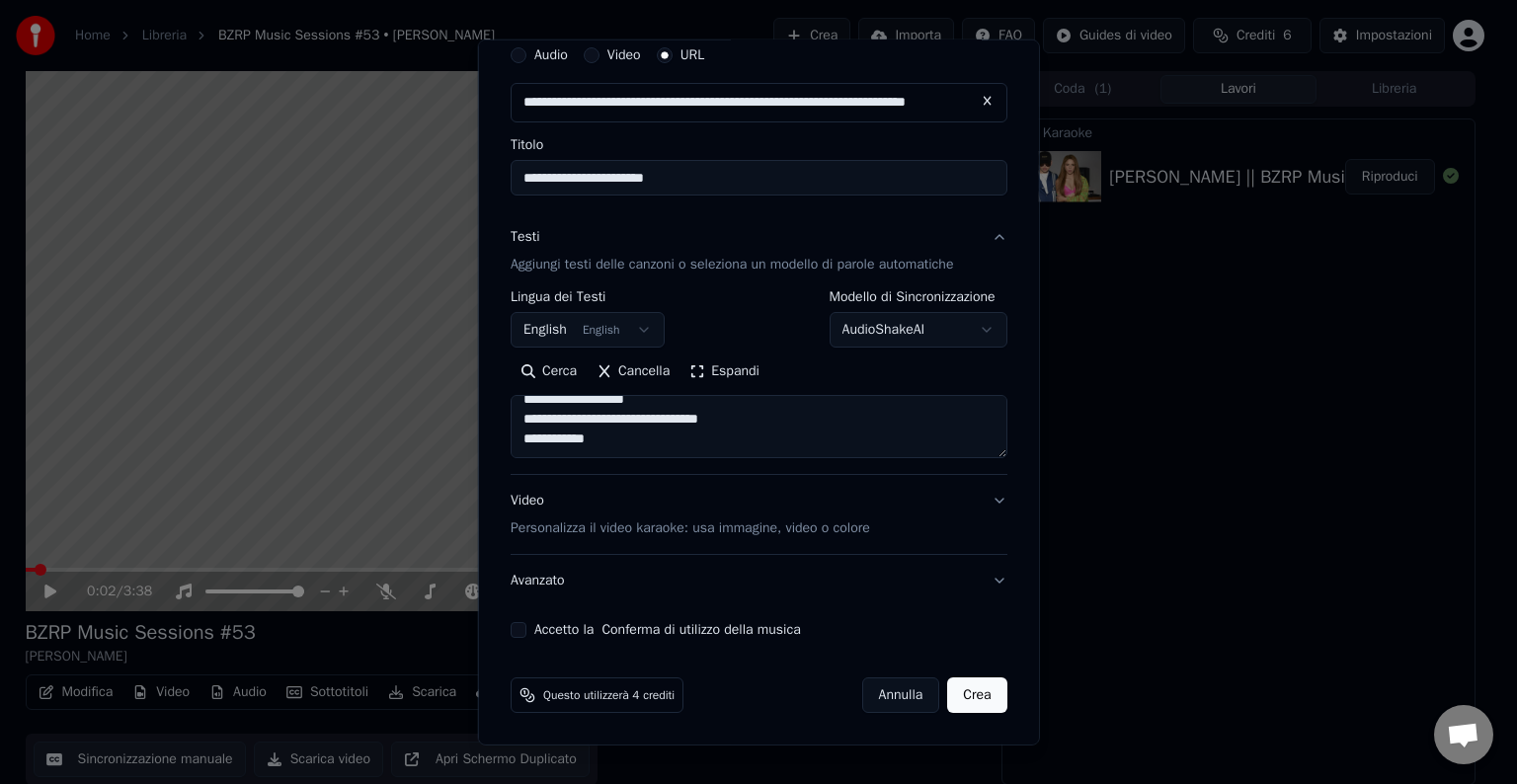 type on "**********" 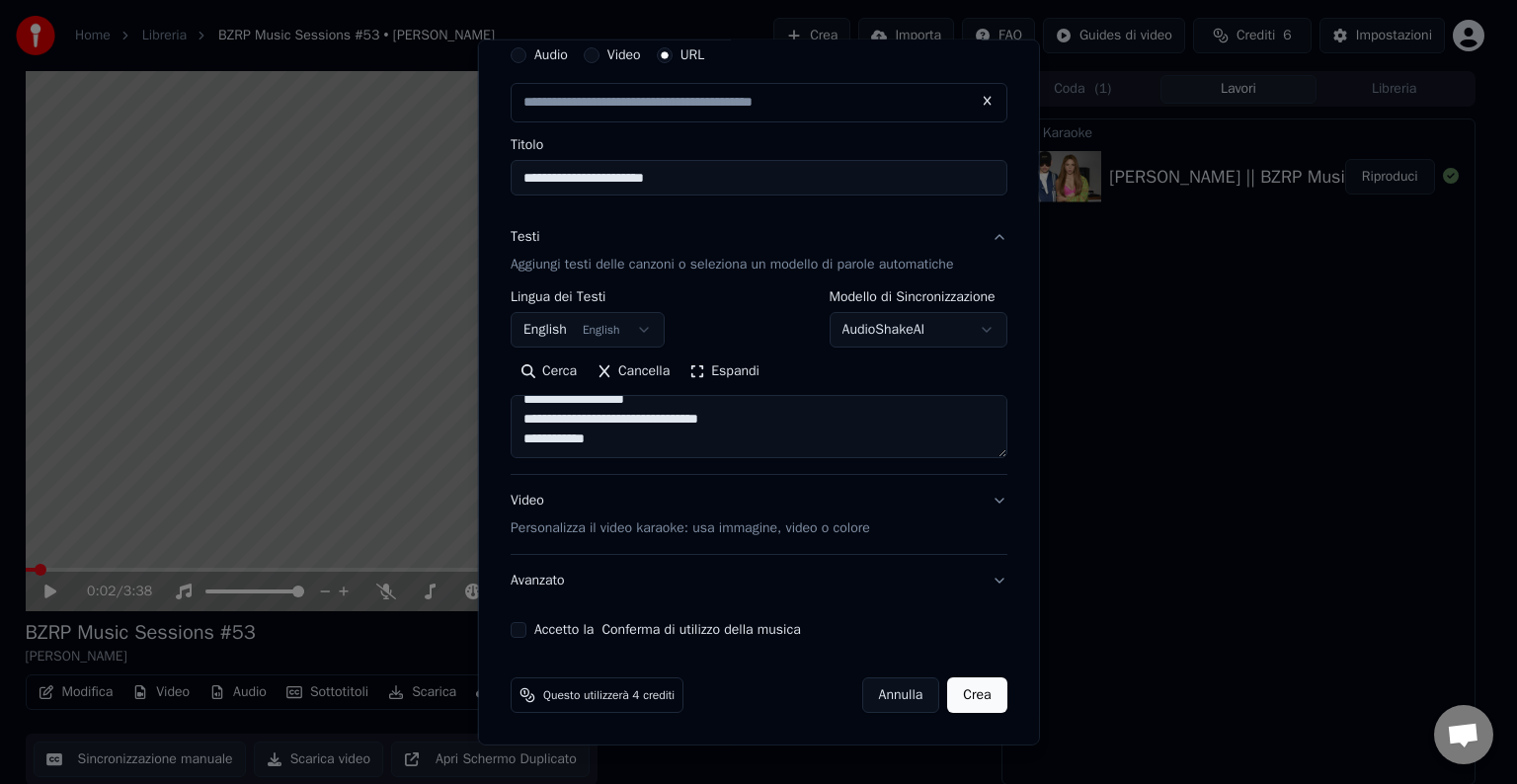 click on "Accetto la   Conferma di utilizzo della musica" at bounding box center [668, 630] 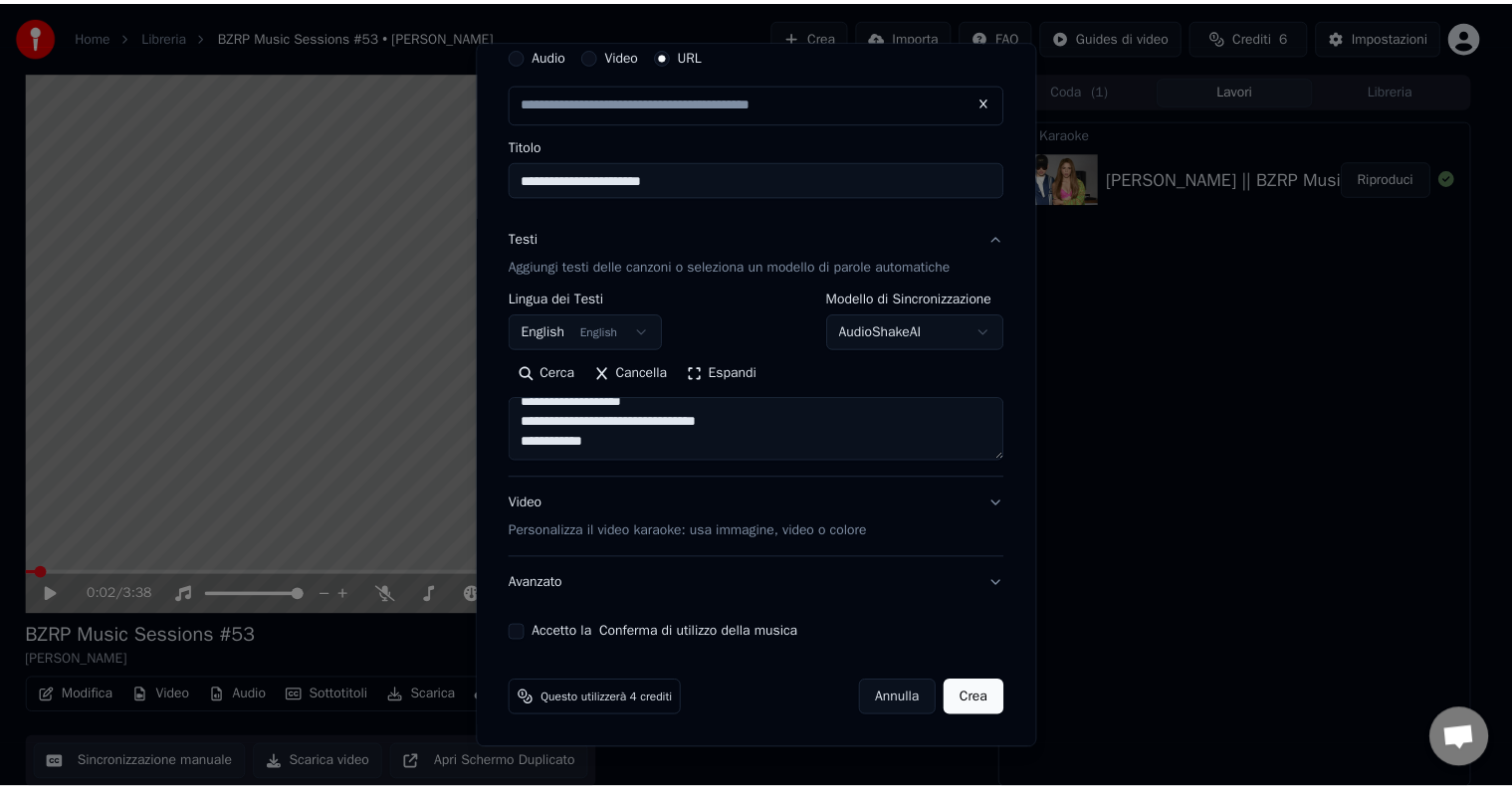 scroll, scrollTop: 0, scrollLeft: 0, axis: both 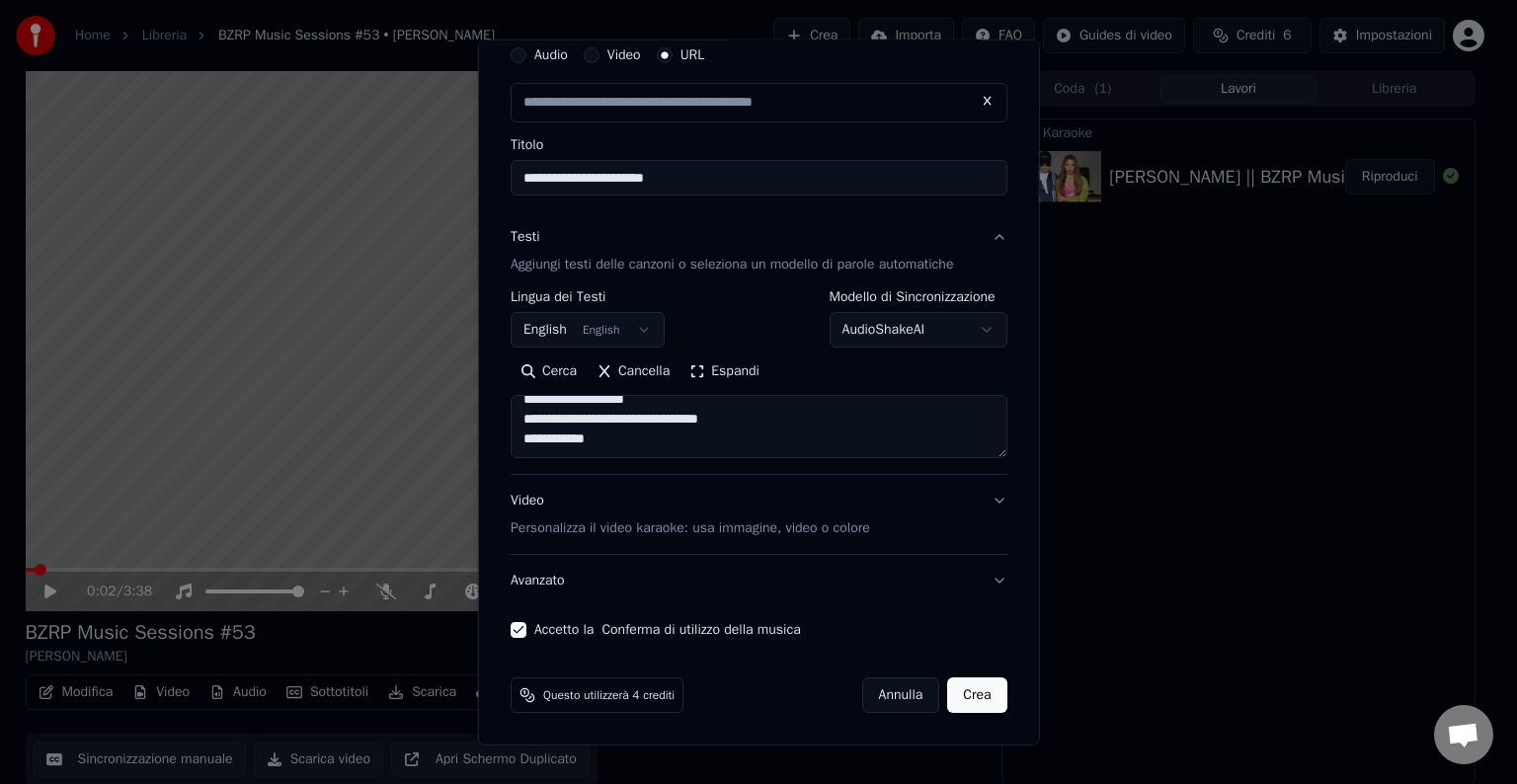 click on "Crea" at bounding box center [977, 695] 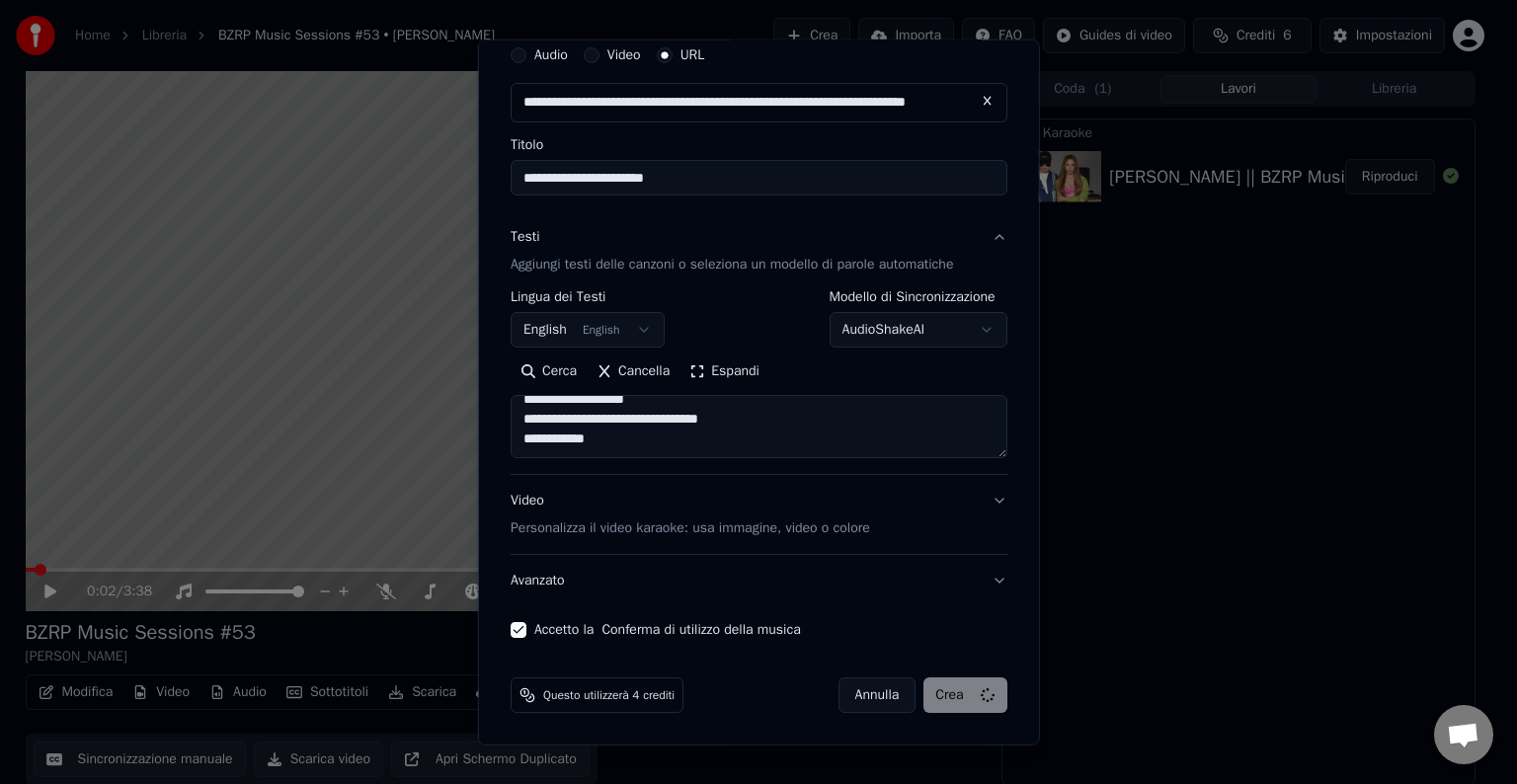type 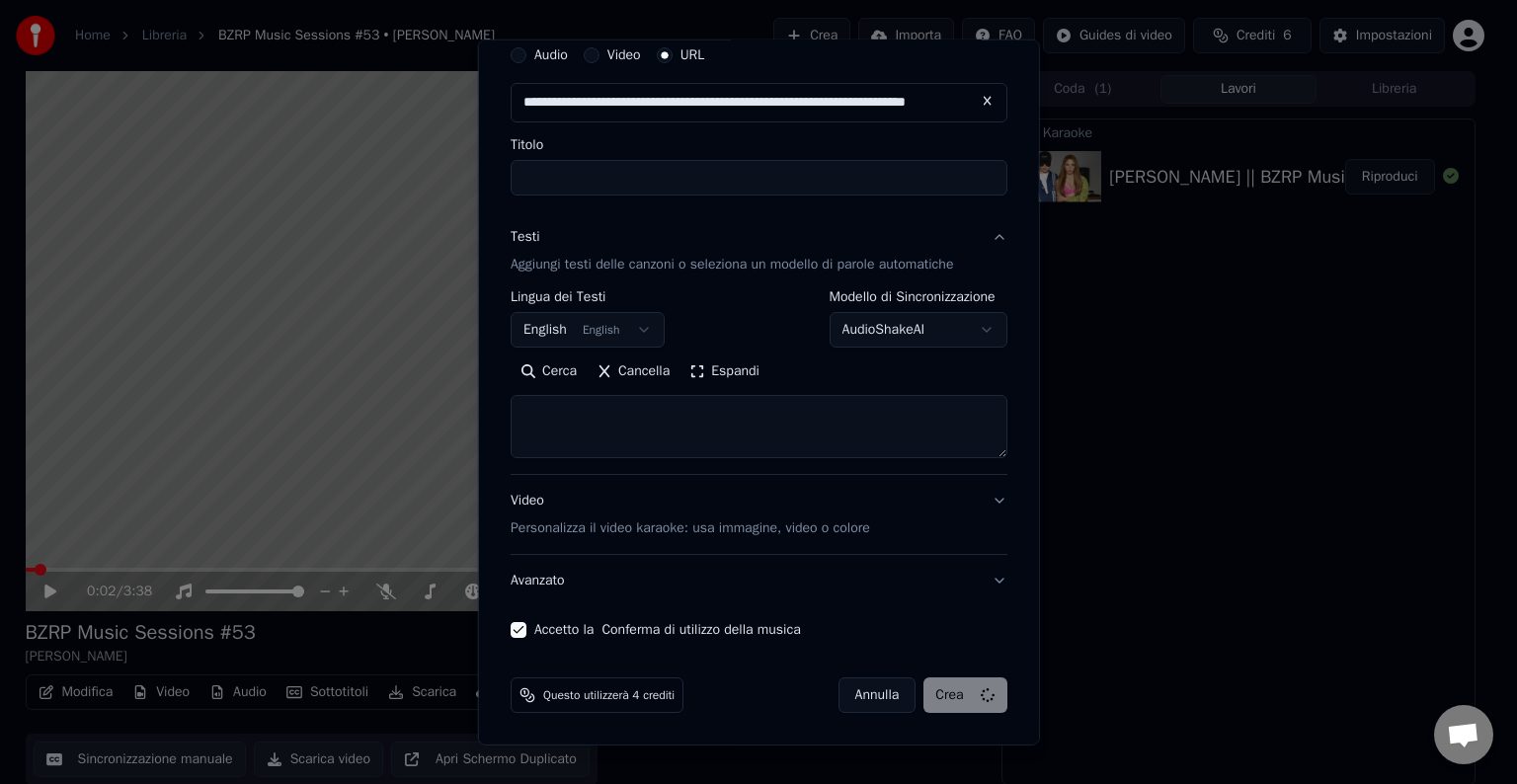 select 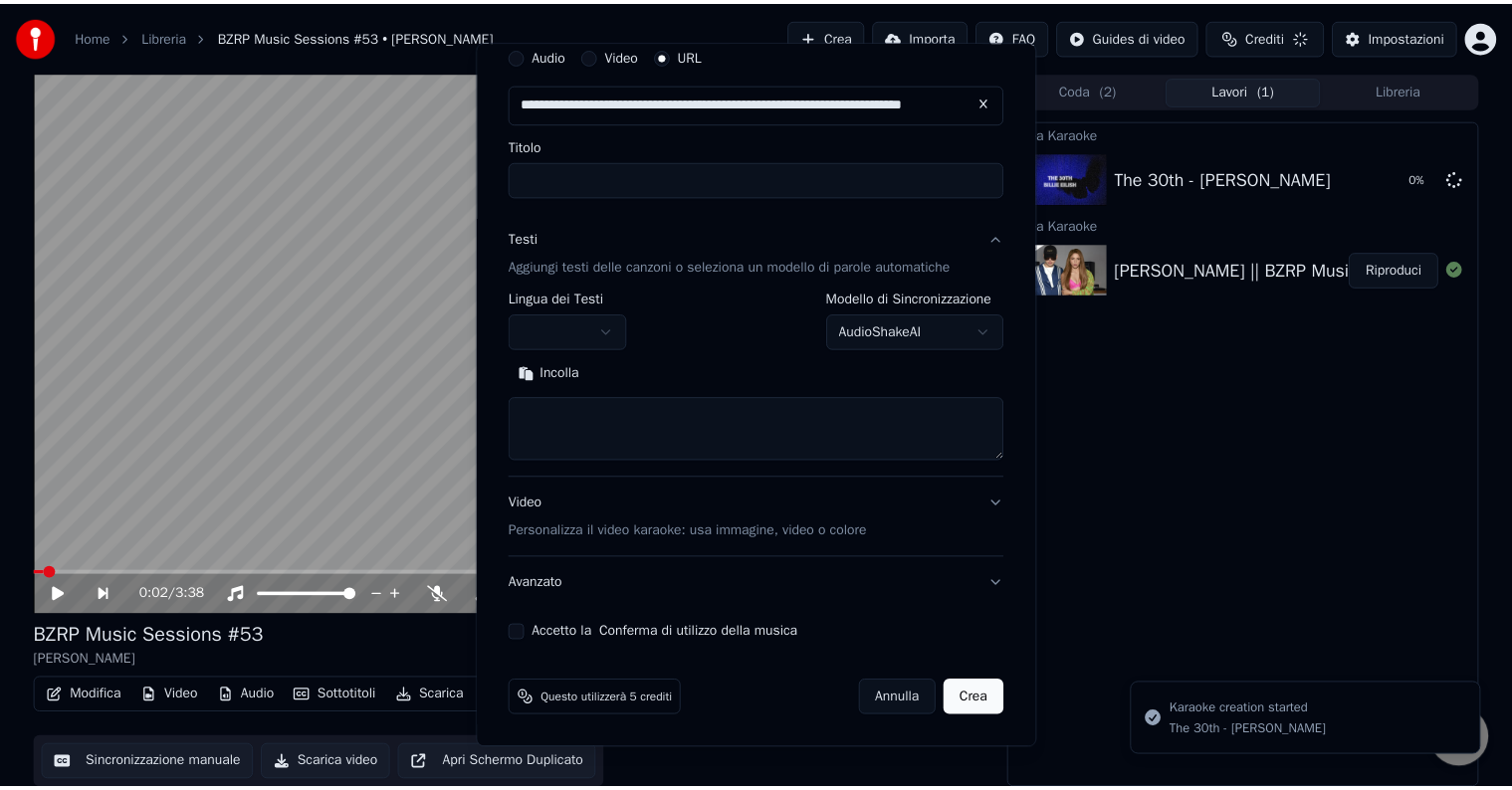 scroll, scrollTop: 0, scrollLeft: 0, axis: both 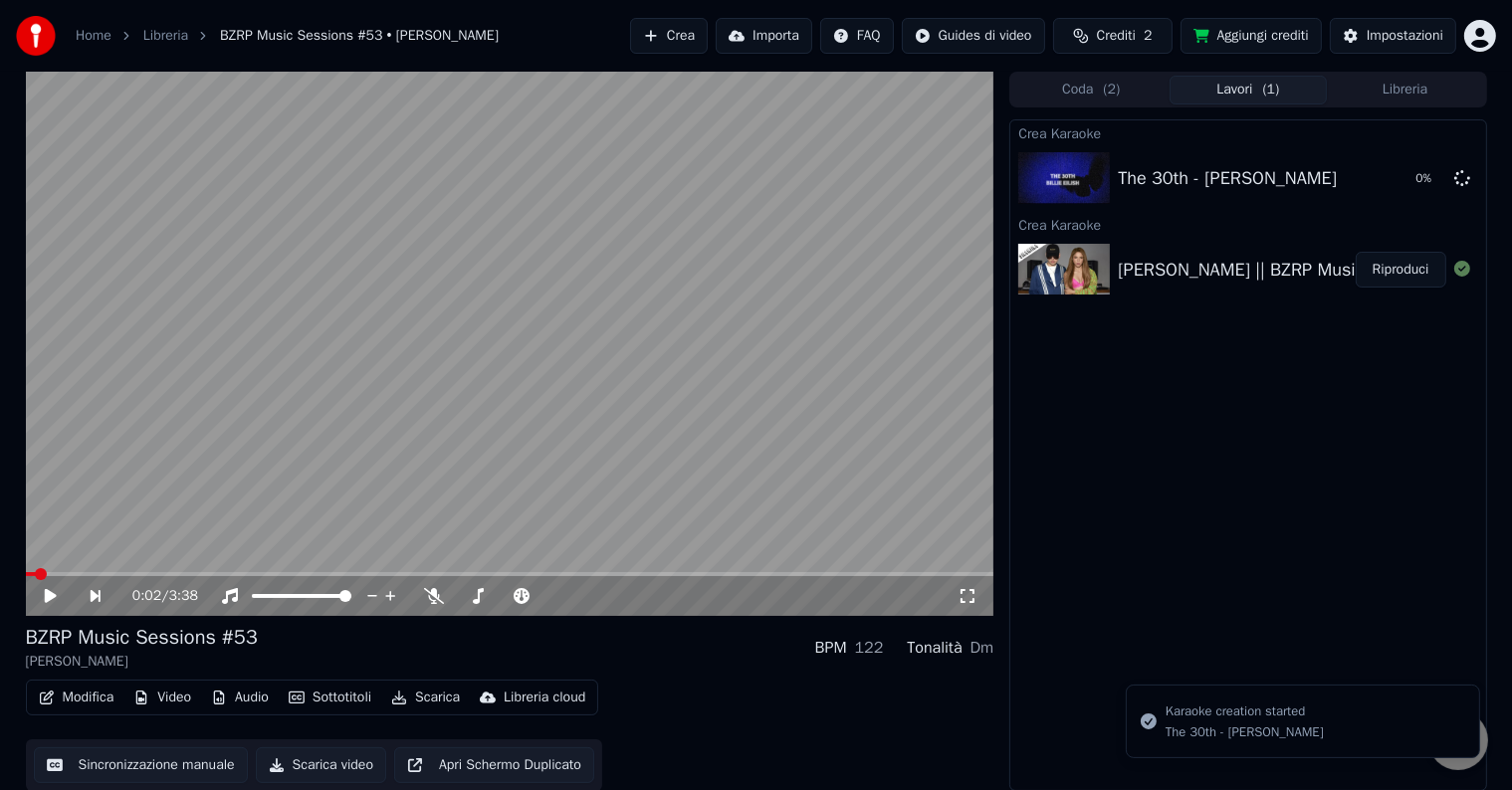 click at bounding box center [1064, 270] 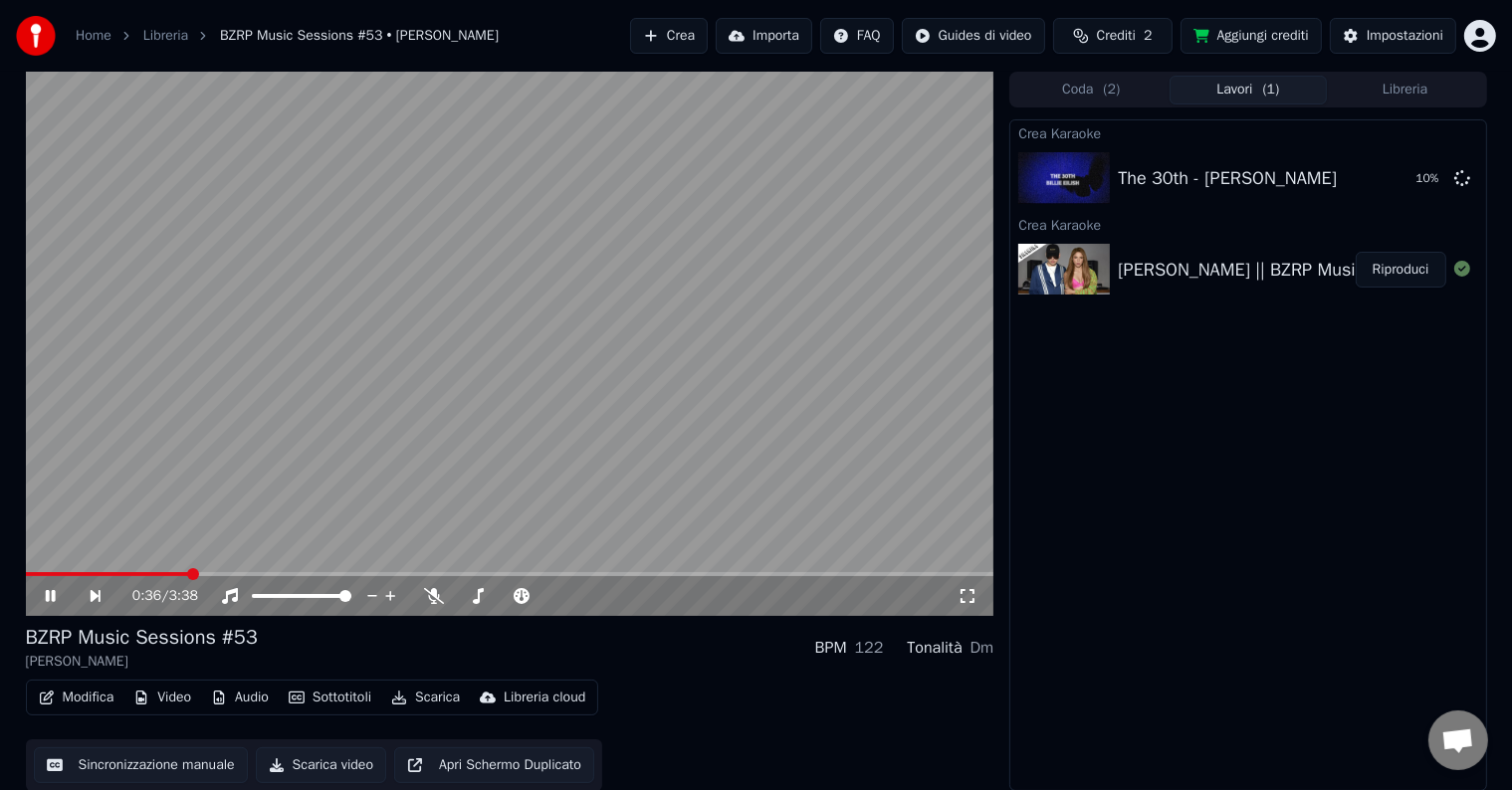 click 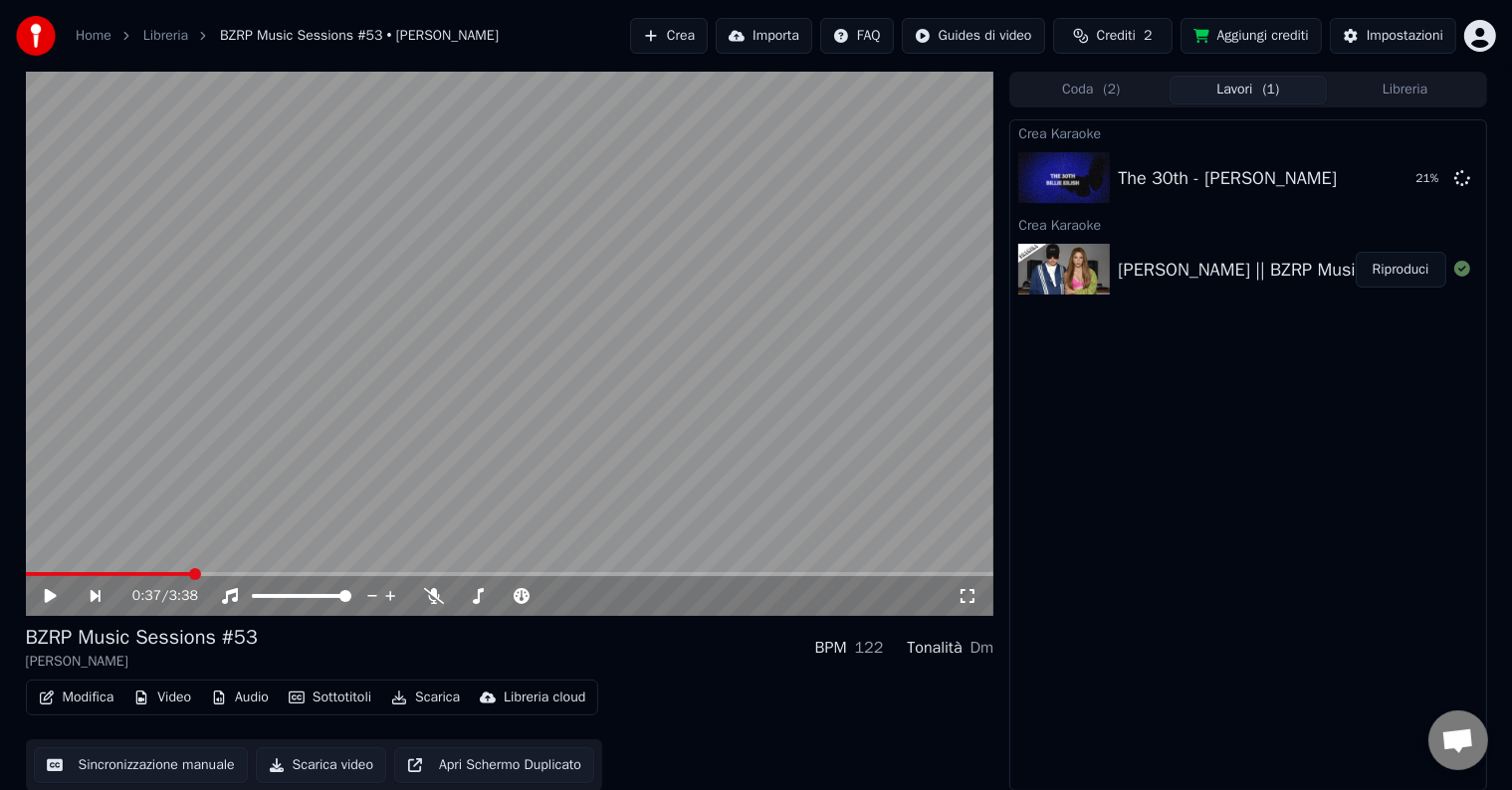 click at bounding box center (108, 574) 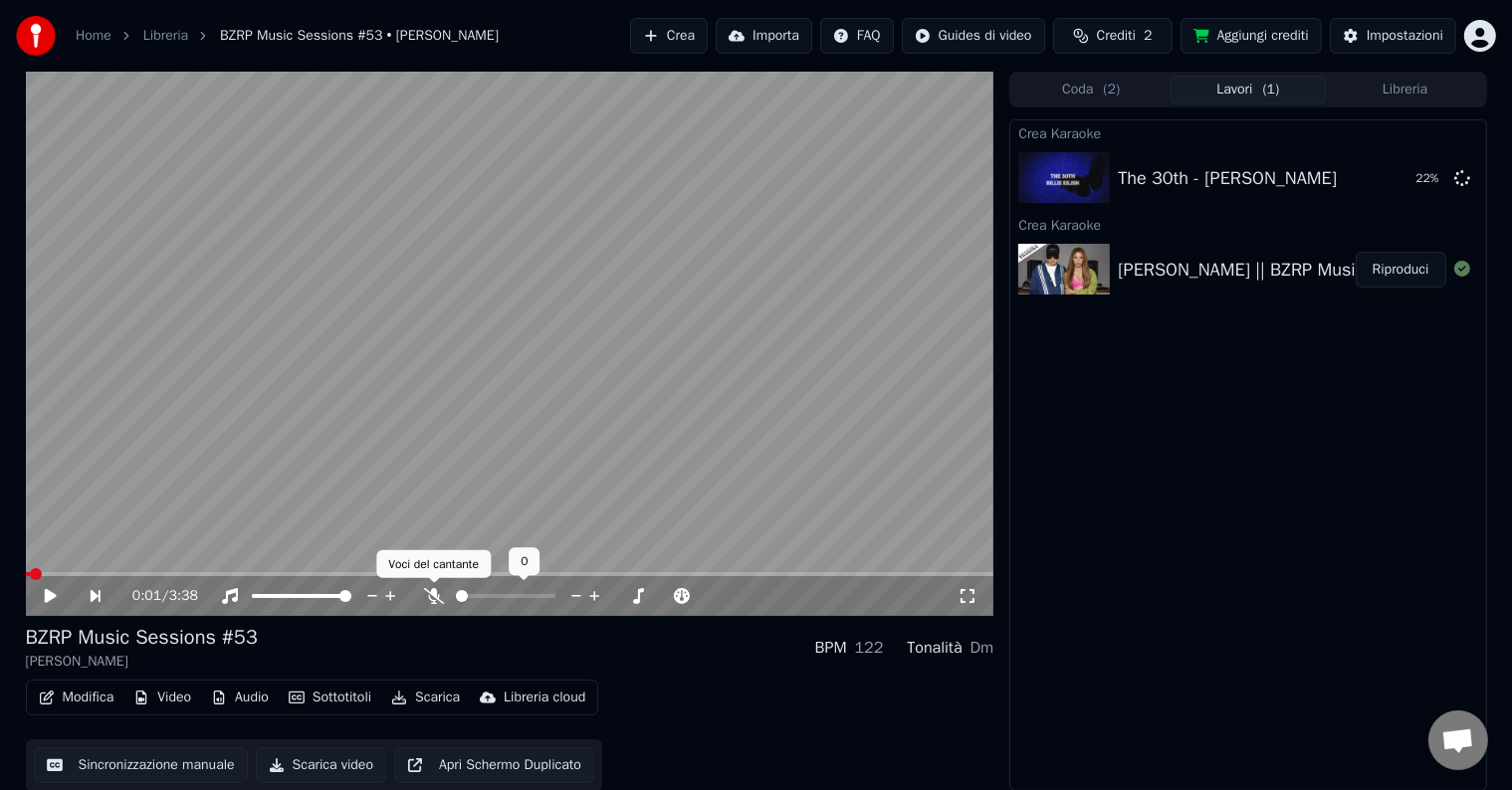 click 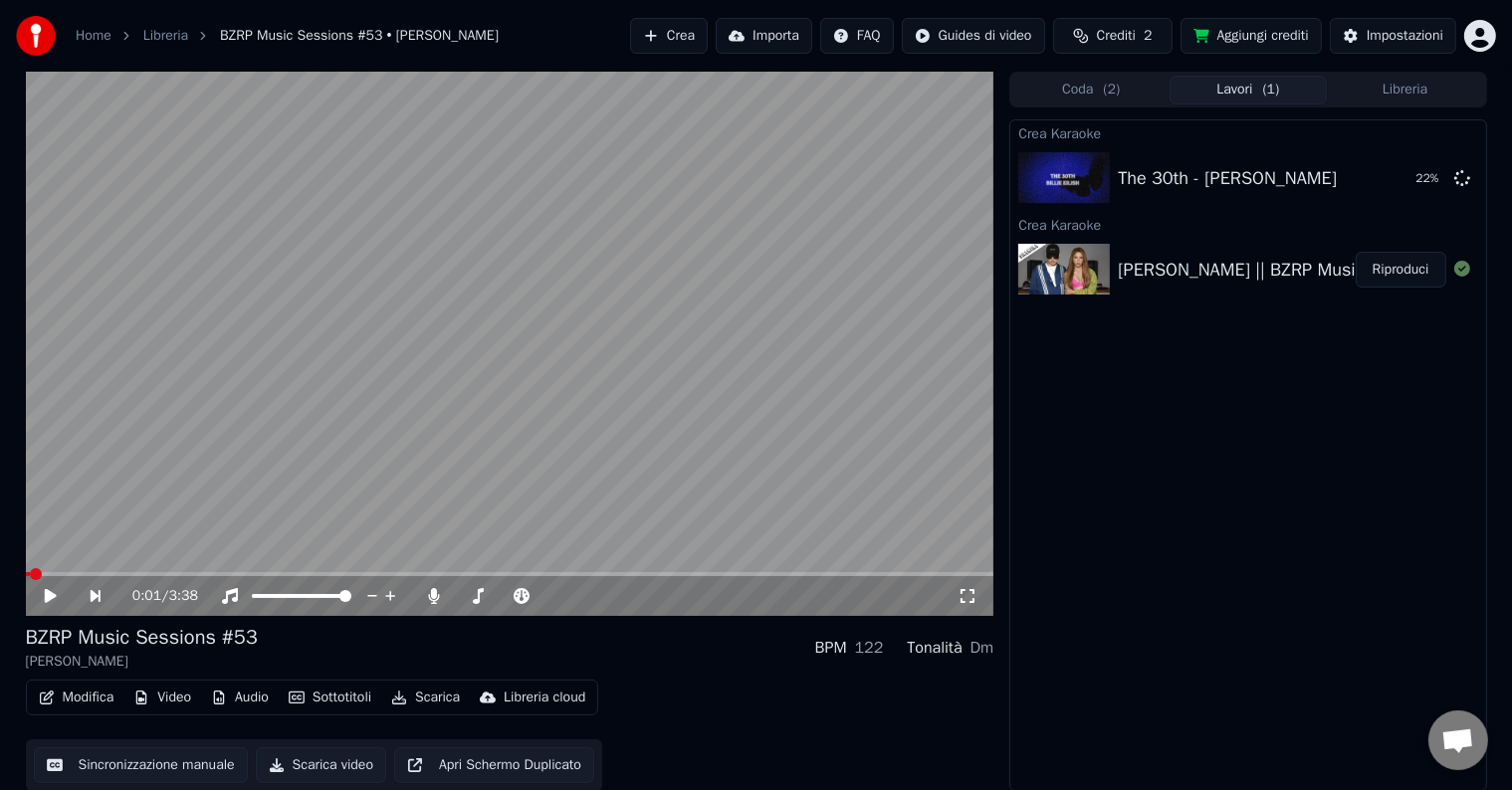 click 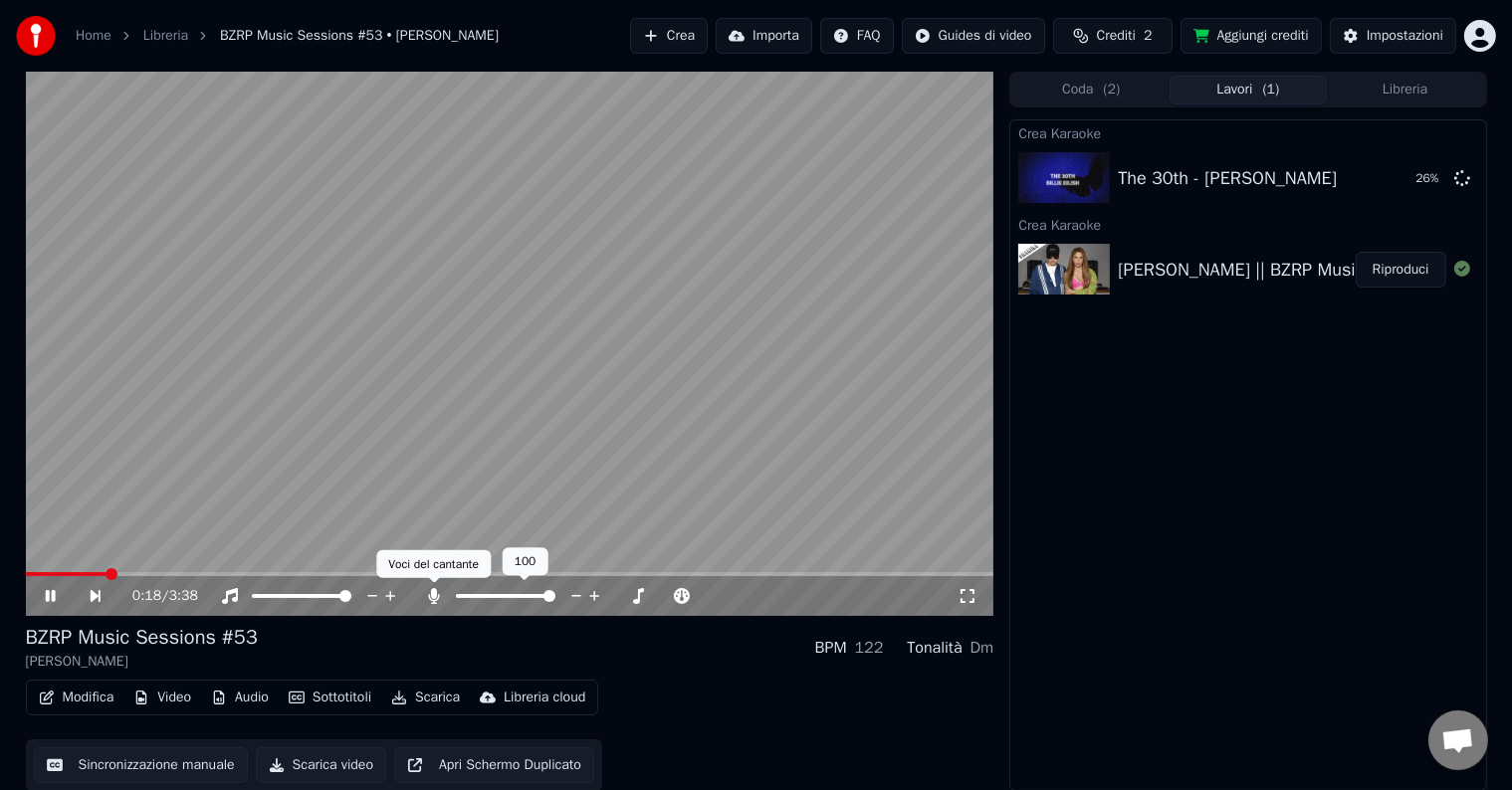 click on "Home Libreria BZRP Music Sessions #53 • [PERSON_NAME] Crea Importa FAQ Guides di video Crediti 2 Aggiungi crediti Impostazioni 0:18  /  3:38 BZRP Music Sessions #53 [PERSON_NAME] BPM 122 Tonalità Dm Modifica Video Audio Sottotitoli Scarica Libreria cloud Sincronizzazione manuale Scarica video Apri Schermo Duplicato Coda ( 2 ) Lavori ( 1 ) Libreria Crea Karaoke The 30th - [PERSON_NAME] 26 % Crea Karaoke [PERSON_NAME] || BZRP Music Sessions #53 Riproduci 100 100 Voci del cantante Voci del cantante" at bounding box center (756, 395) 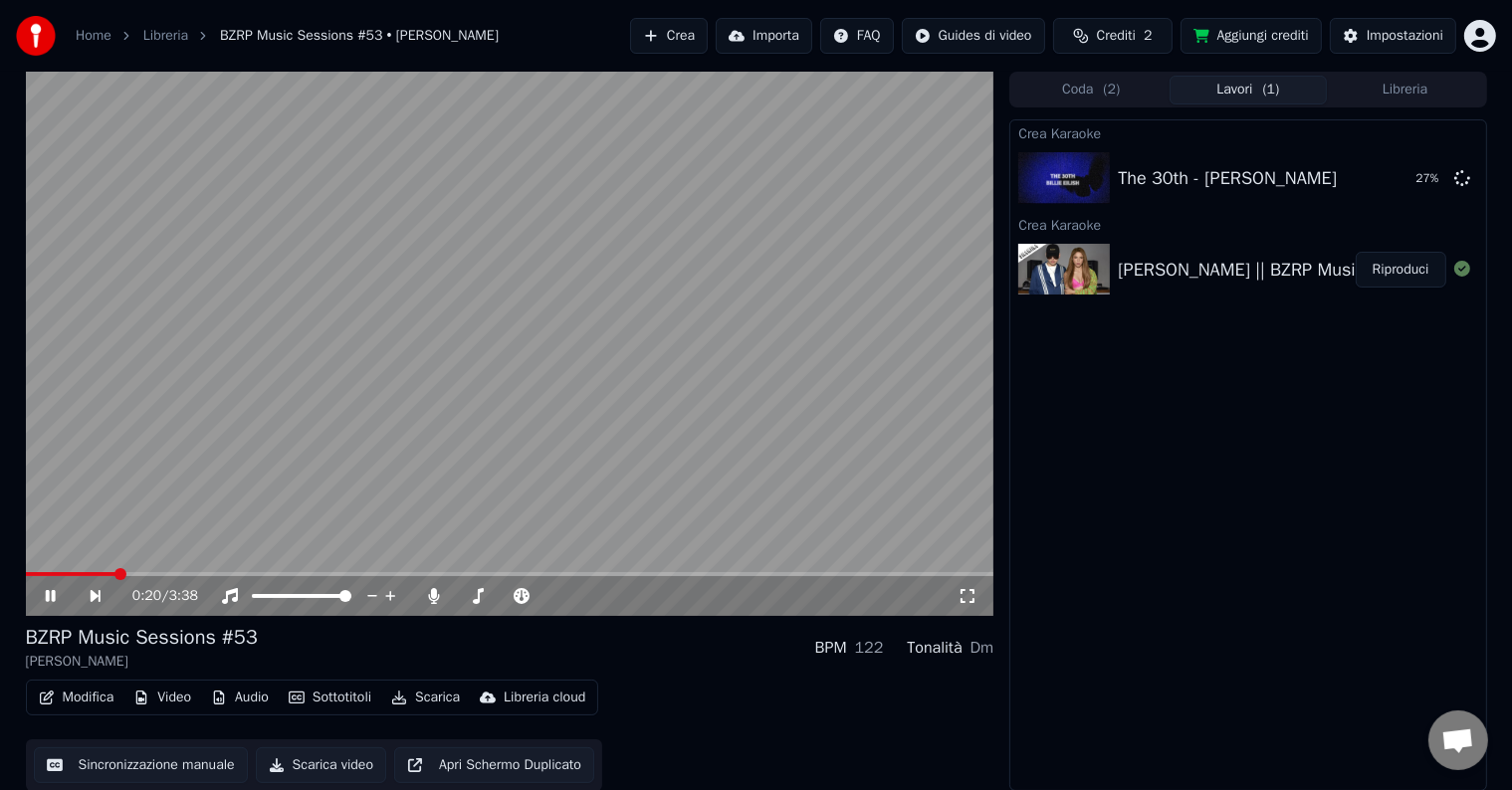 click 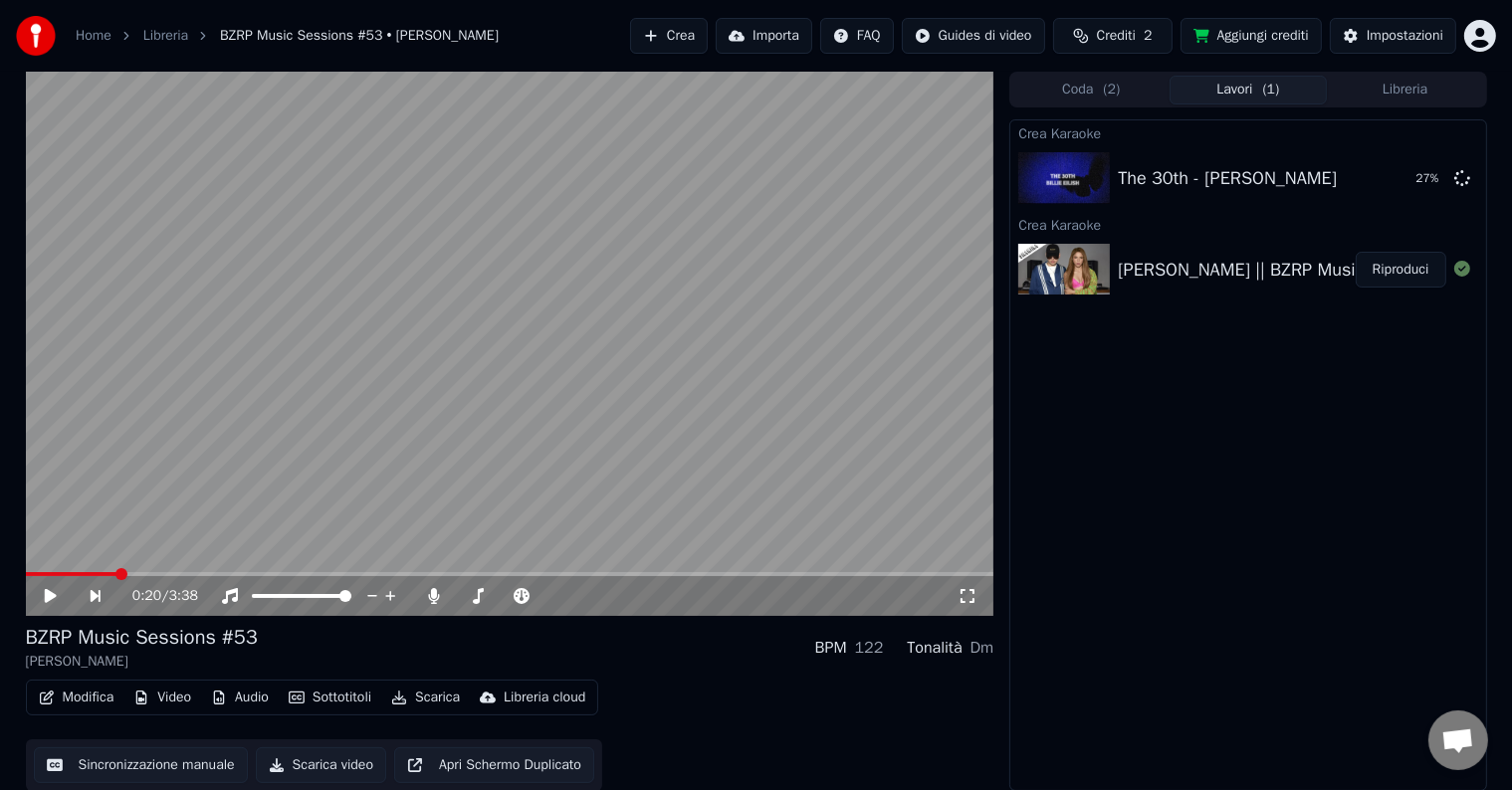 scroll, scrollTop: 1, scrollLeft: 0, axis: vertical 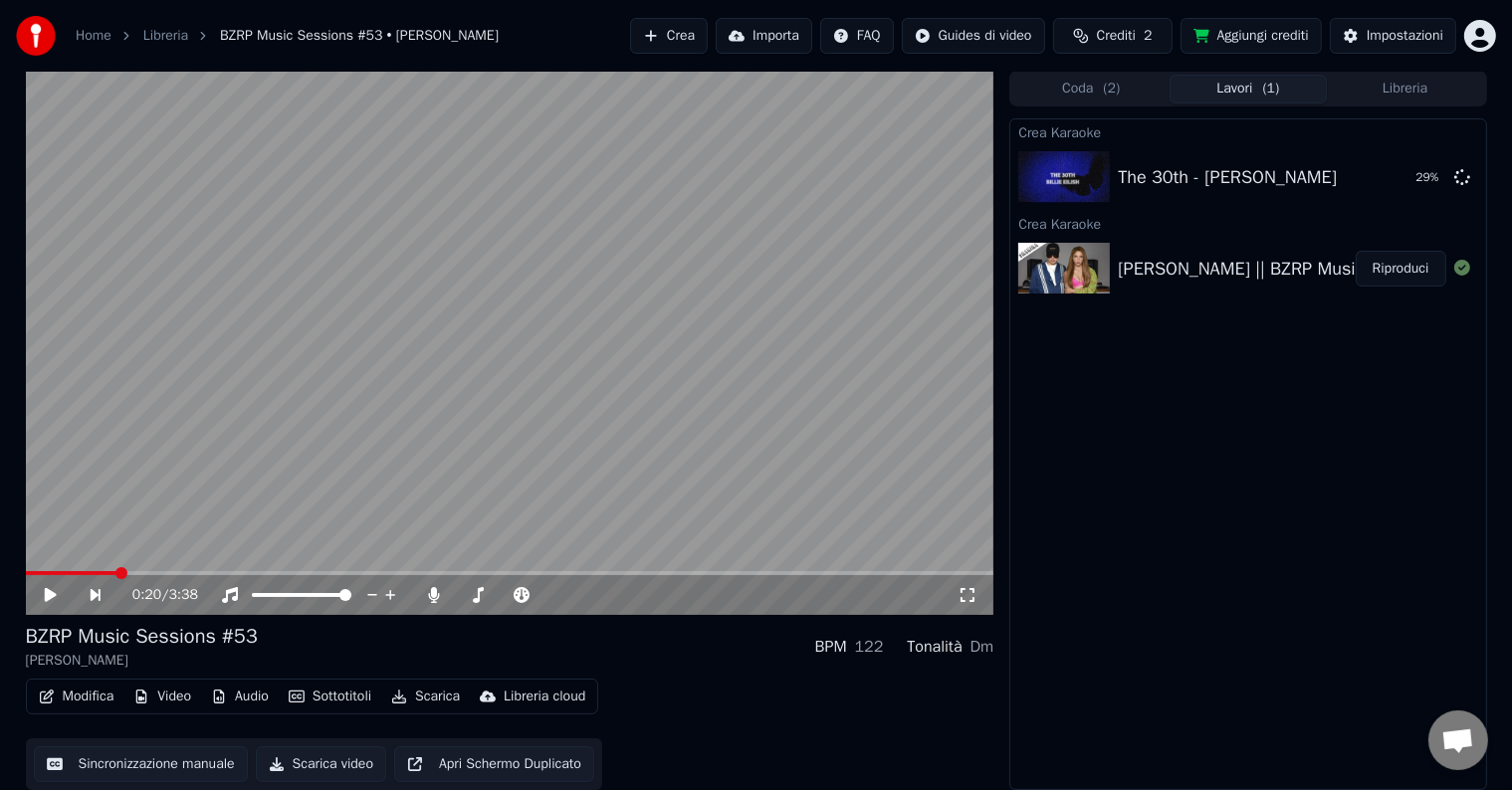 click on "Modifica" at bounding box center (77, 696) 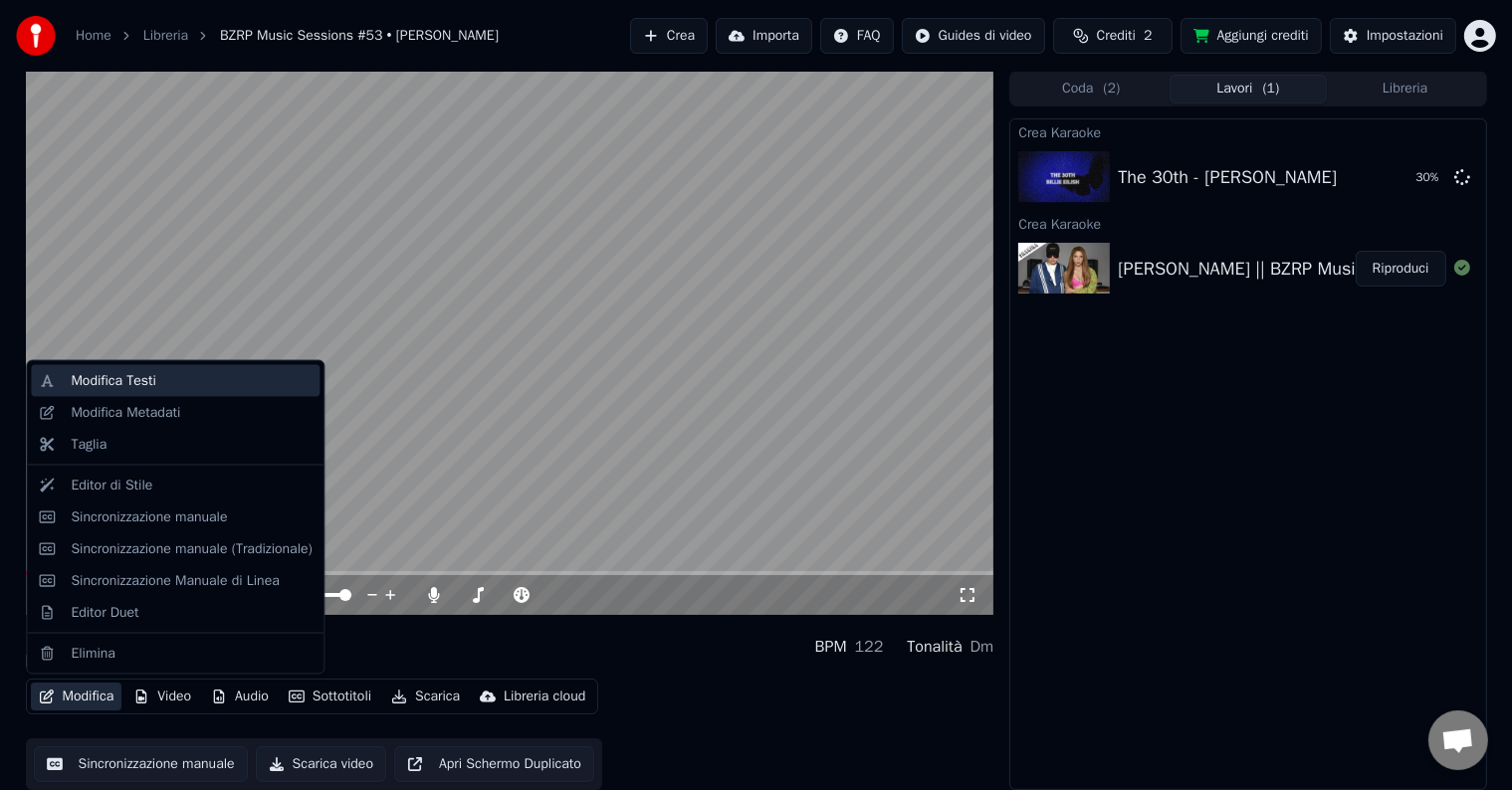 click on "Modifica Testi" at bounding box center [113, 381] 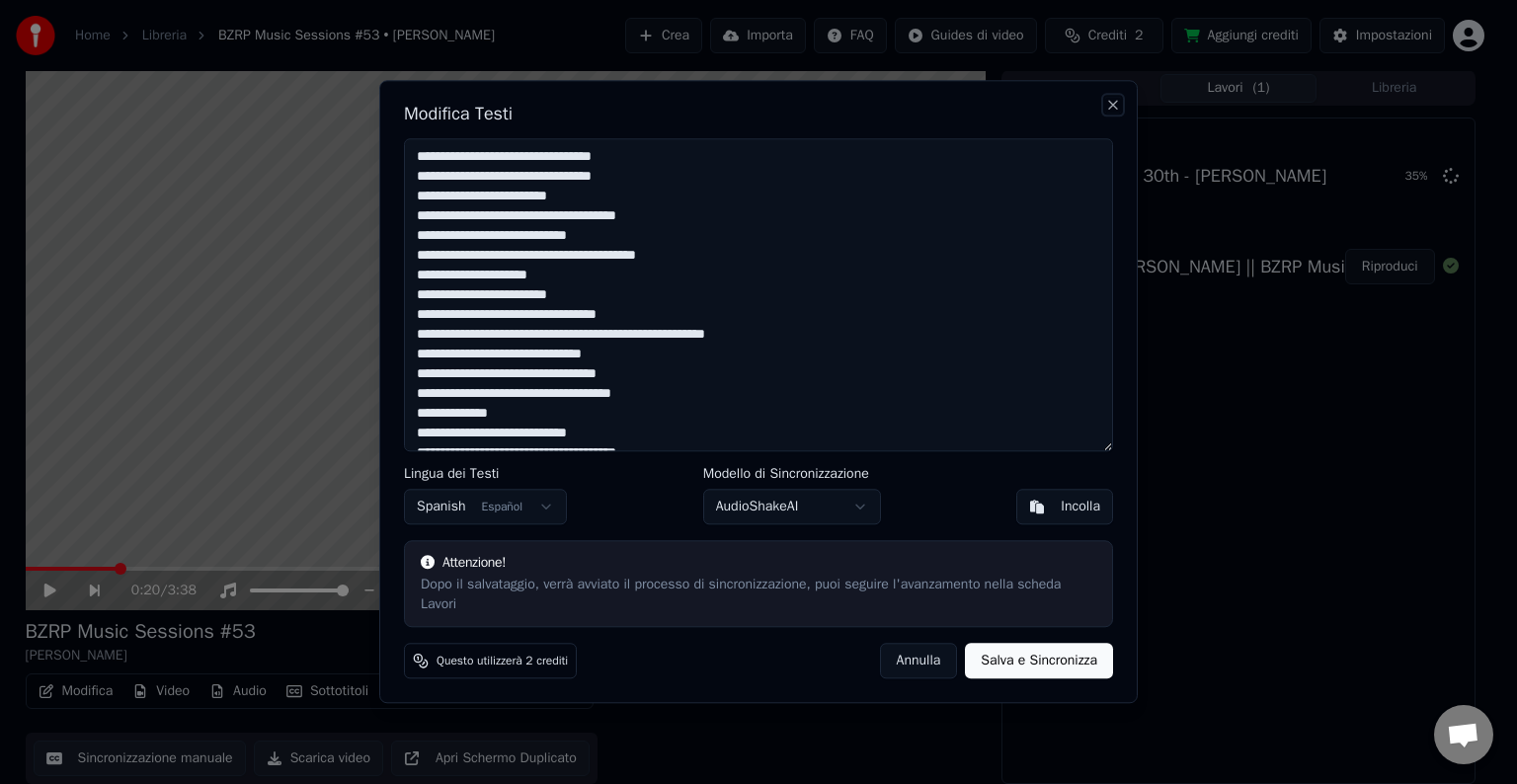 click on "Close" at bounding box center (1113, 105) 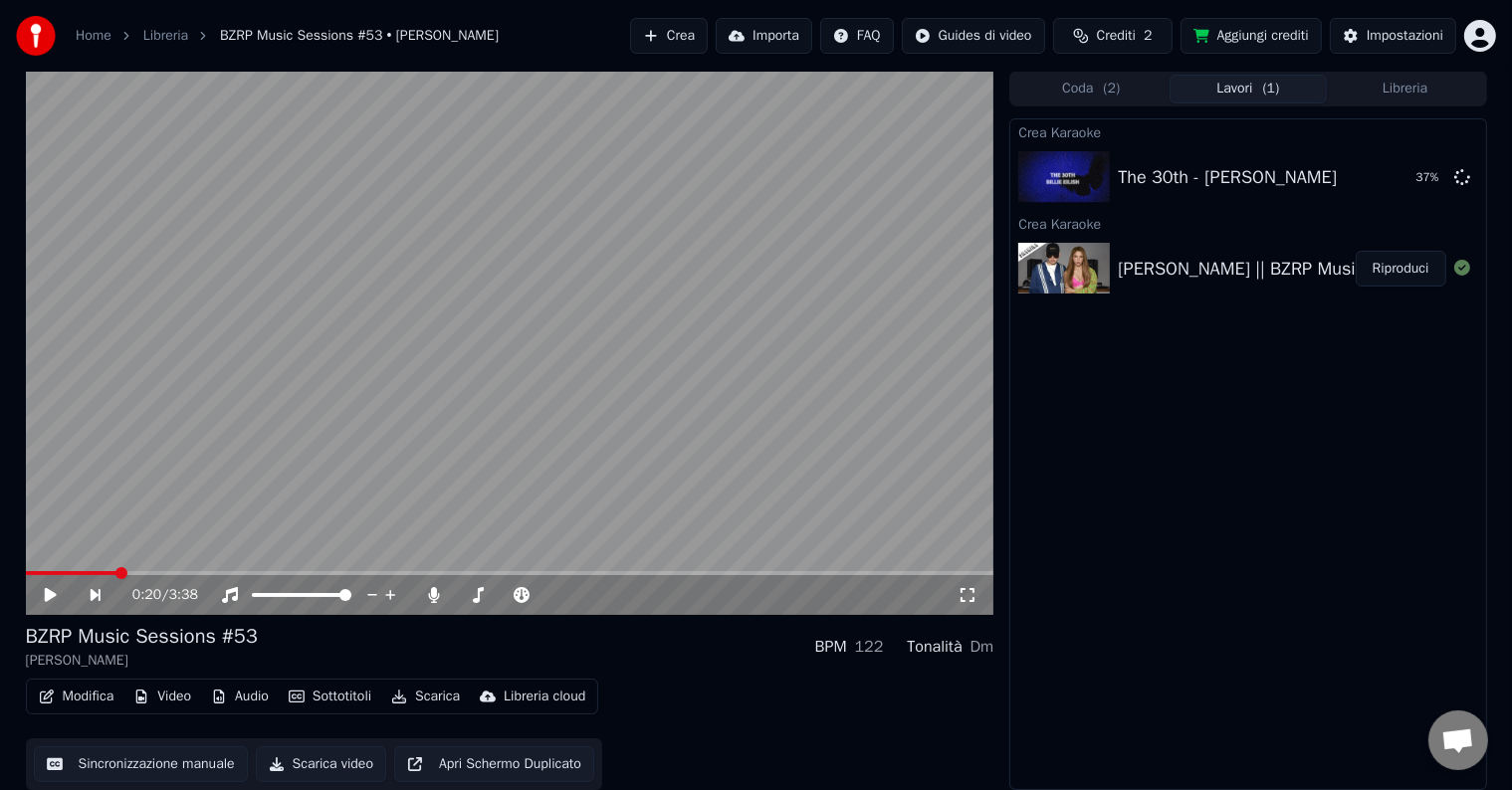 click on "Modifica" at bounding box center (77, 696) 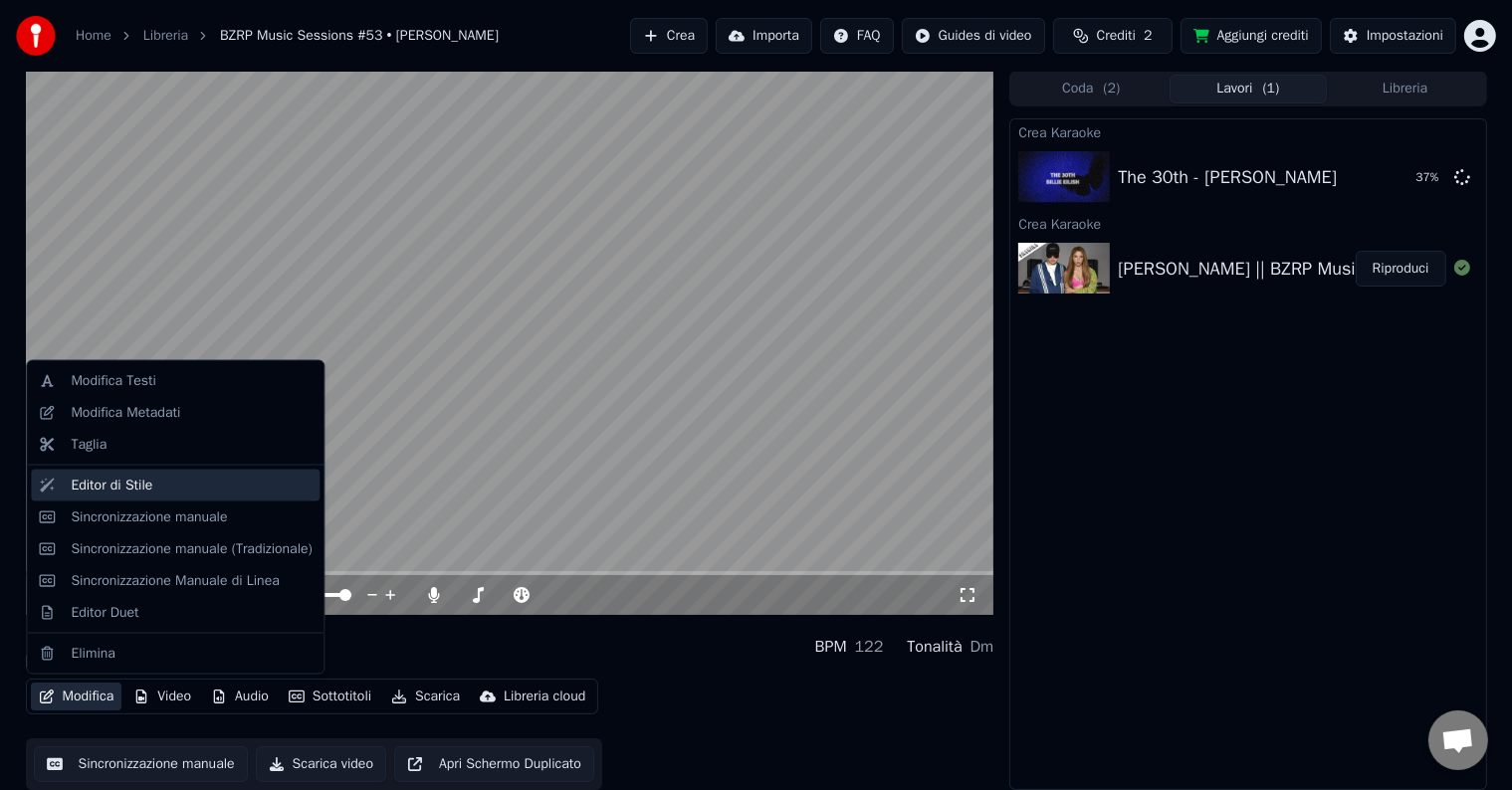 click on "Editor di Stile" at bounding box center (175, 486) 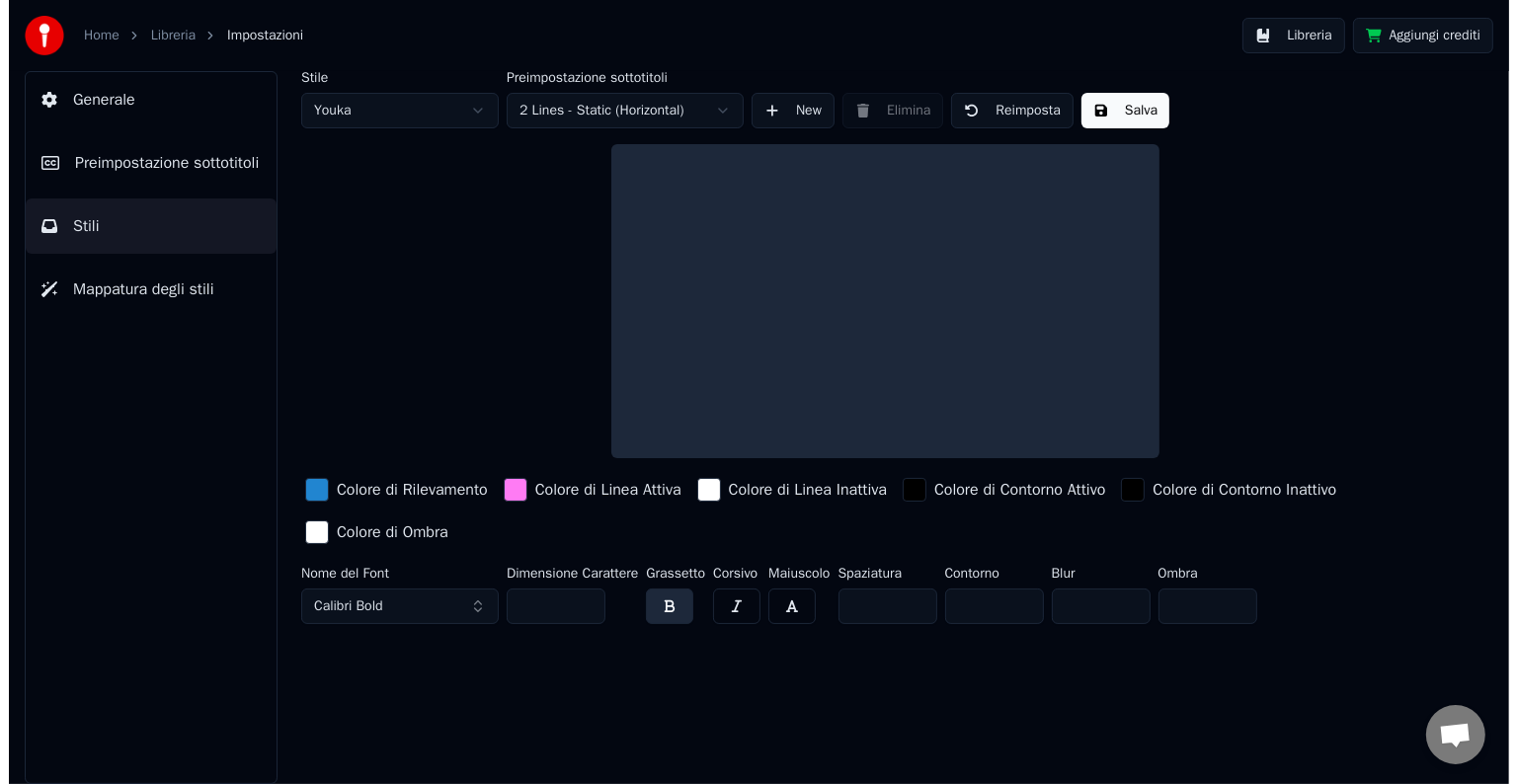scroll, scrollTop: 0, scrollLeft: 0, axis: both 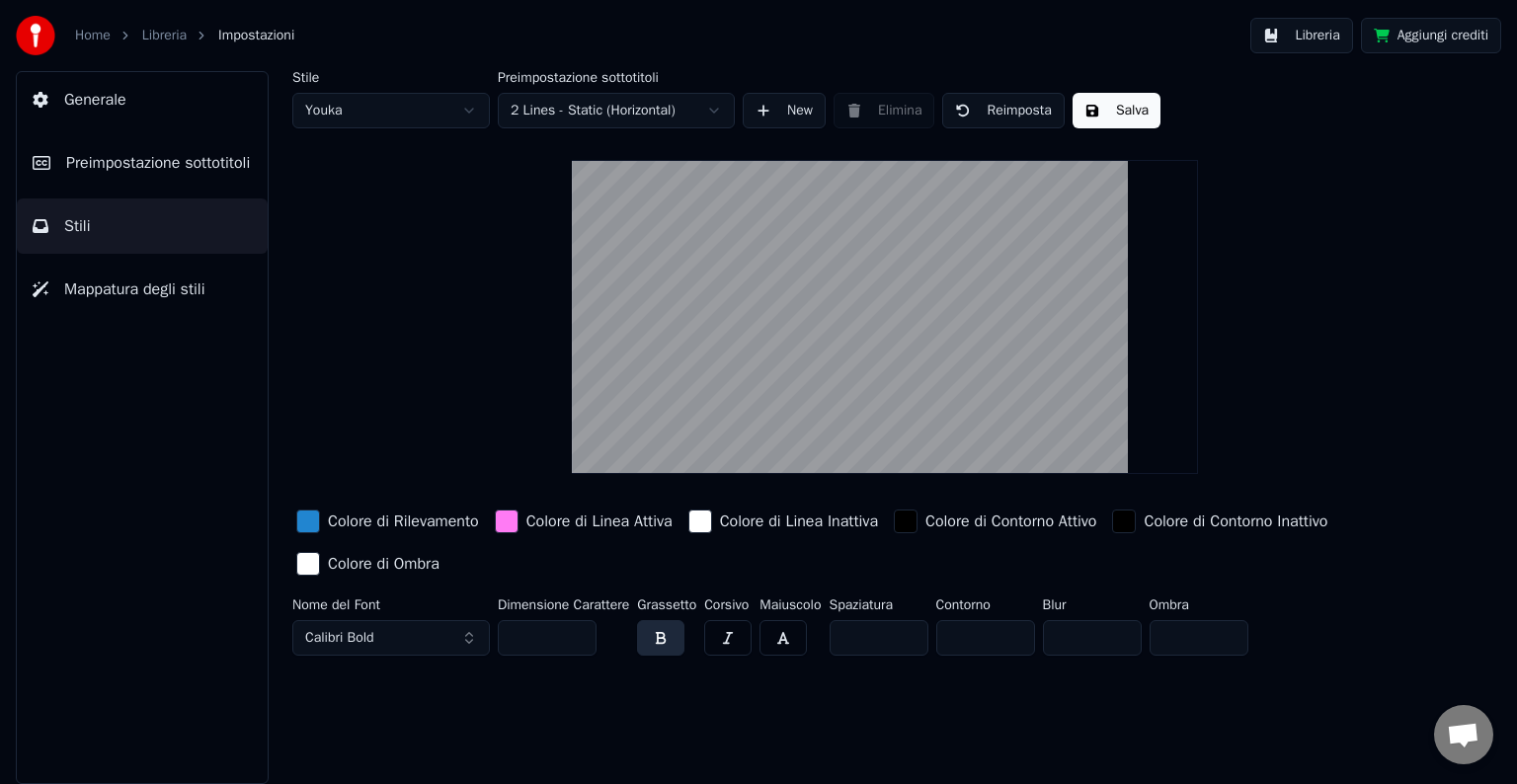 click on "Preimpostazione sottotitoli" at bounding box center (158, 163) 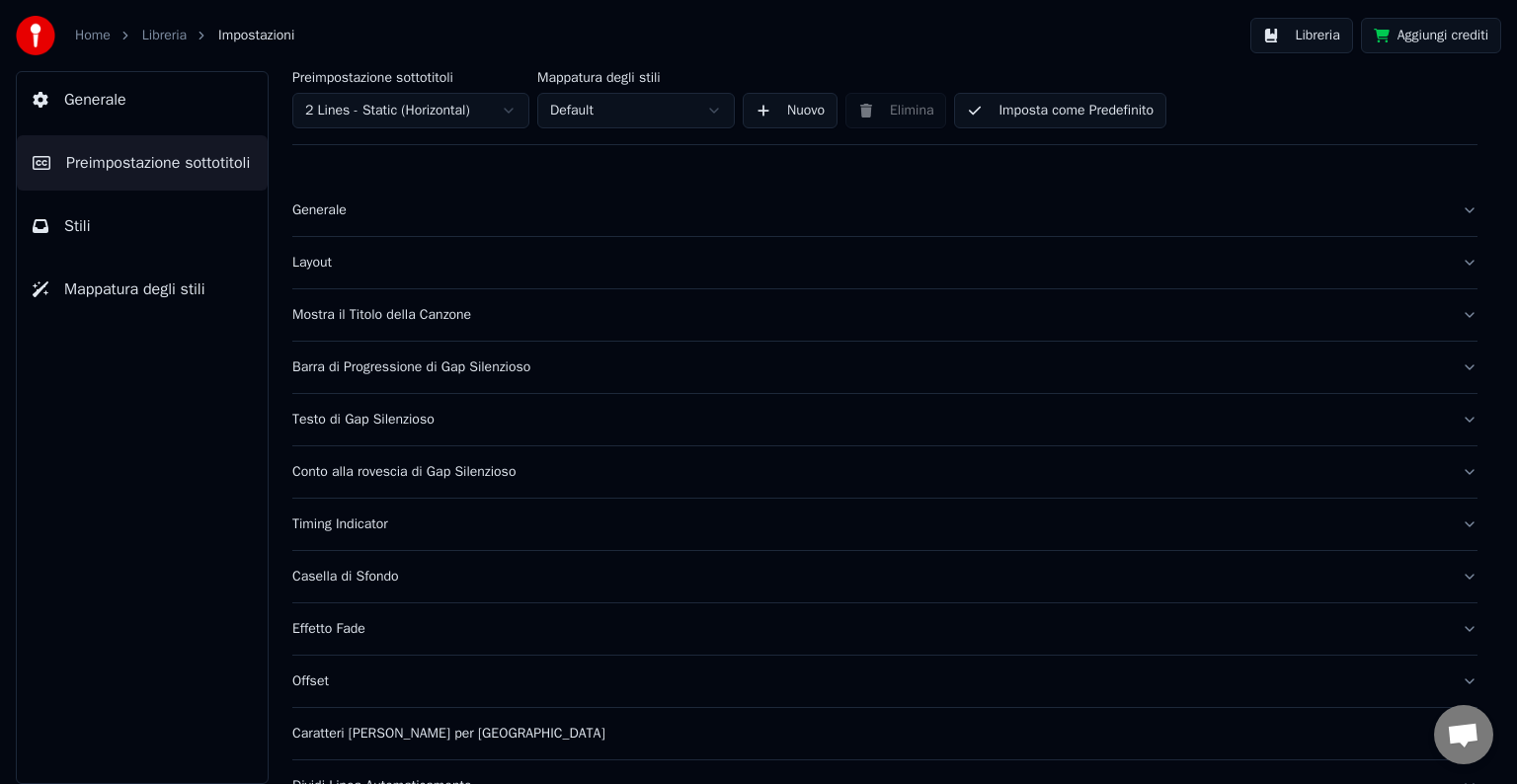 click on "Generale" at bounding box center [95, 100] 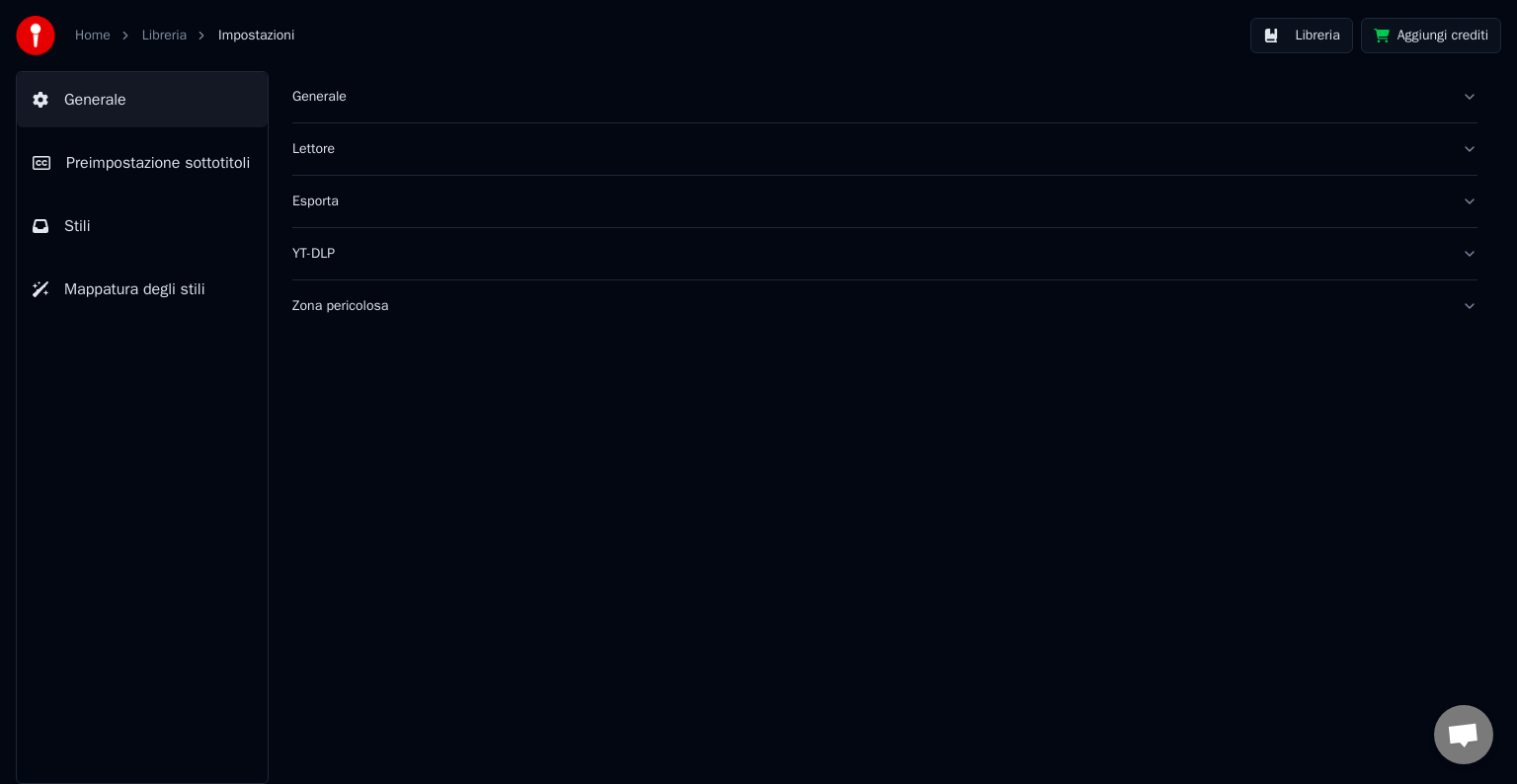 click on "Preimpostazione sottotitoli" at bounding box center (142, 163) 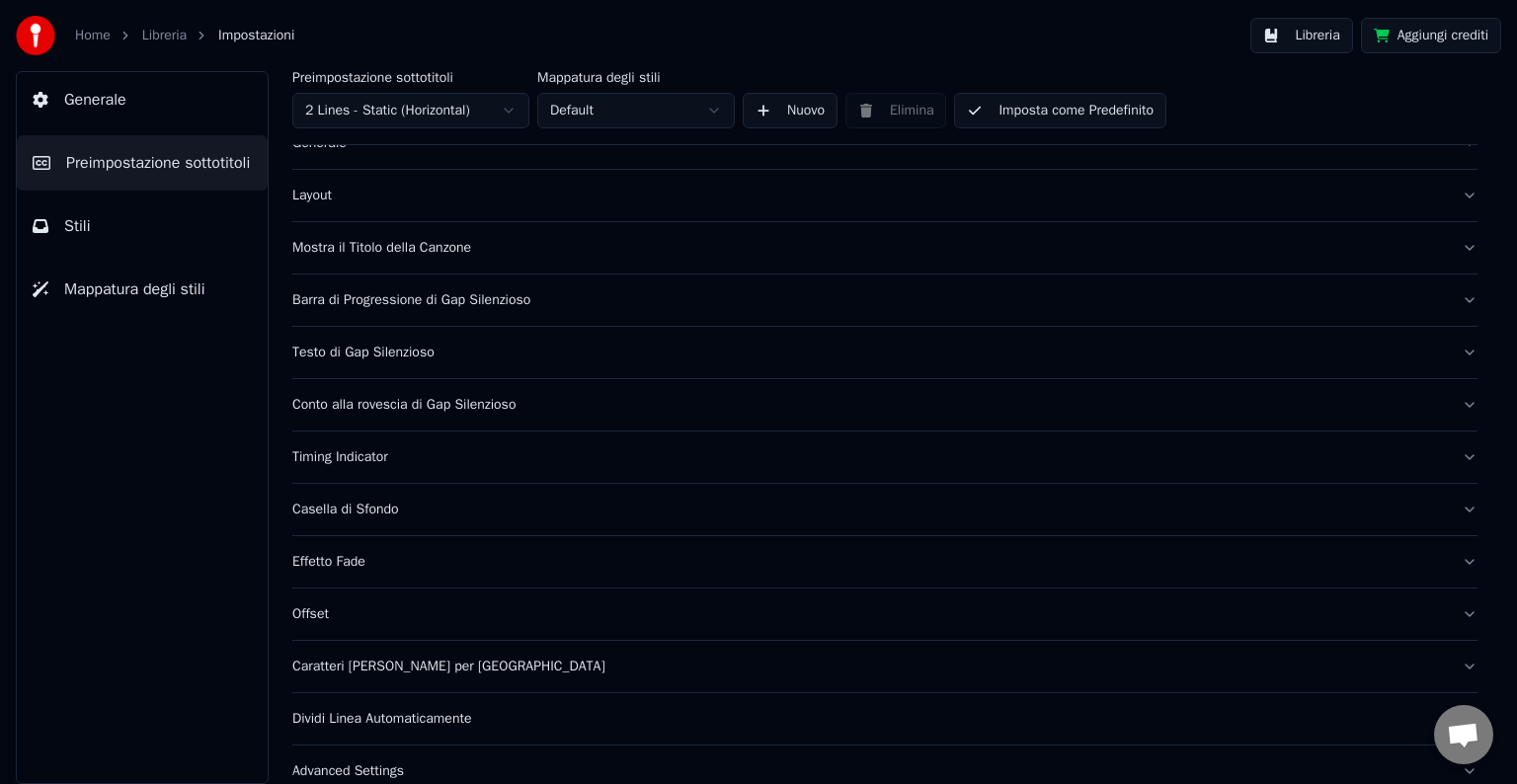 scroll, scrollTop: 96, scrollLeft: 0, axis: vertical 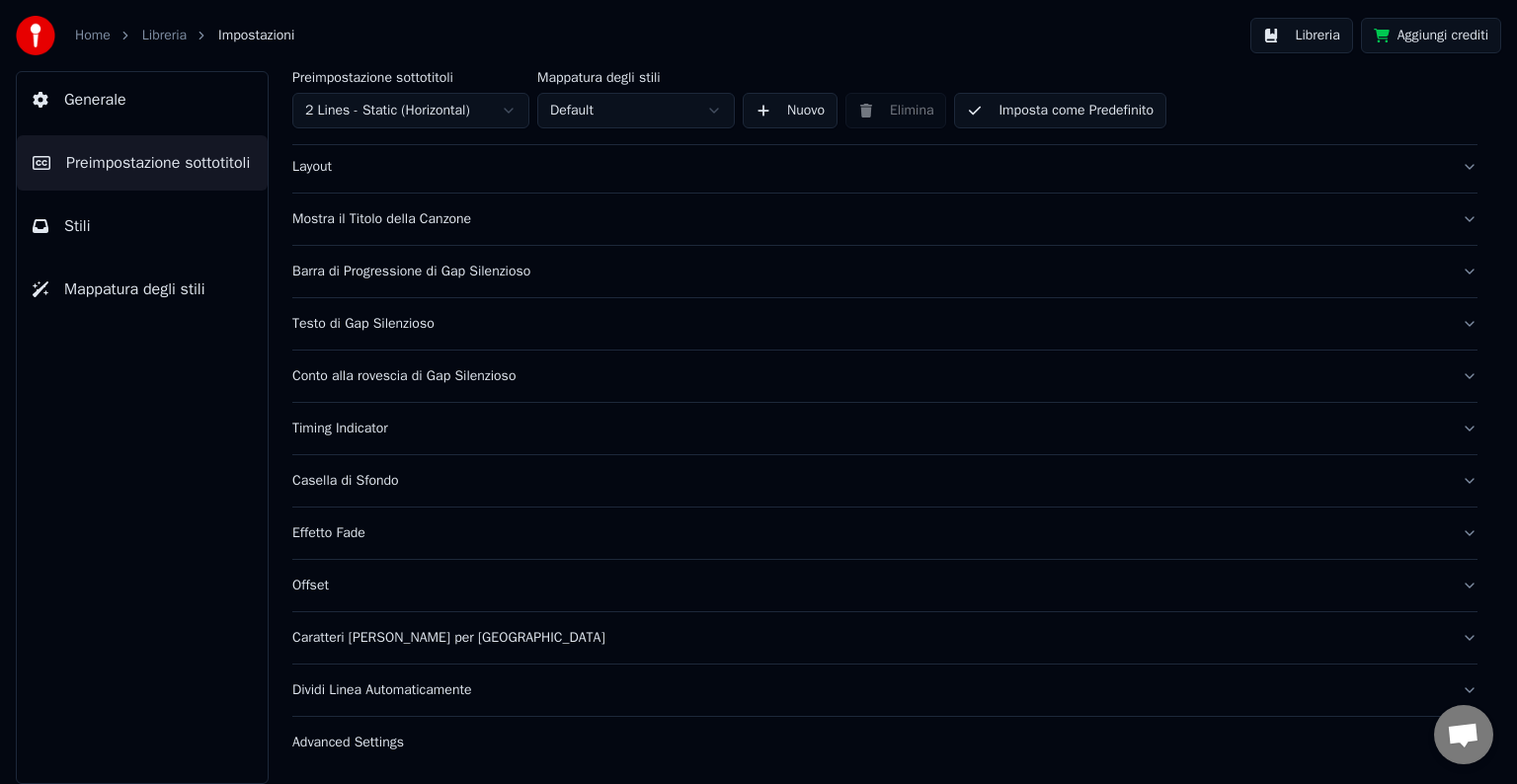 click on "Caratteri [PERSON_NAME] per [GEOGRAPHIC_DATA]" at bounding box center (869, 638) 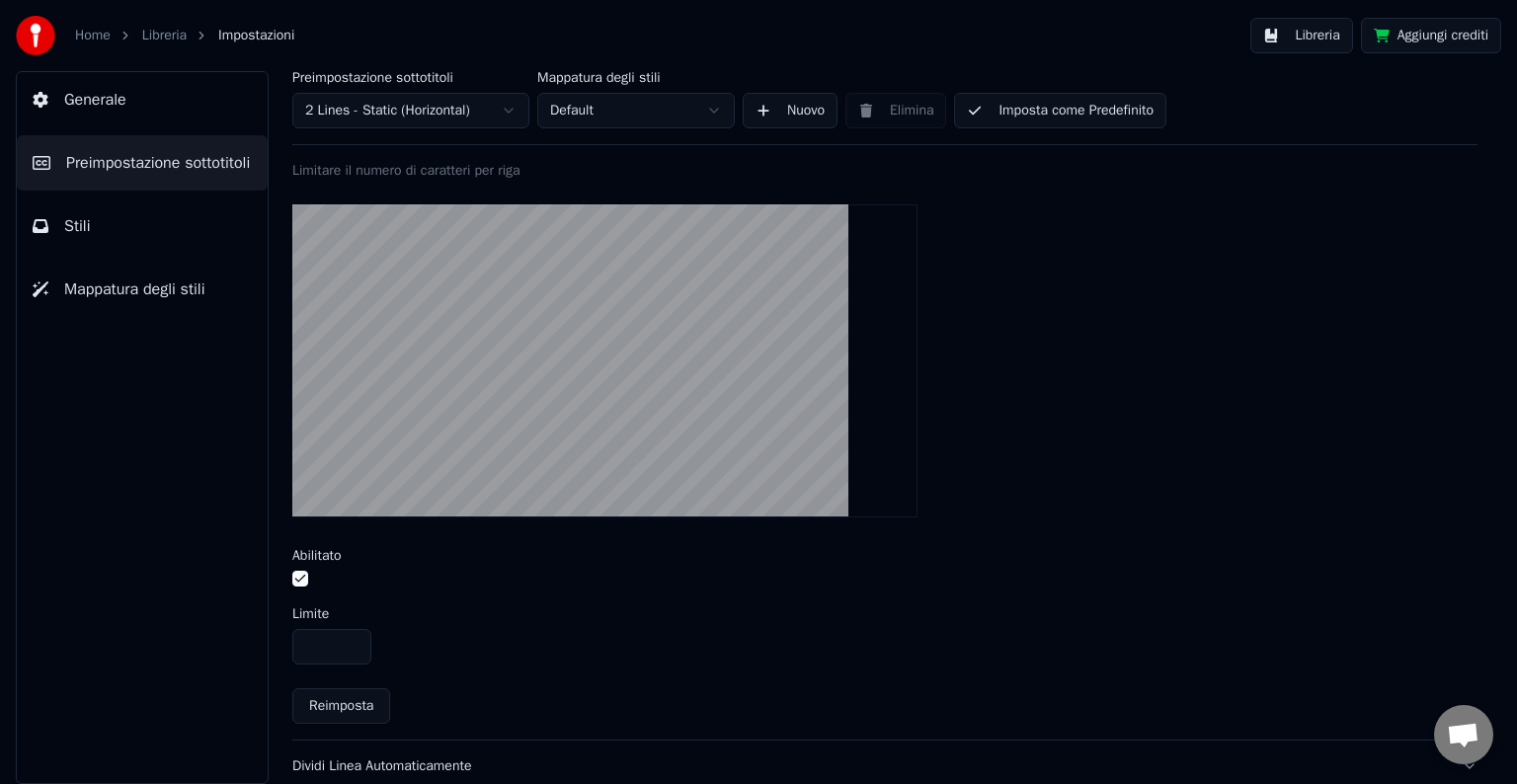scroll, scrollTop: 673, scrollLeft: 0, axis: vertical 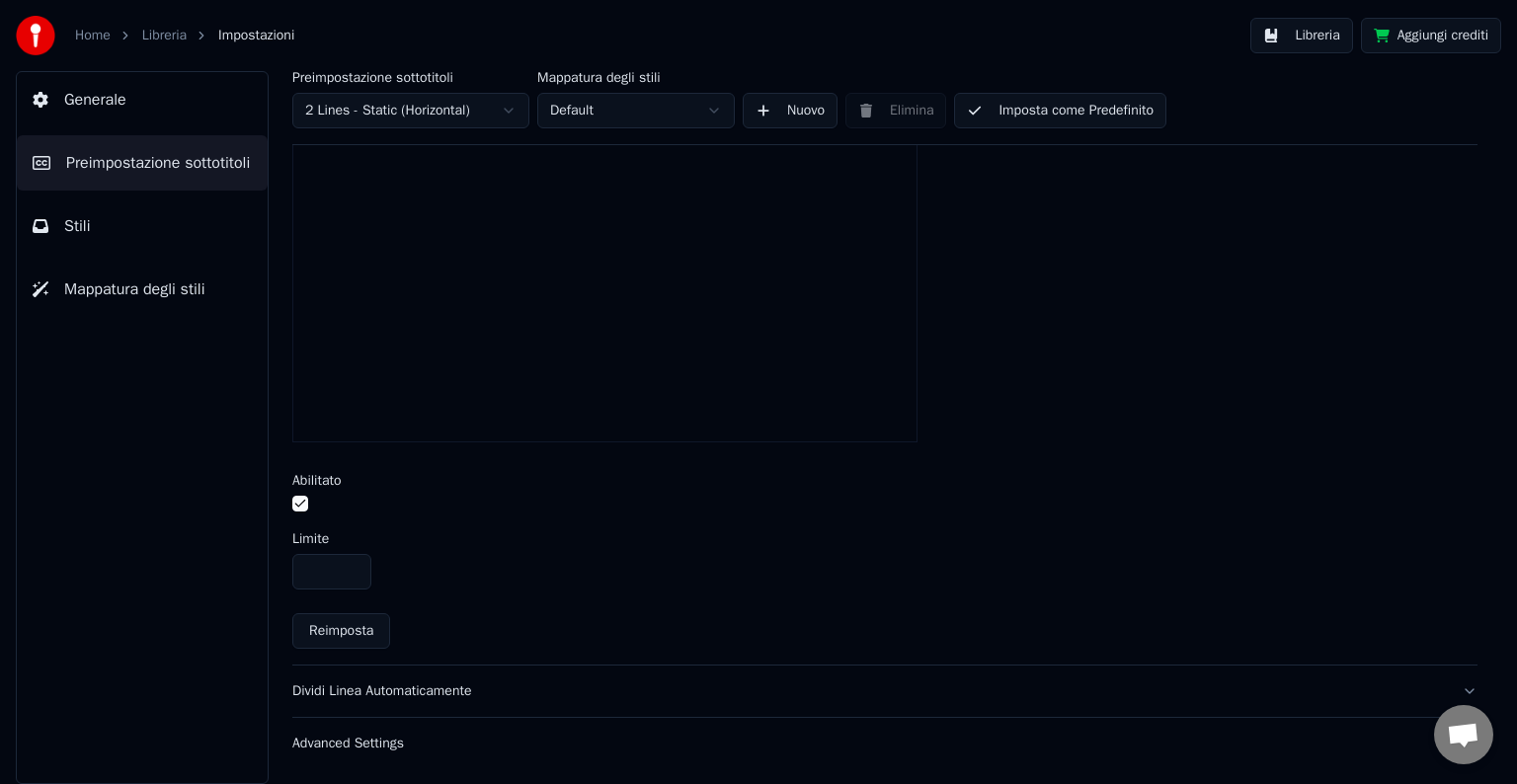 type on "**" 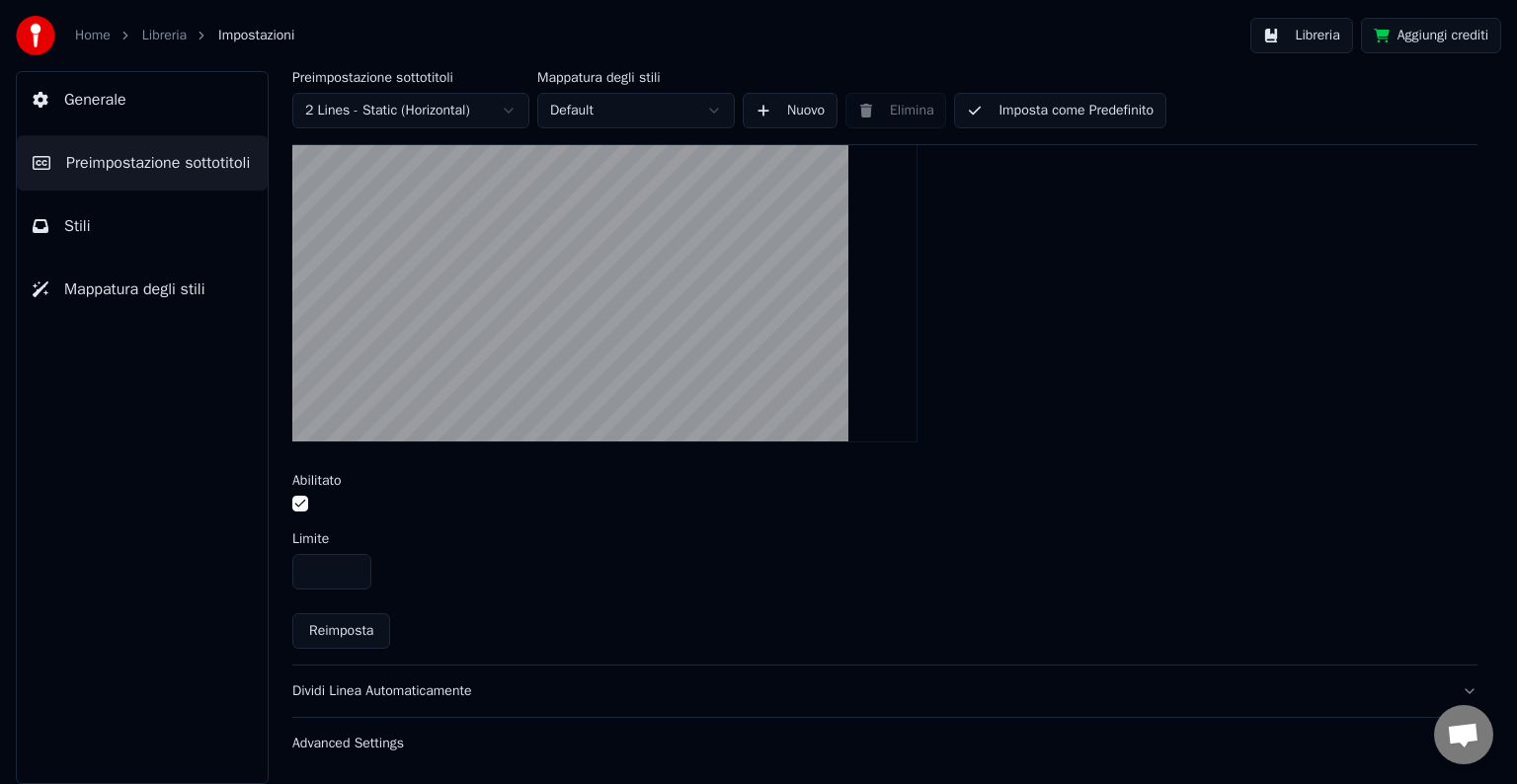 click on "Generale" at bounding box center [95, 100] 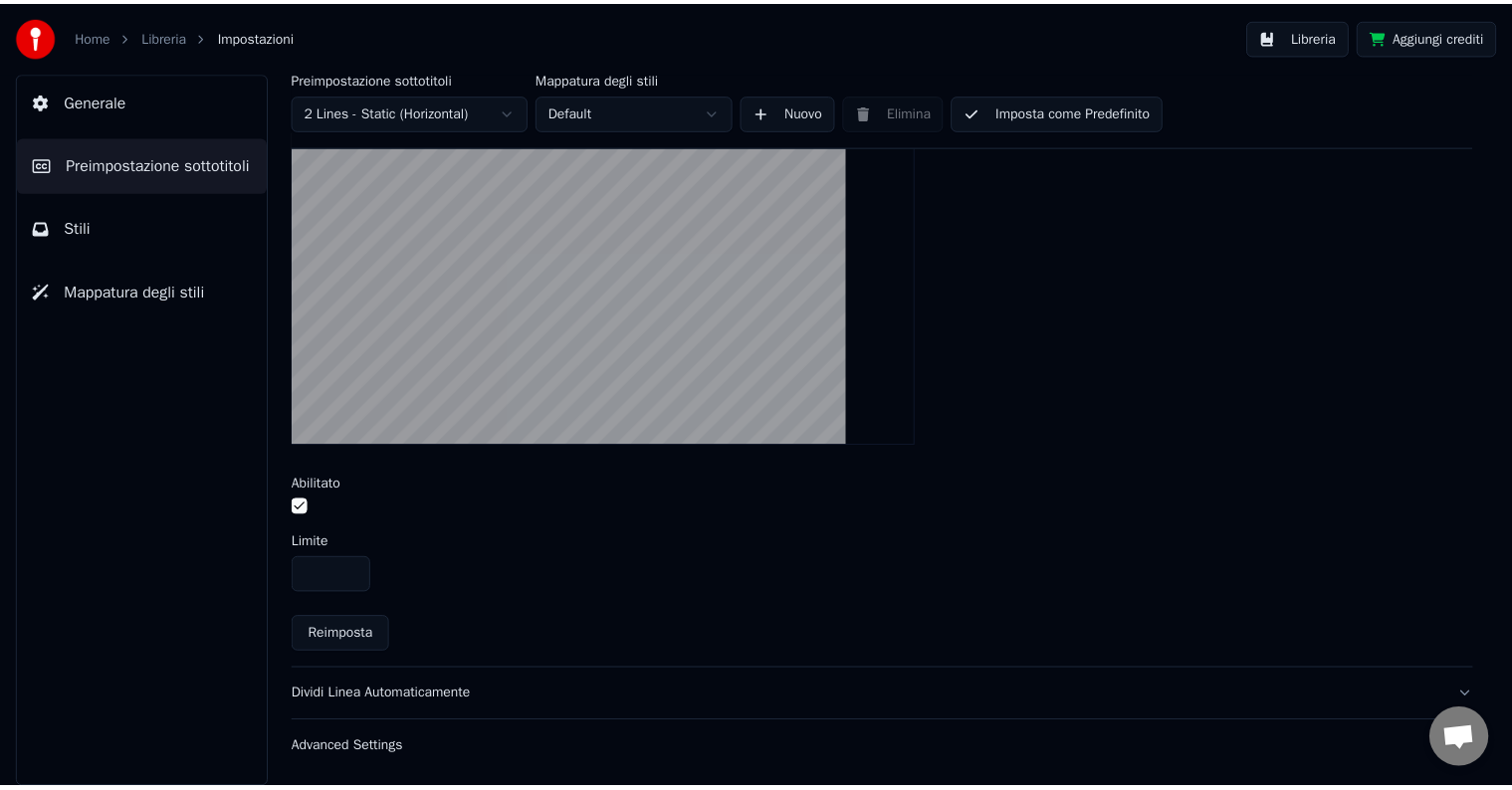 scroll, scrollTop: 0, scrollLeft: 0, axis: both 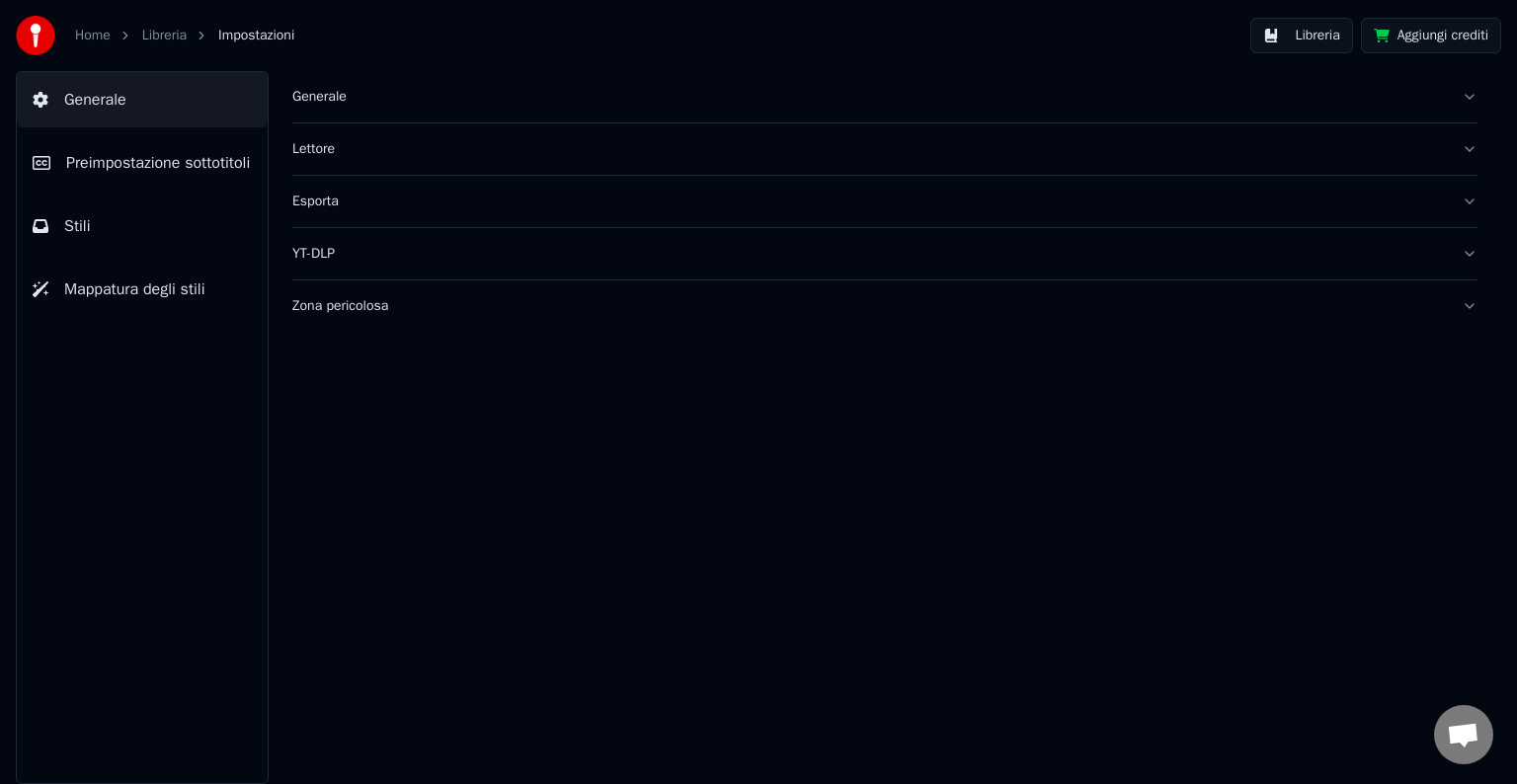 click on "Libreria" at bounding box center (164, 36) 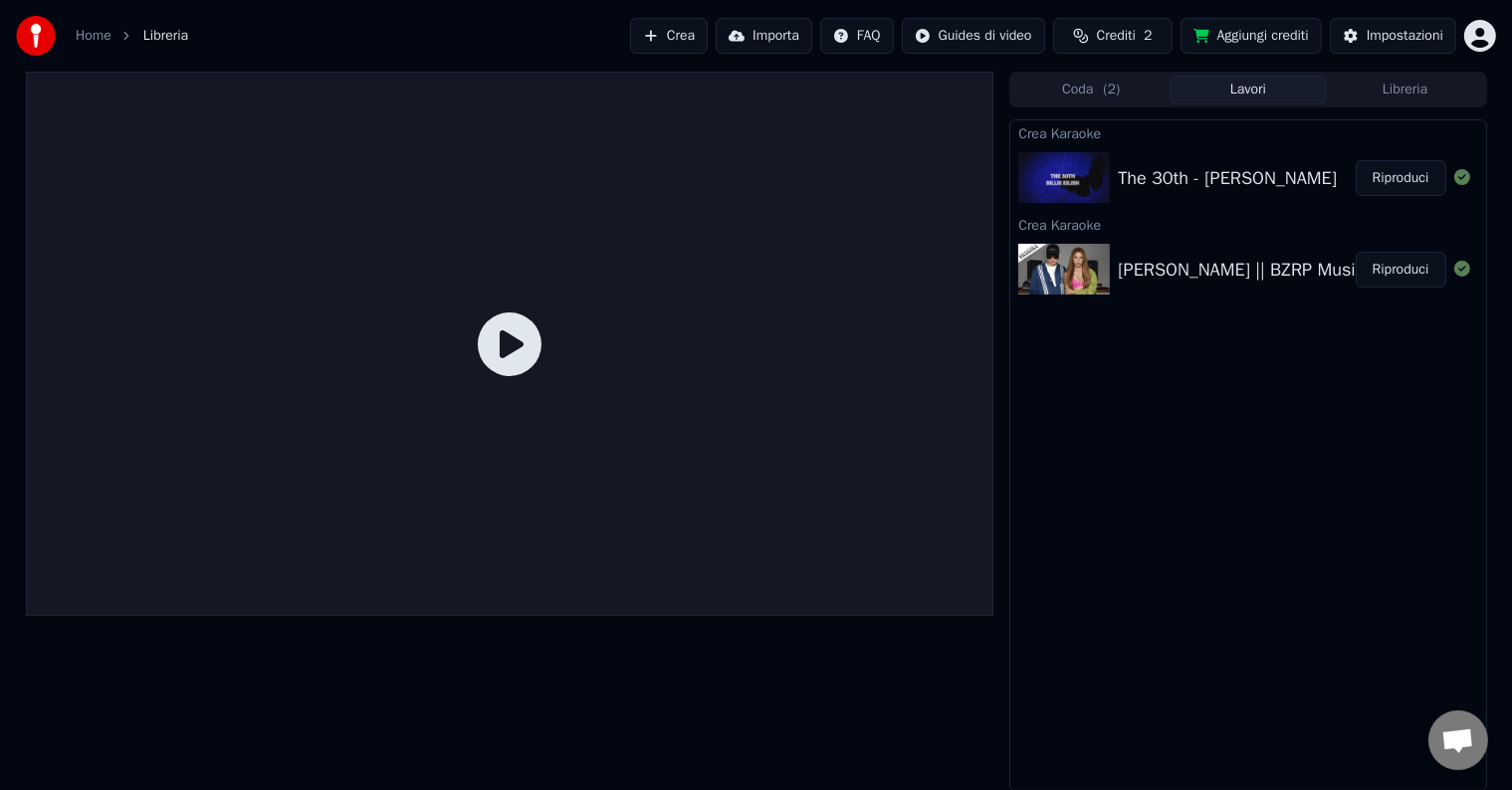 click on "Riproduci" at bounding box center (1401, 270) 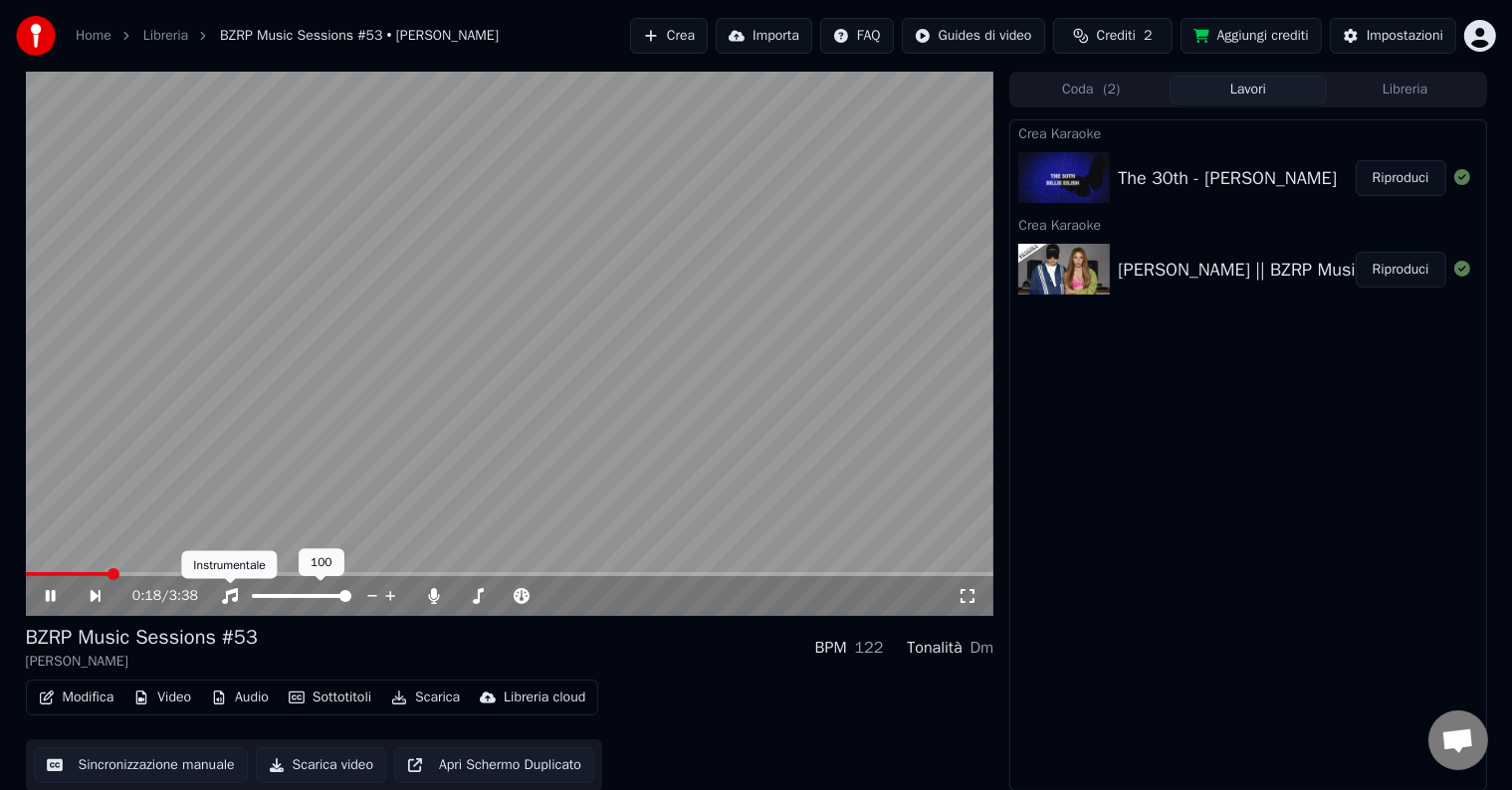 click 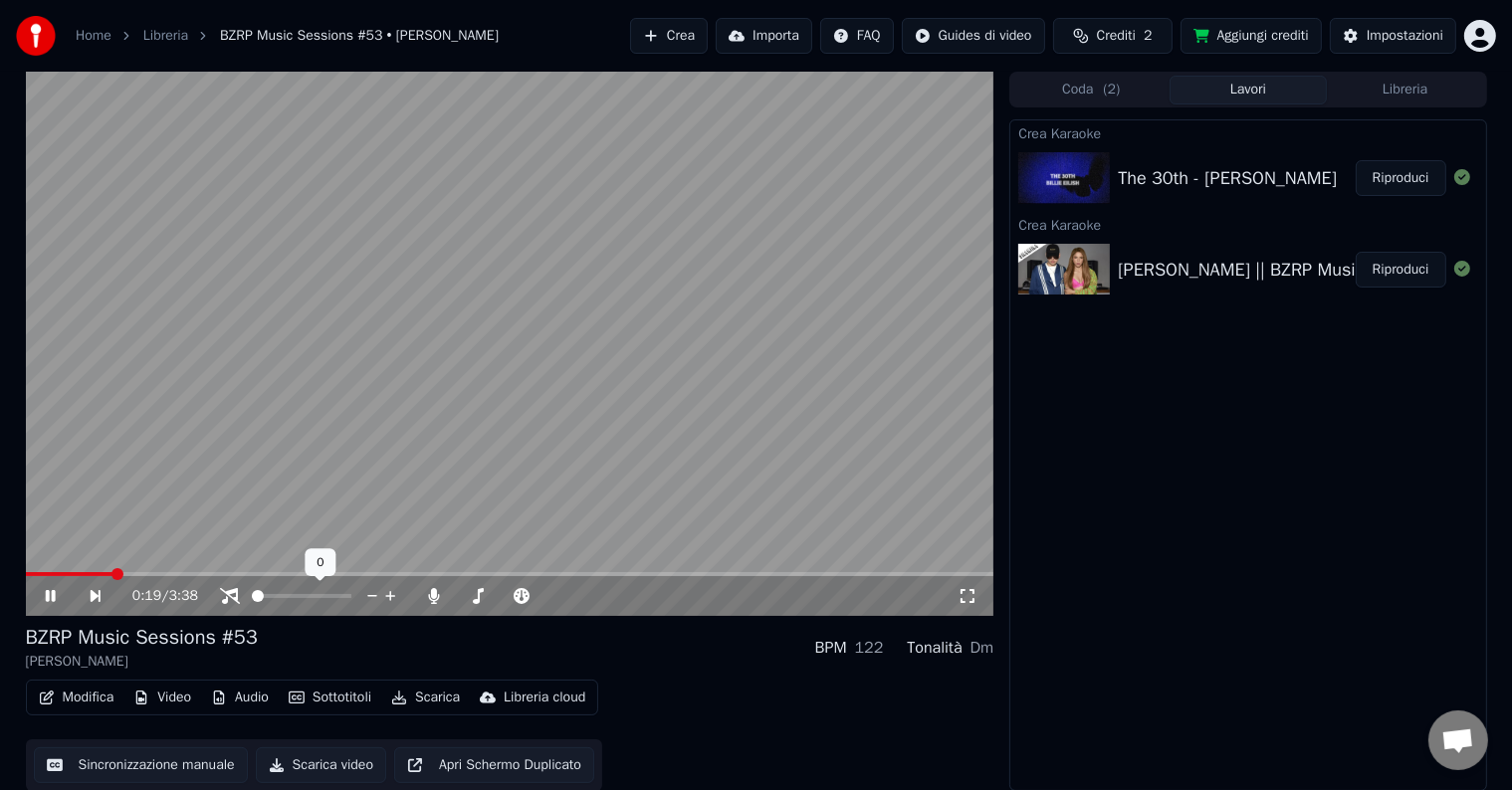 click 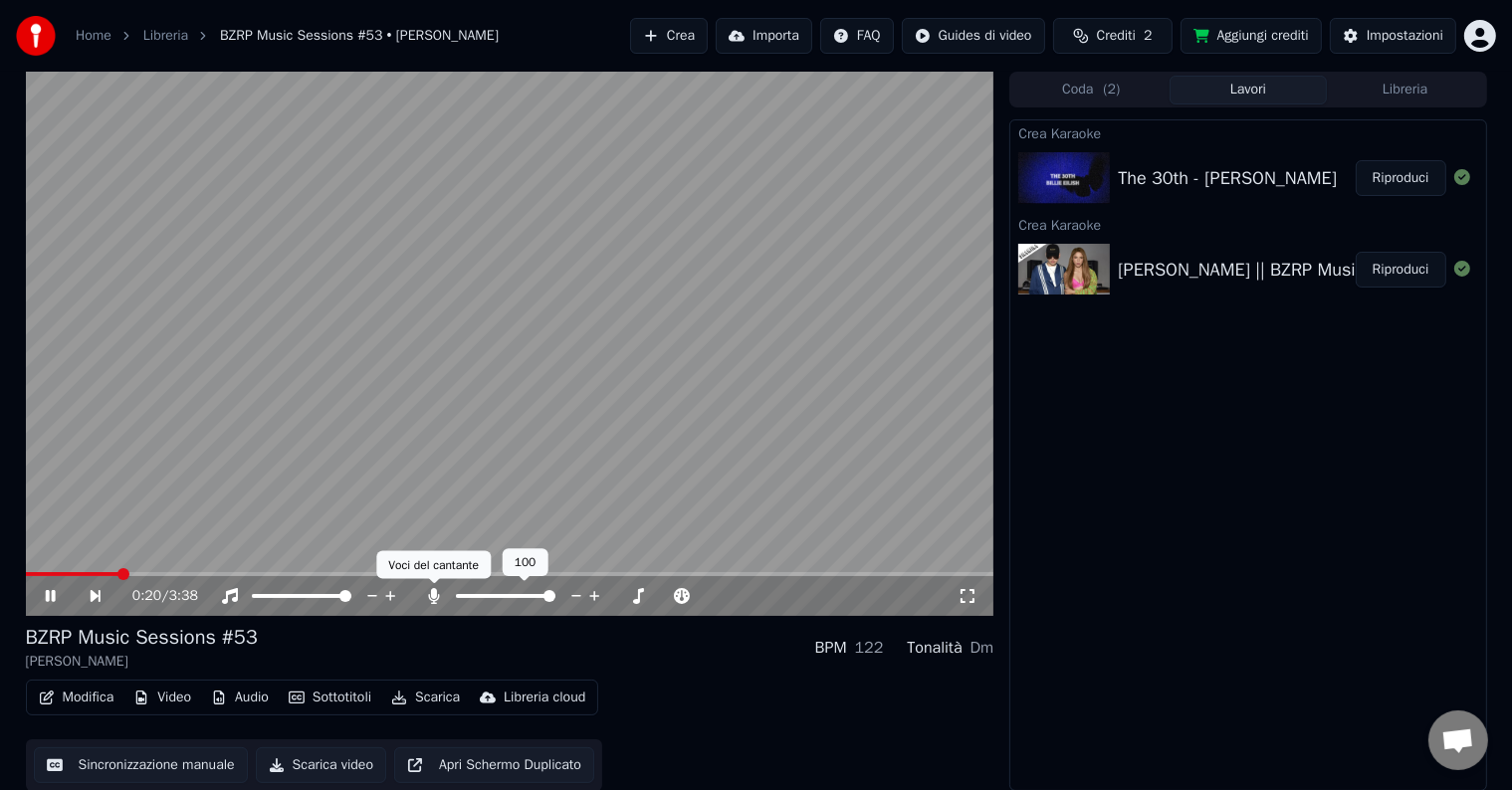 click 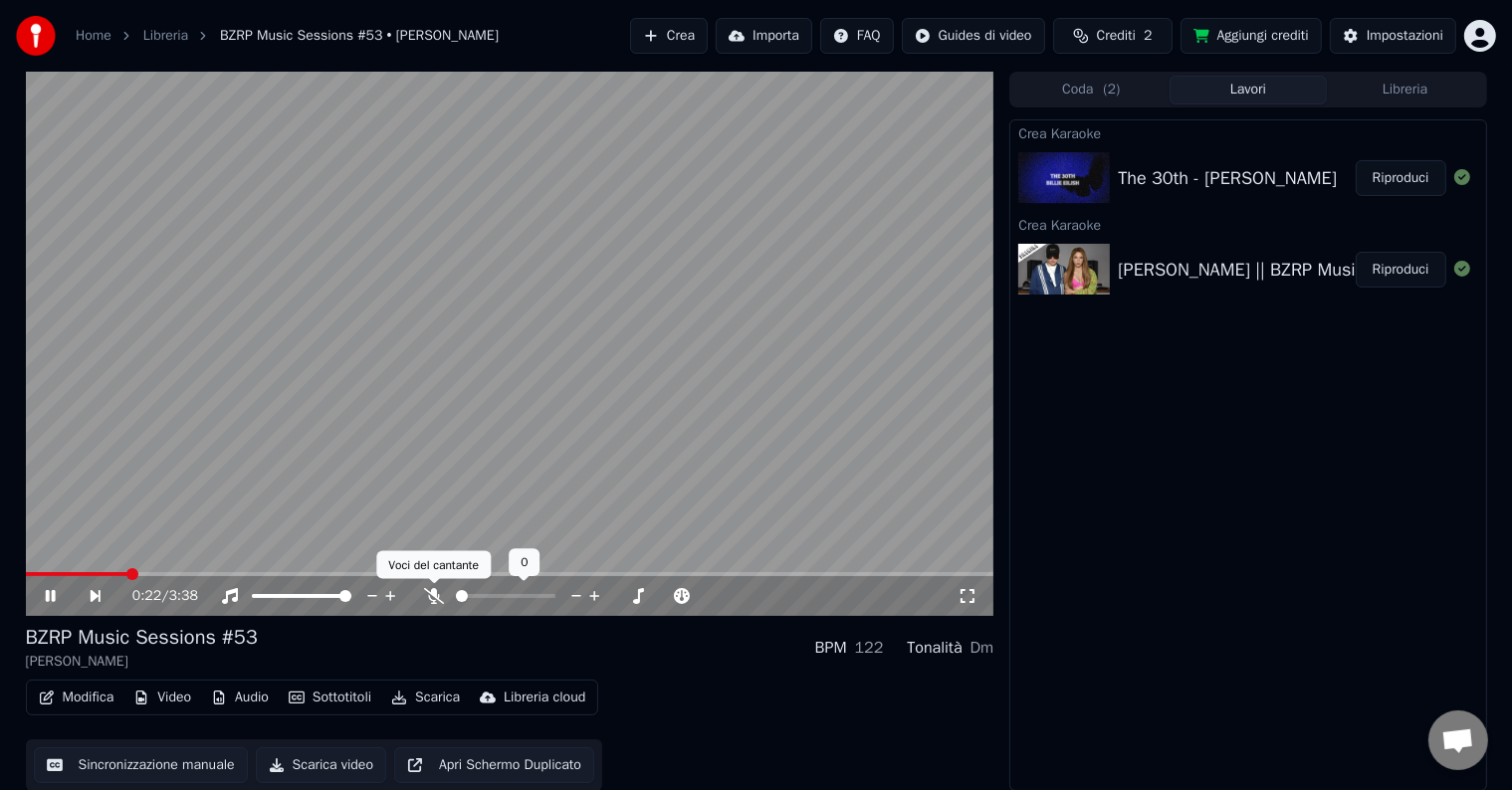 click 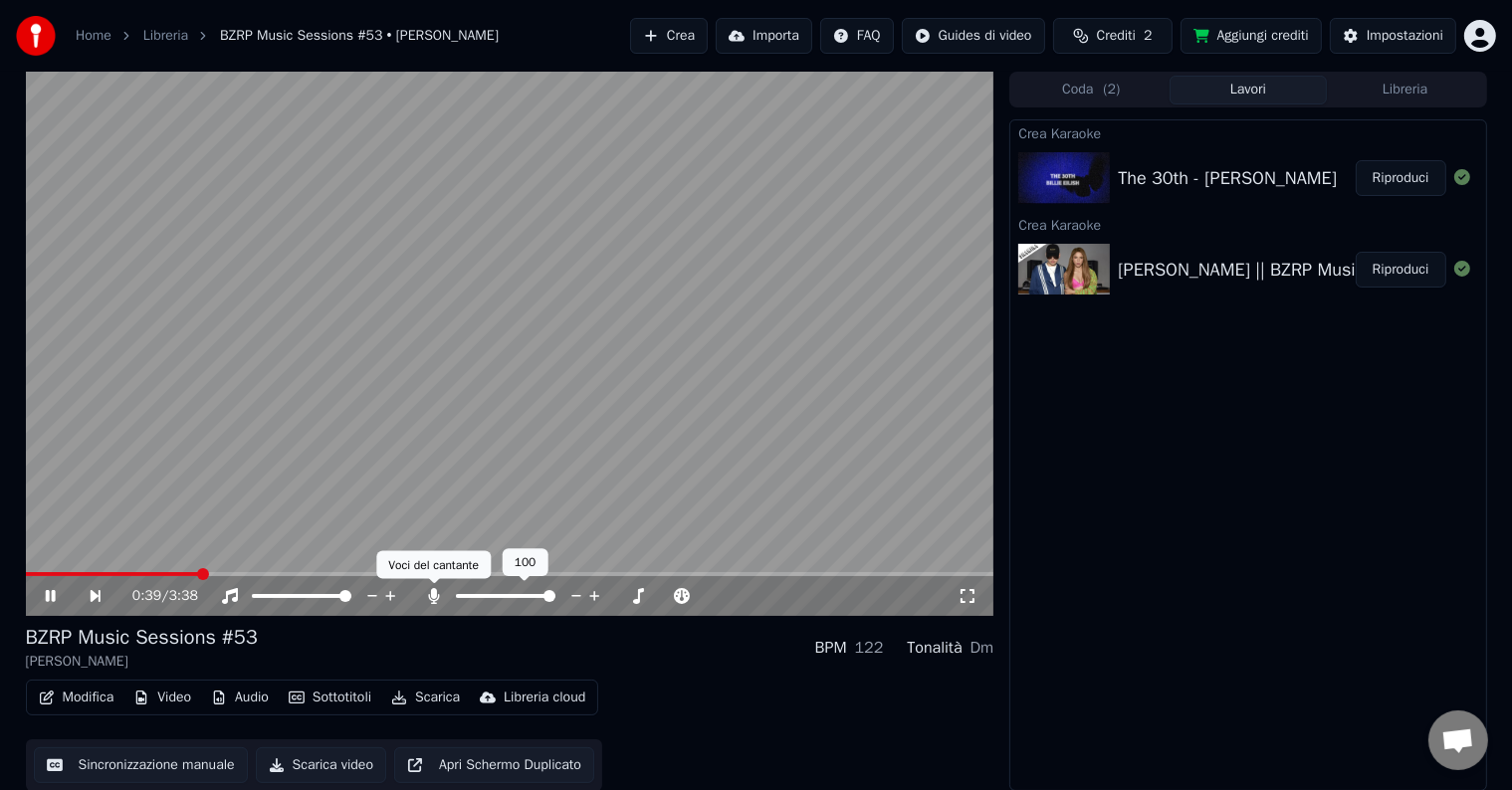 click 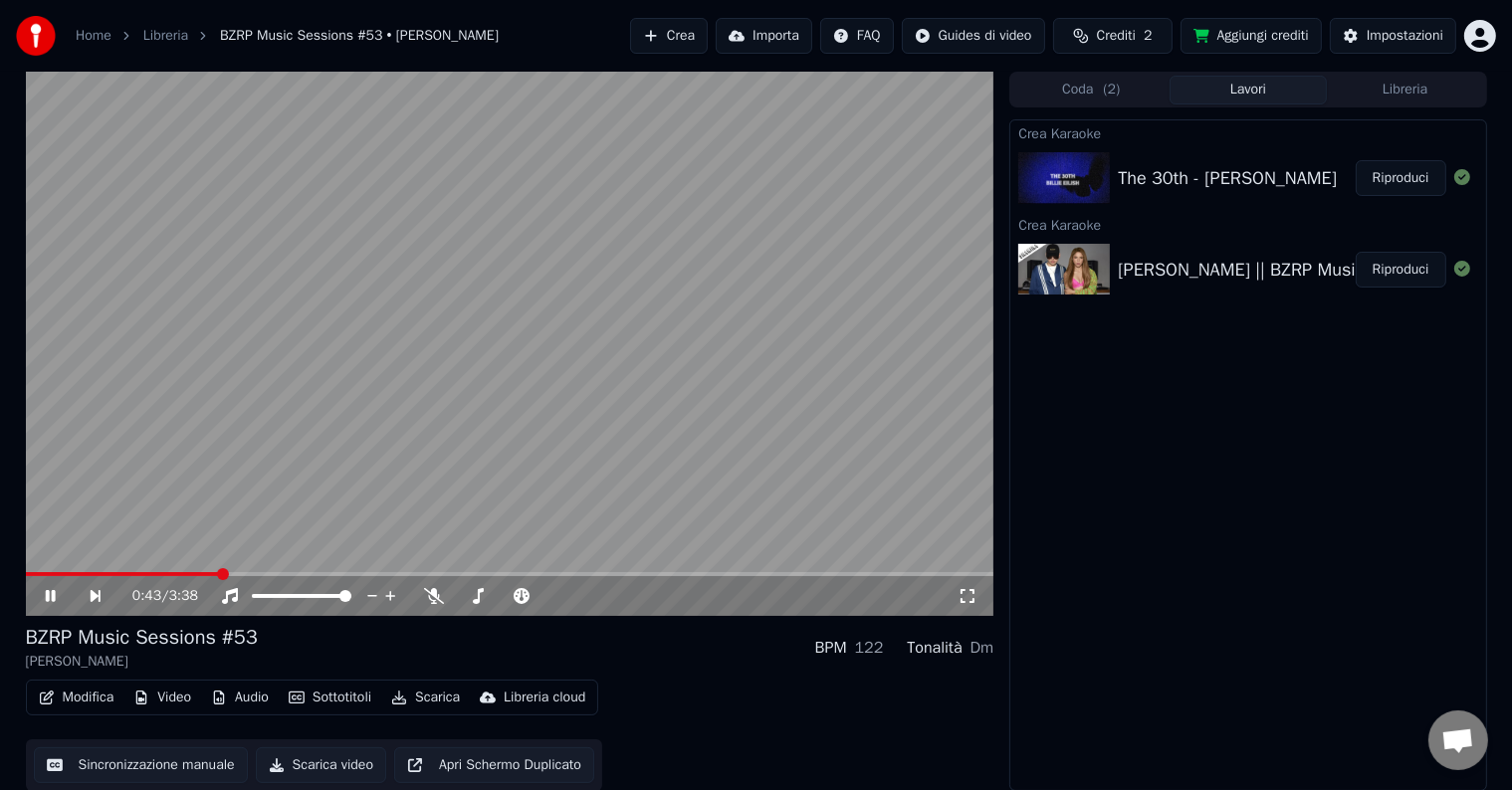 click 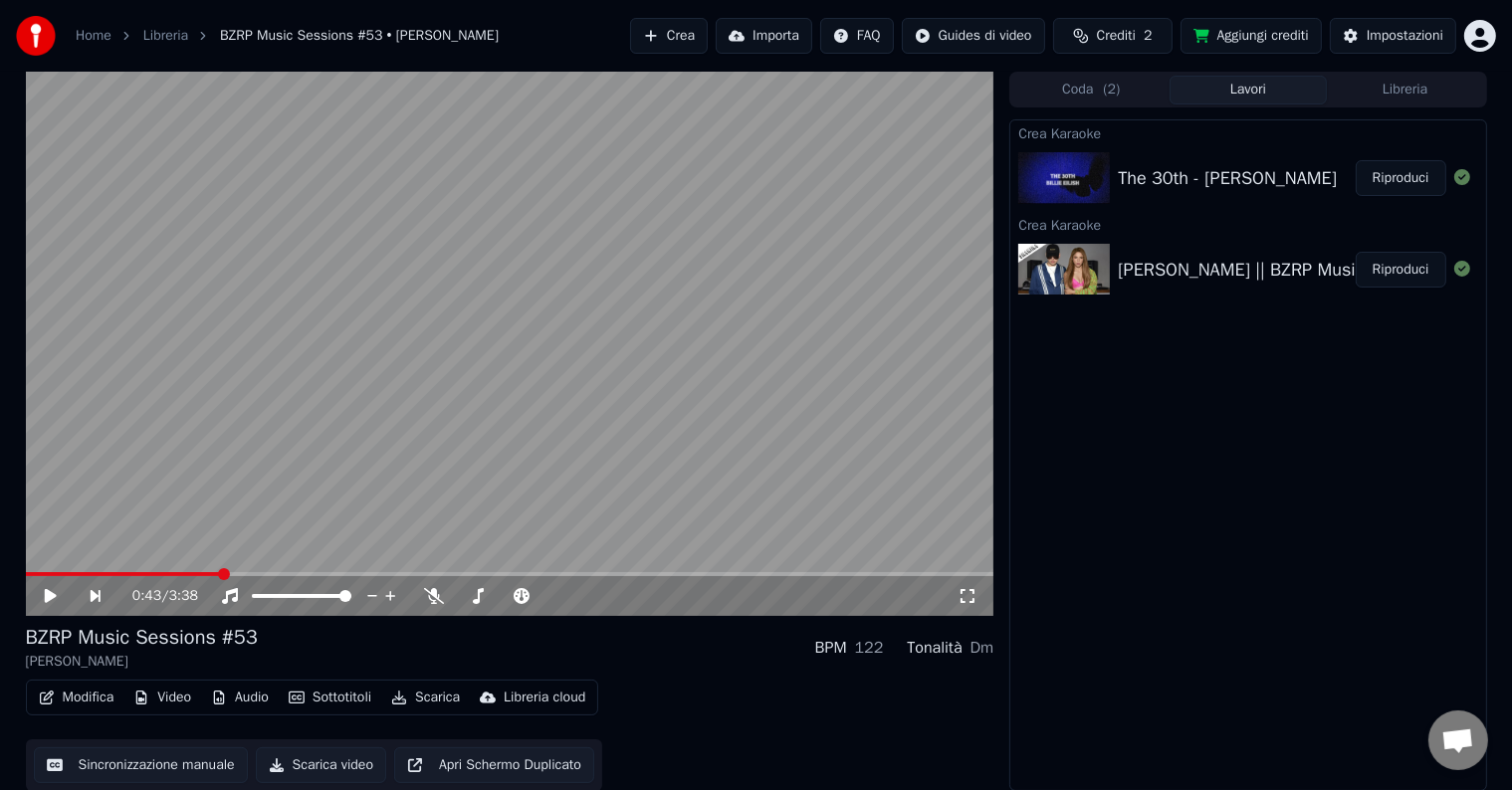 click on "Scarica" at bounding box center (425, 697) 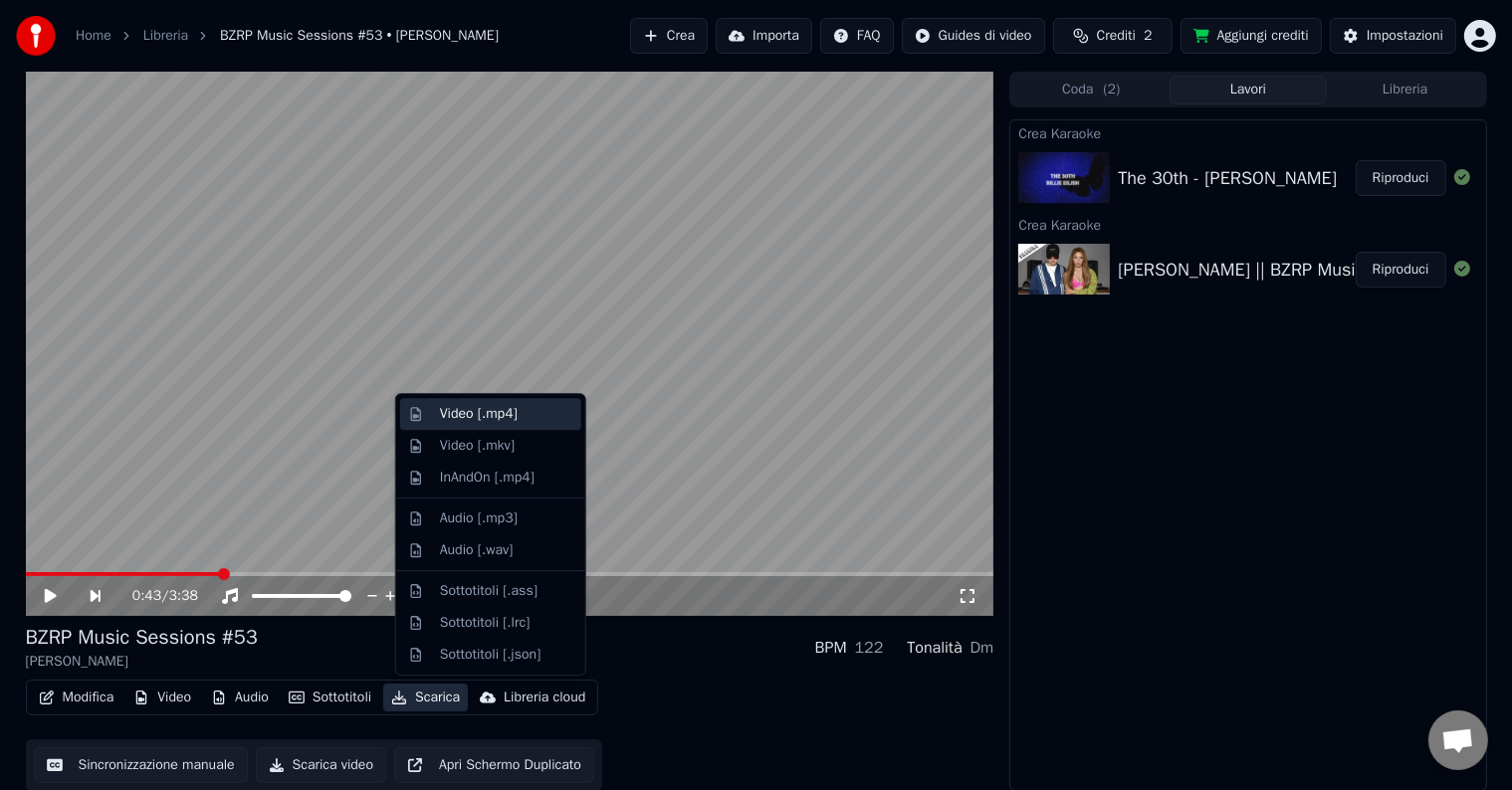 click on "Video [.mp4]" at bounding box center [479, 414] 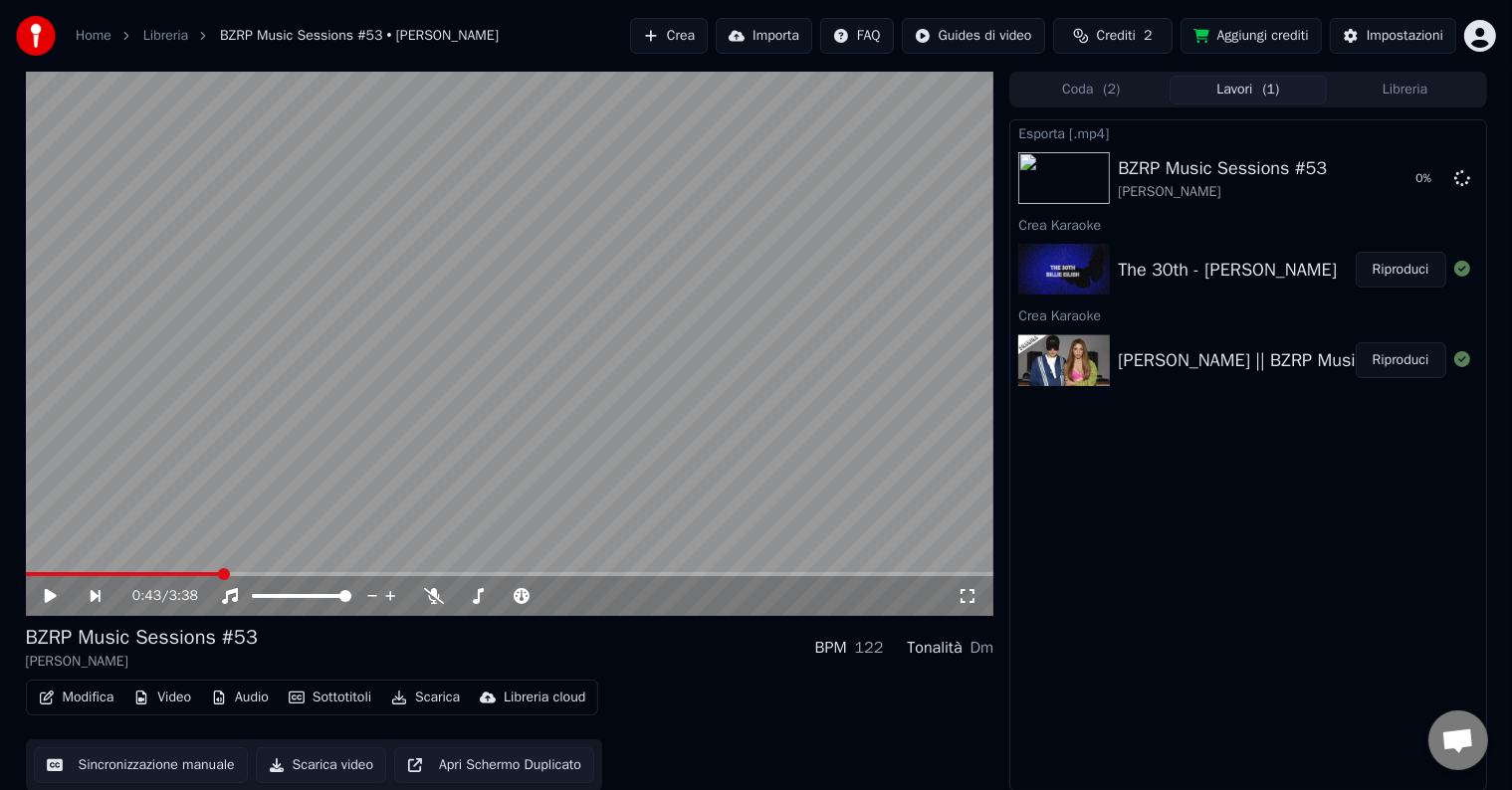 click on "Riproduci" at bounding box center (1401, 270) 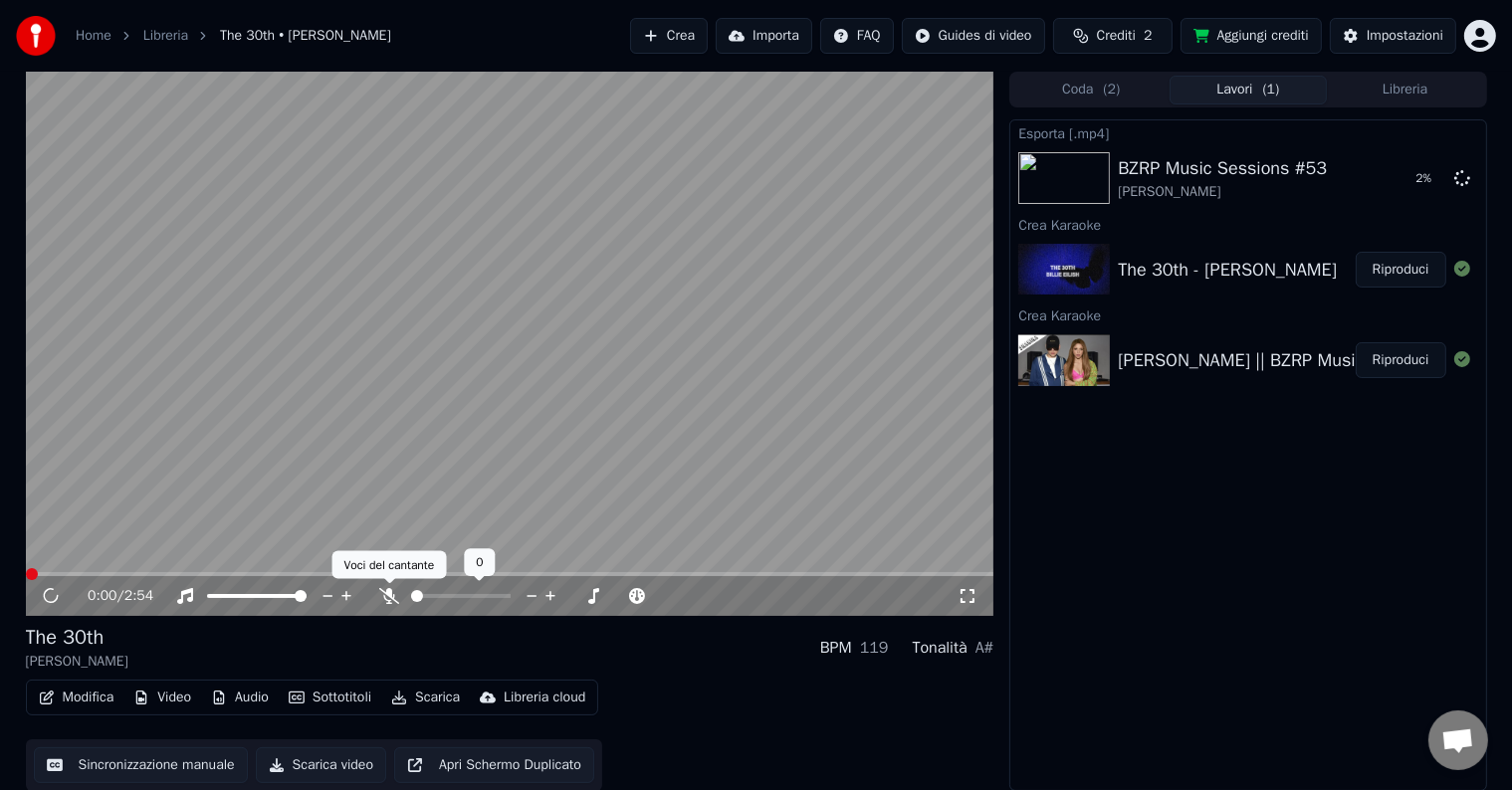 click 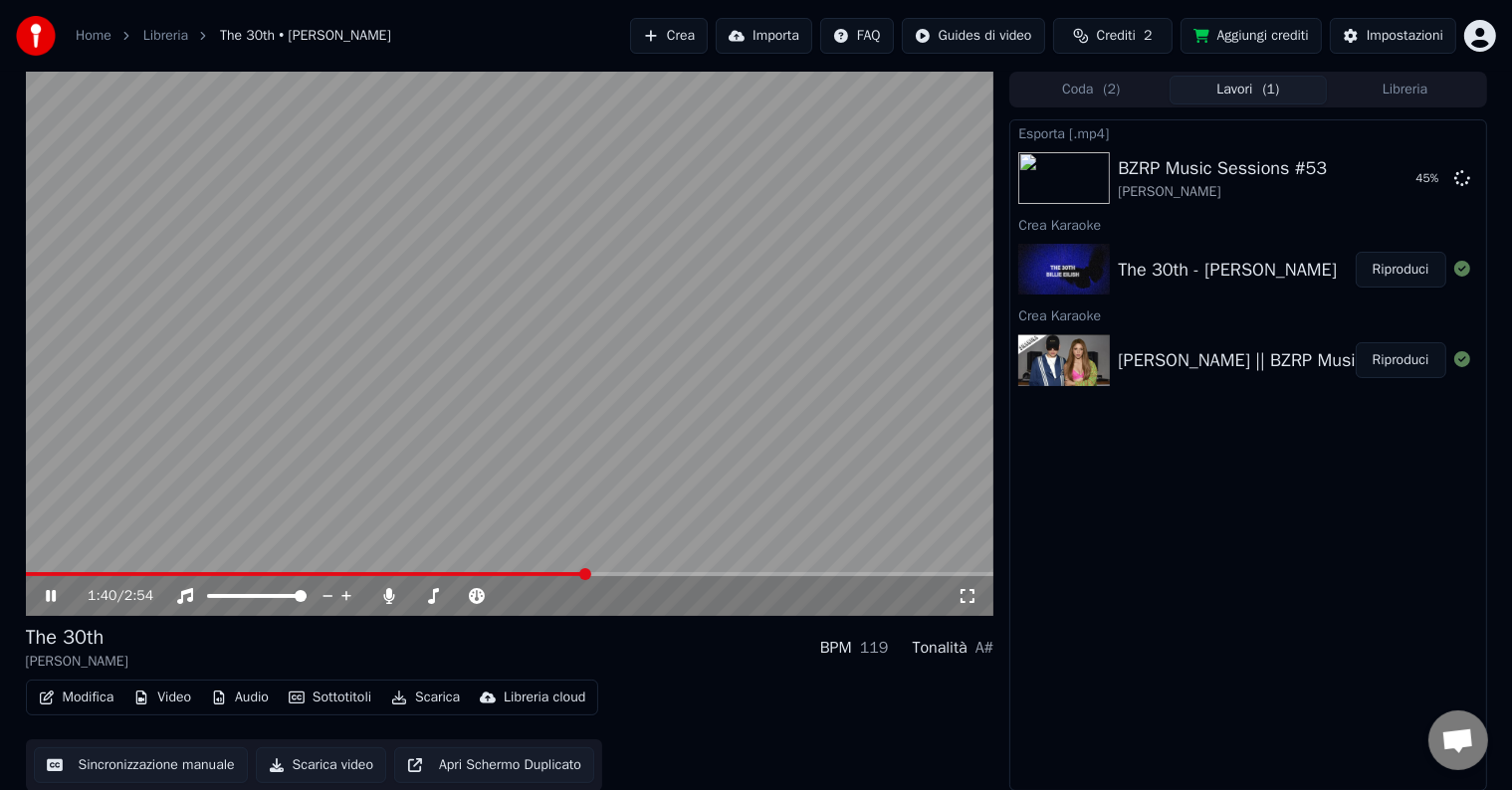 click 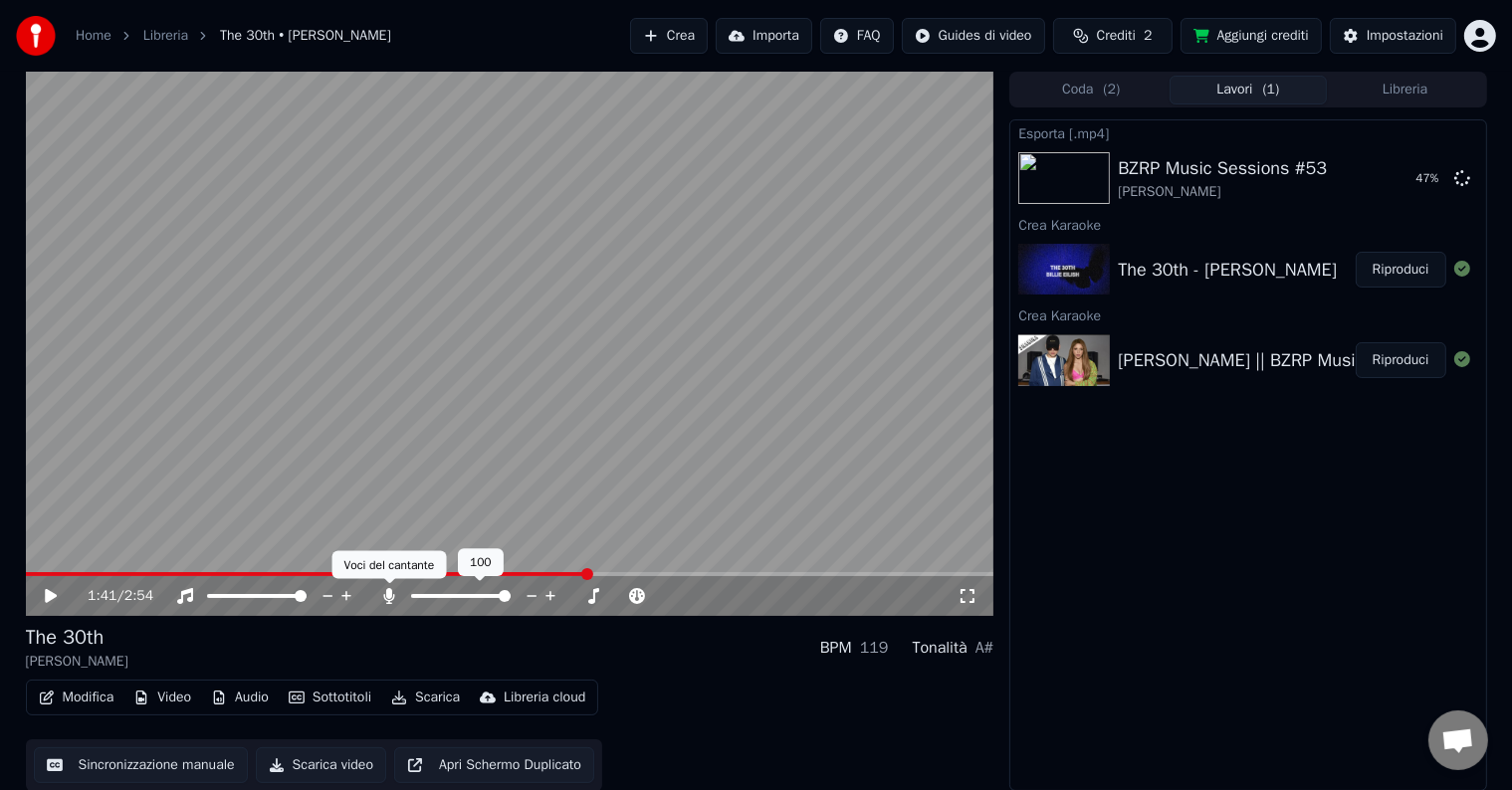 click 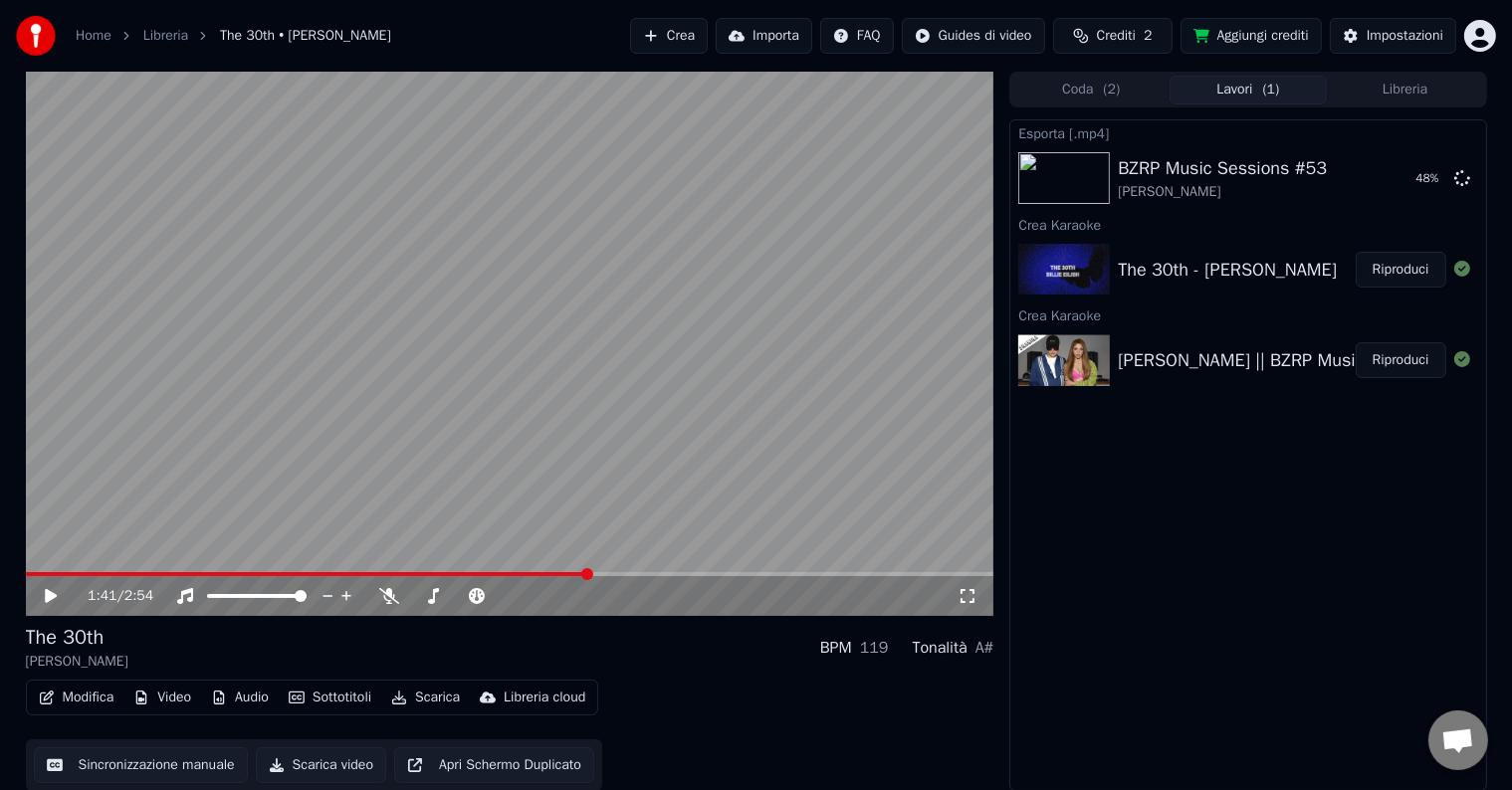 click on "Scarica" at bounding box center (425, 697) 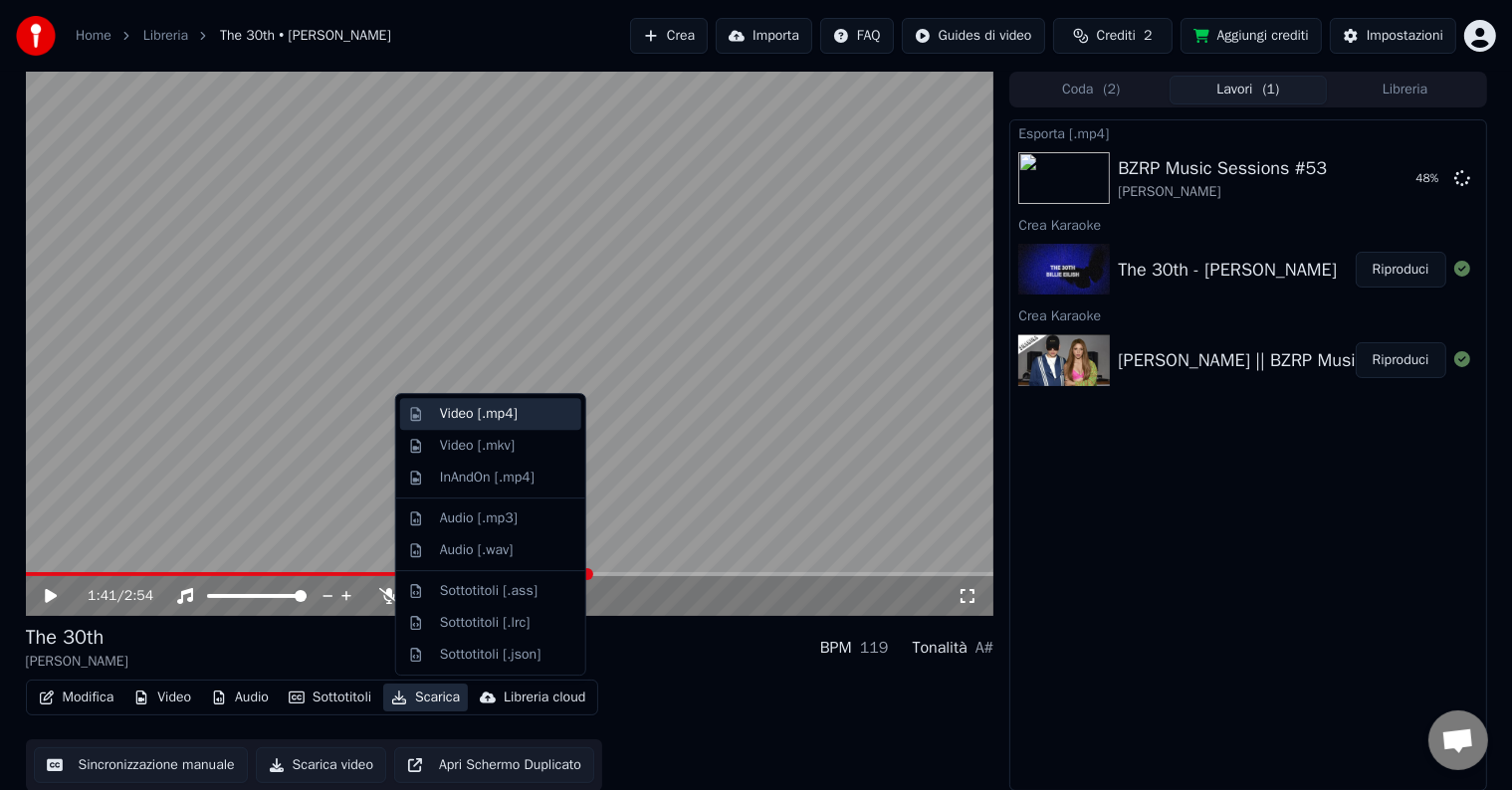 click on "Video [.mp4]" at bounding box center [479, 414] 